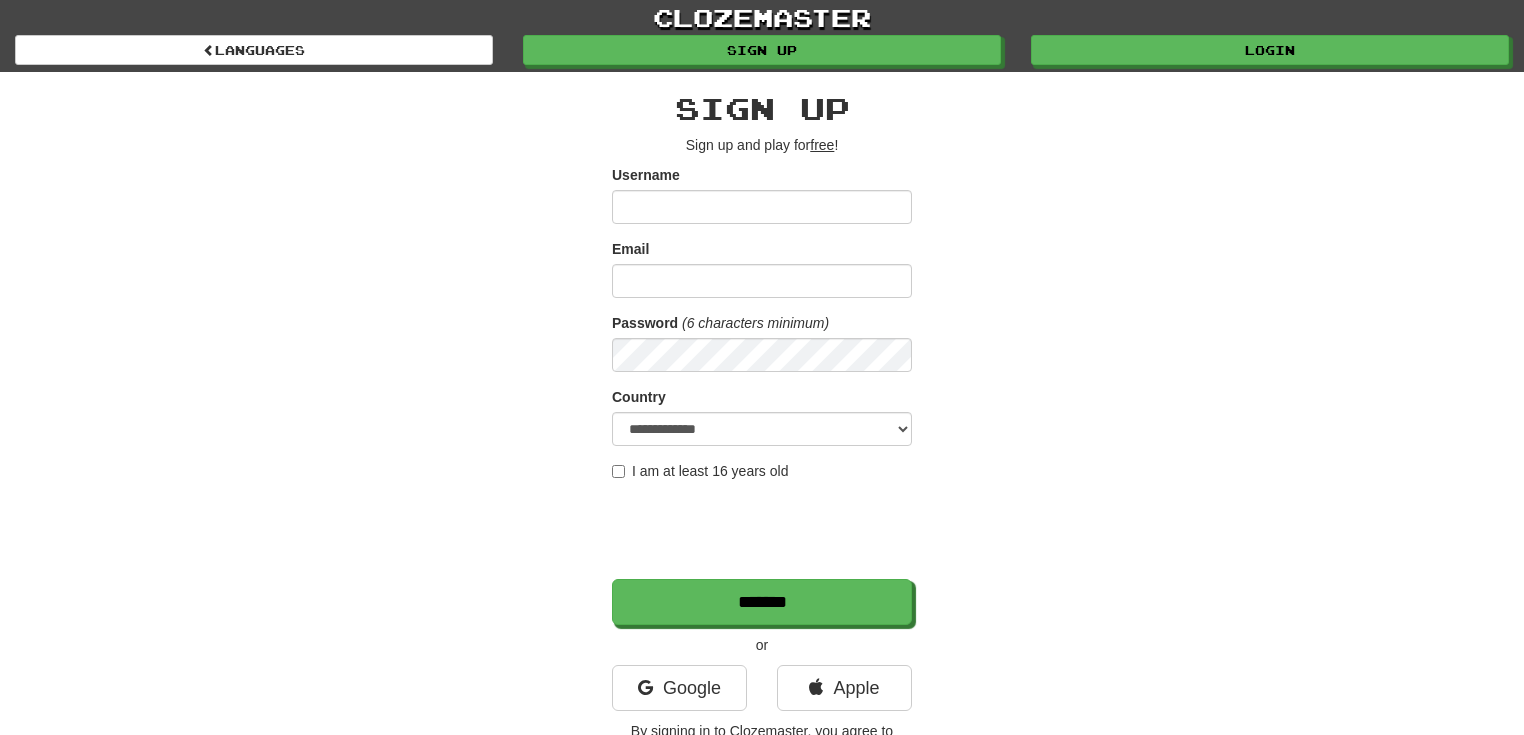 scroll, scrollTop: 0, scrollLeft: 0, axis: both 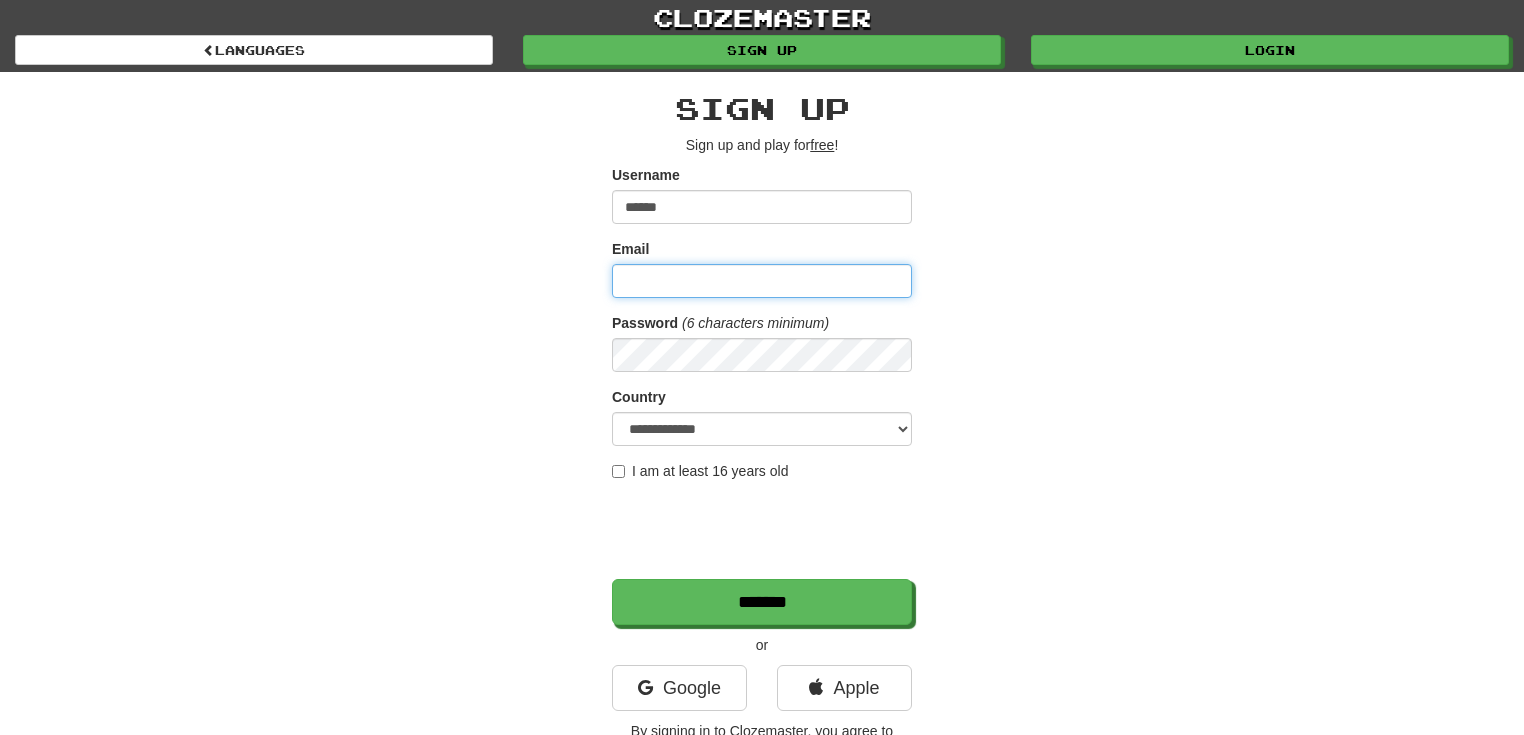 click on "Email" at bounding box center (762, 281) 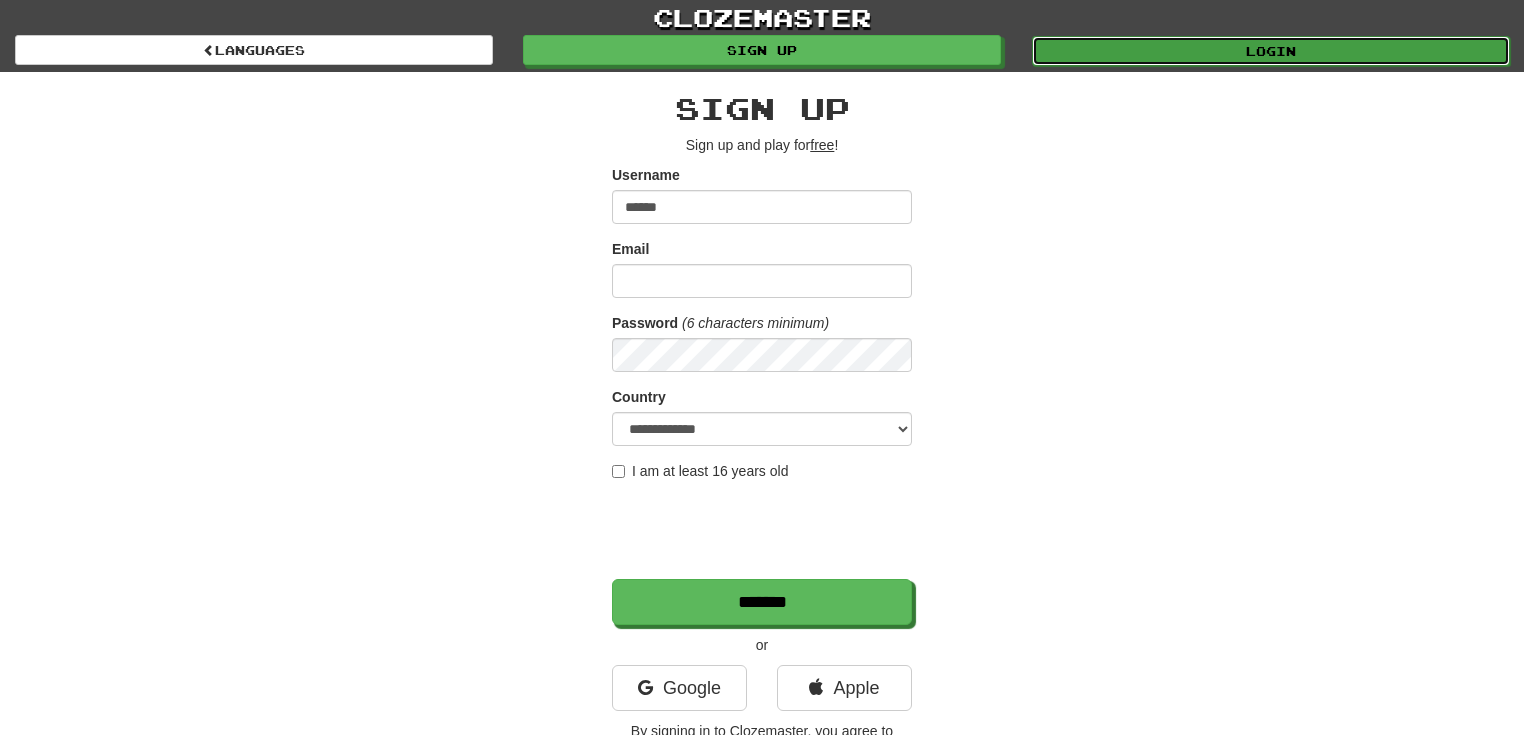 click on "Login" at bounding box center (1271, 51) 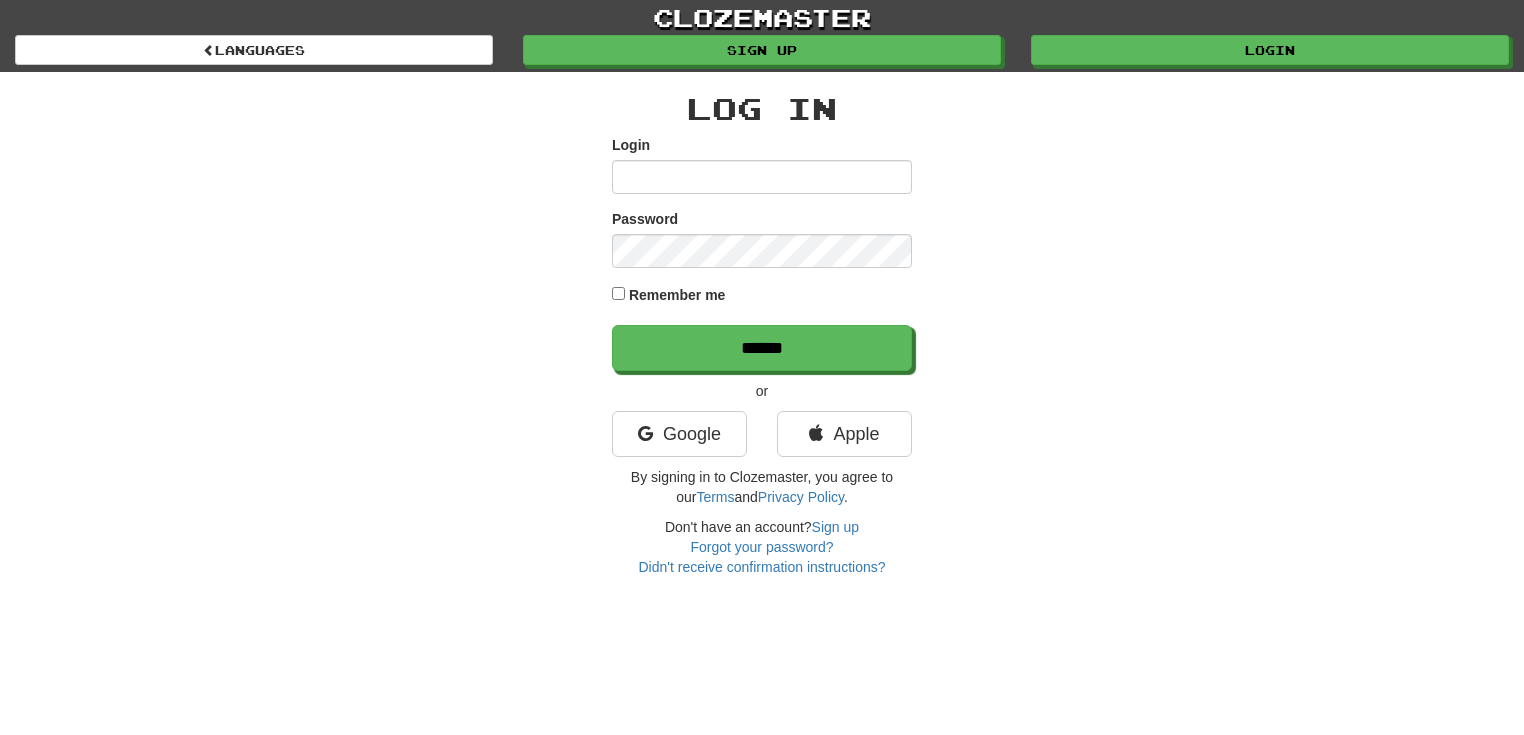 scroll, scrollTop: 0, scrollLeft: 0, axis: both 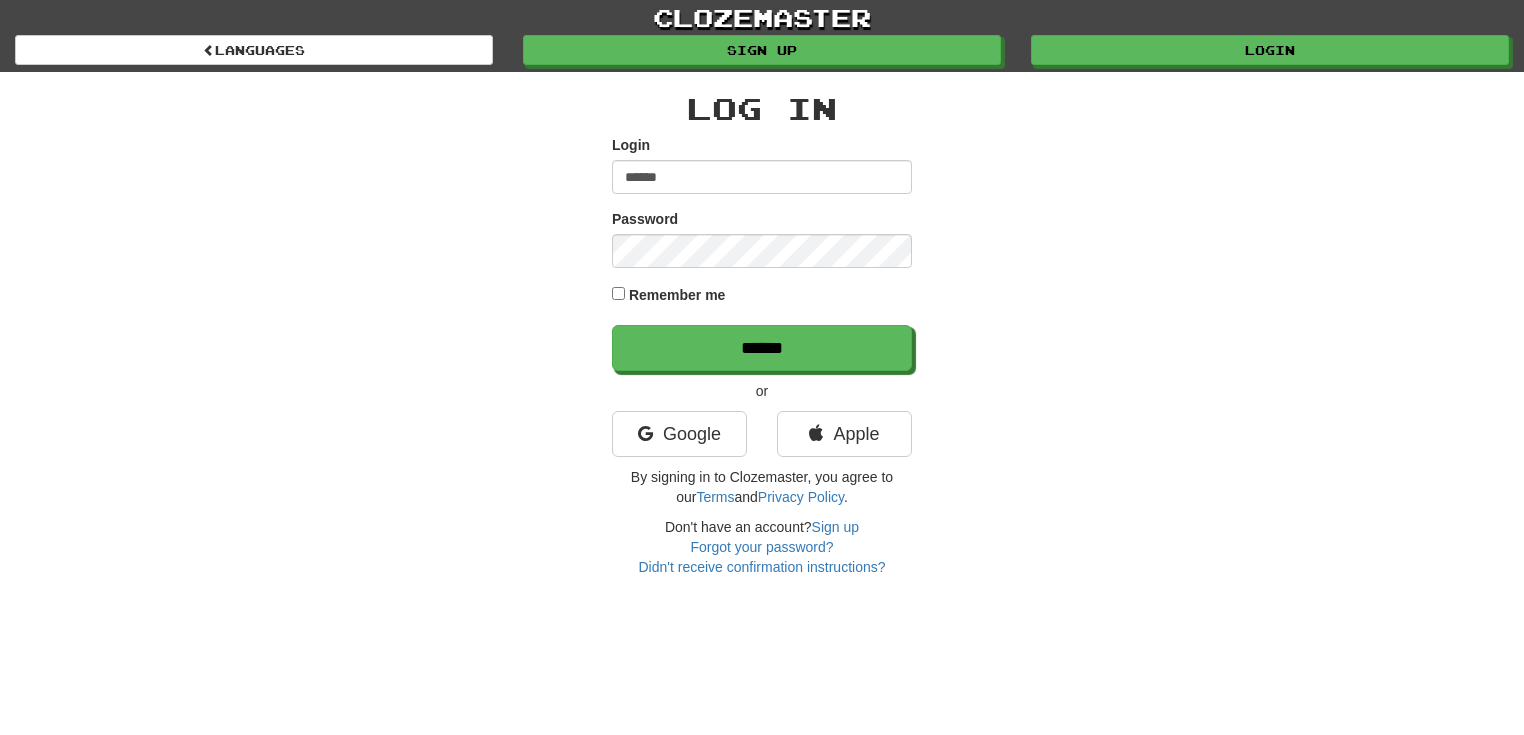 click on "Remember me" at bounding box center [762, 296] 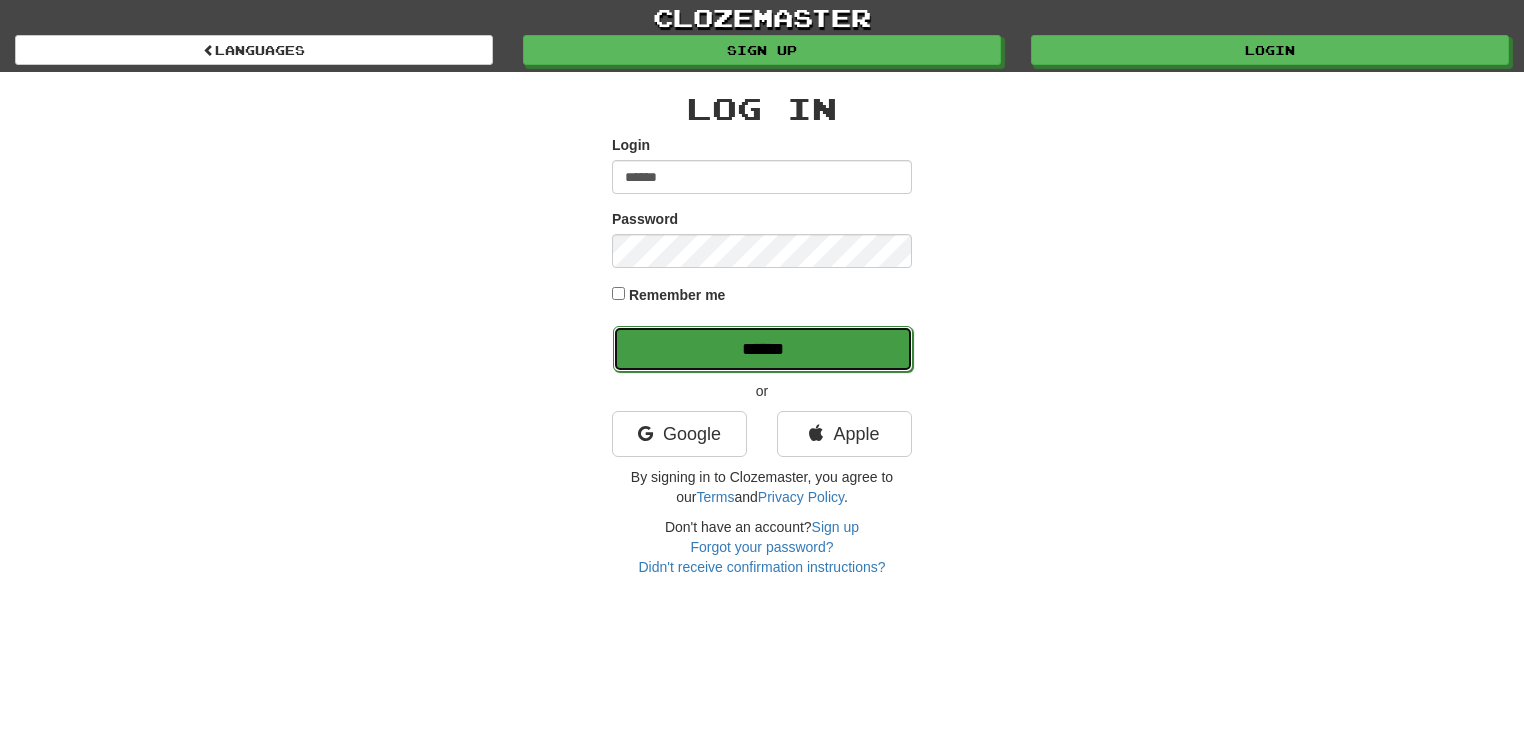 click on "******" at bounding box center (763, 349) 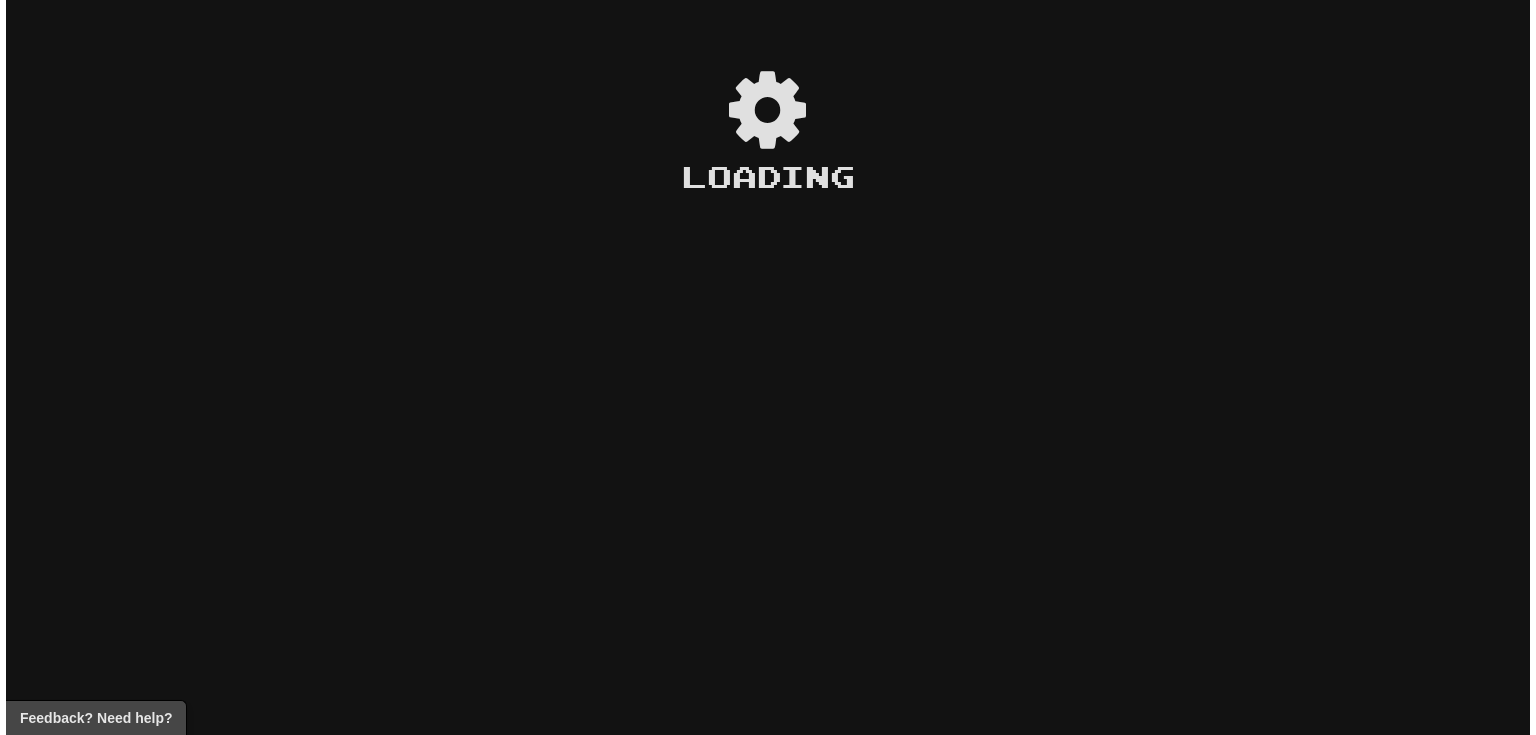 scroll, scrollTop: 0, scrollLeft: 0, axis: both 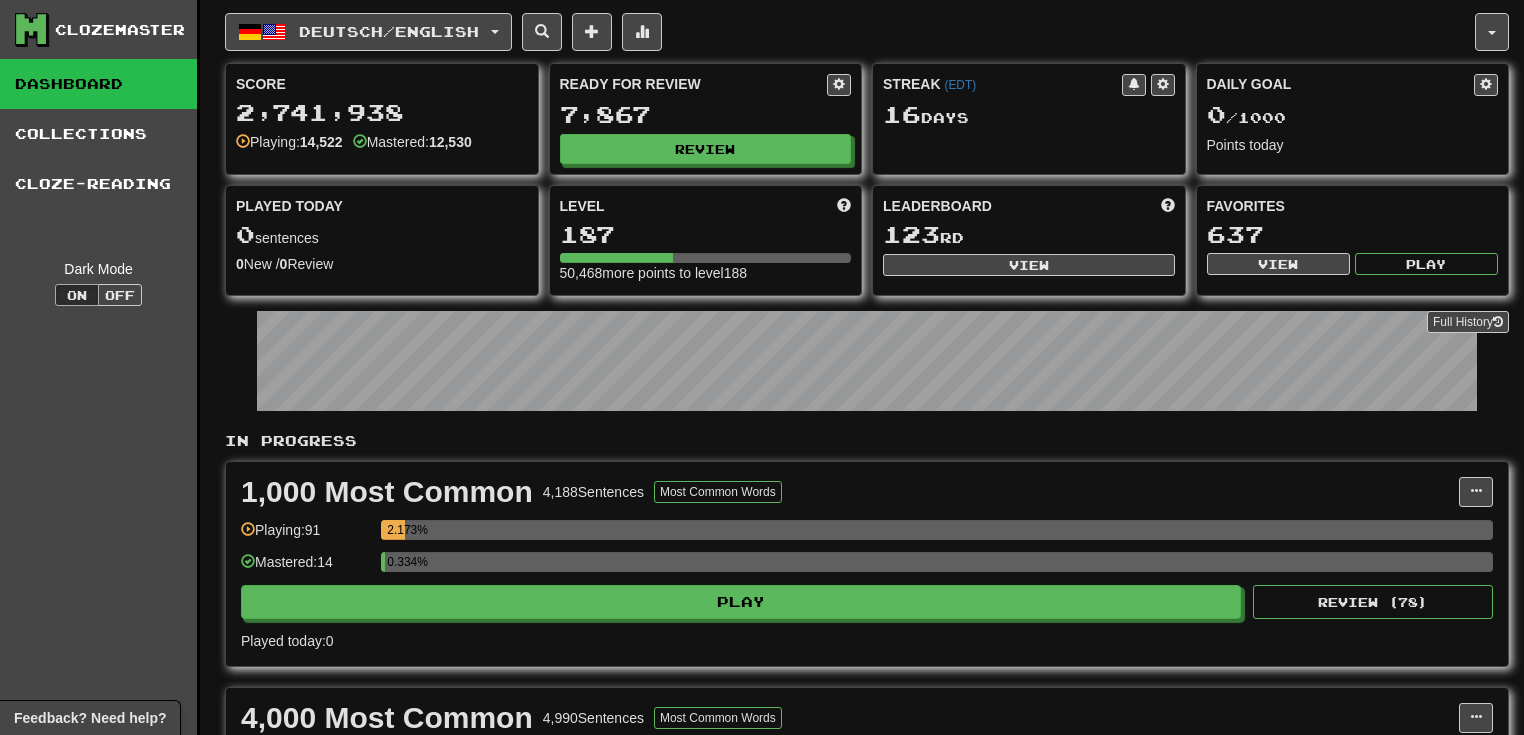 click on "0  /  1000" at bounding box center (1353, 115) 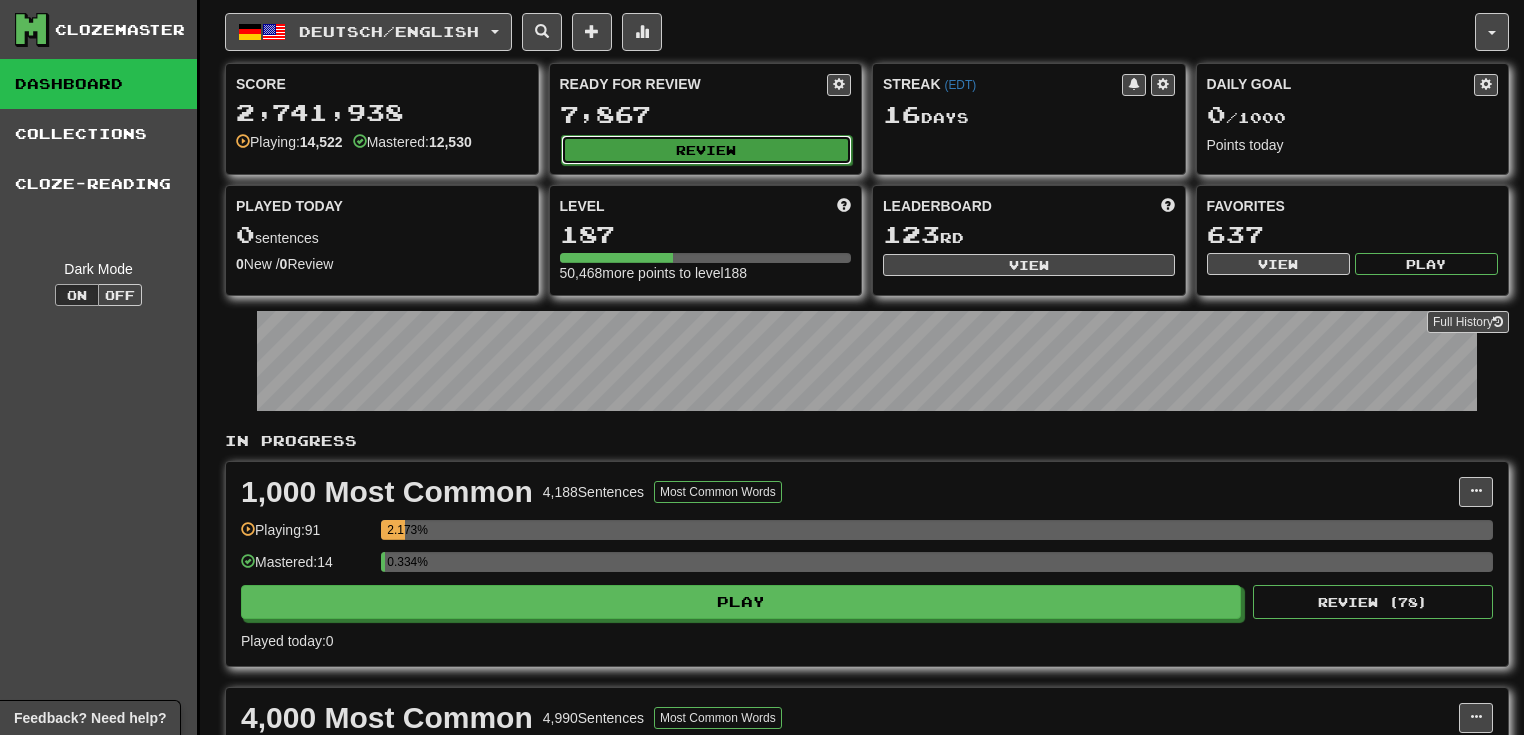 click on "Review" at bounding box center [707, 150] 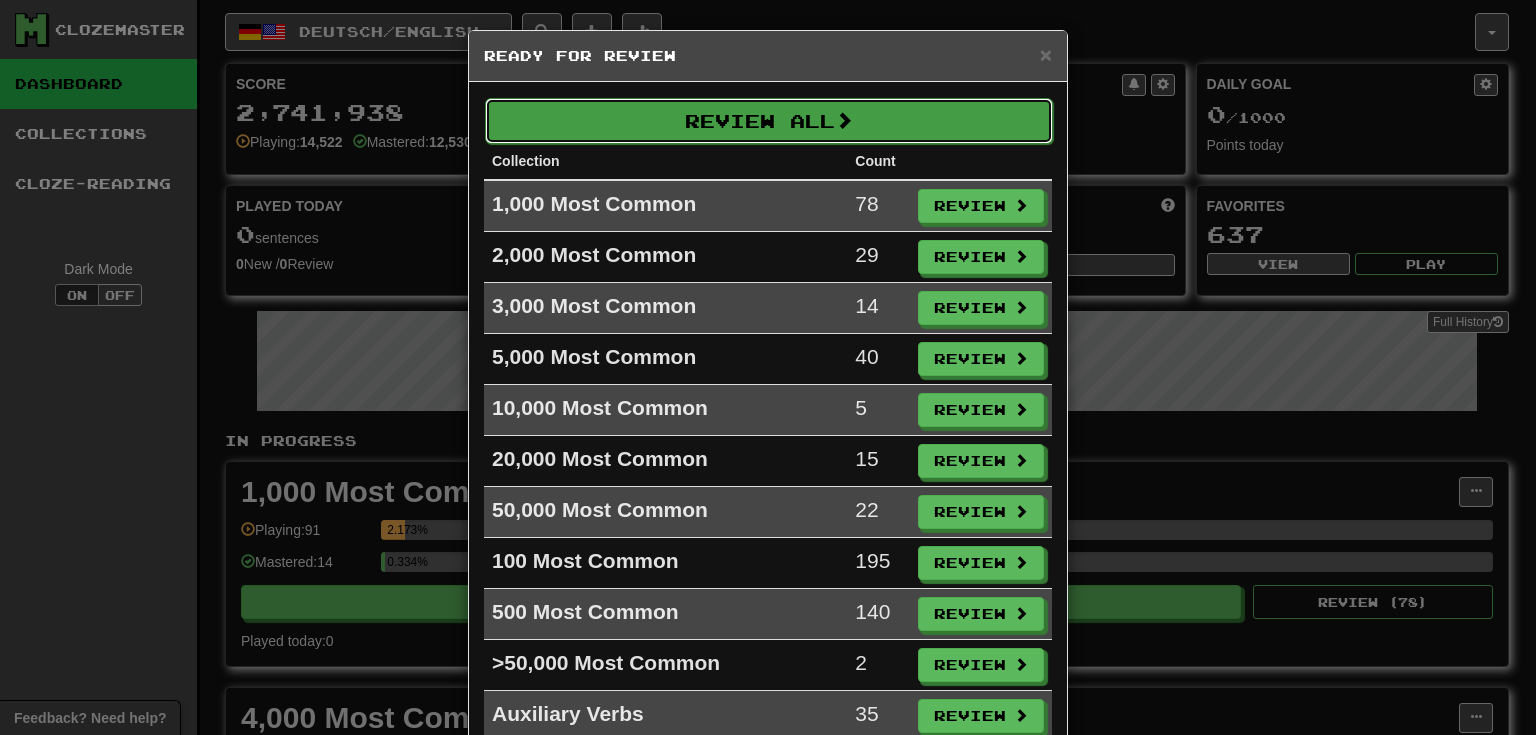 click on "Review All" at bounding box center [769, 121] 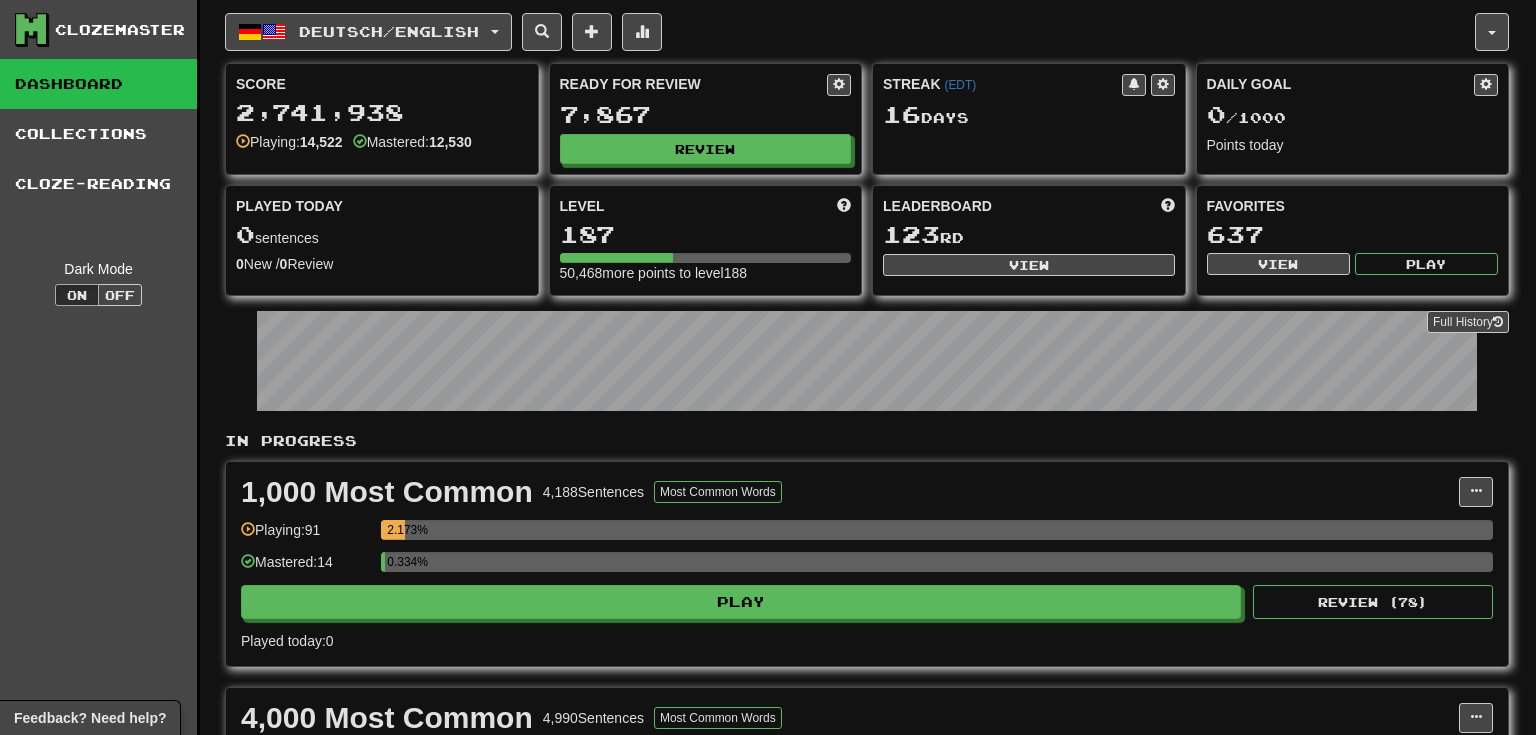 select on "**" 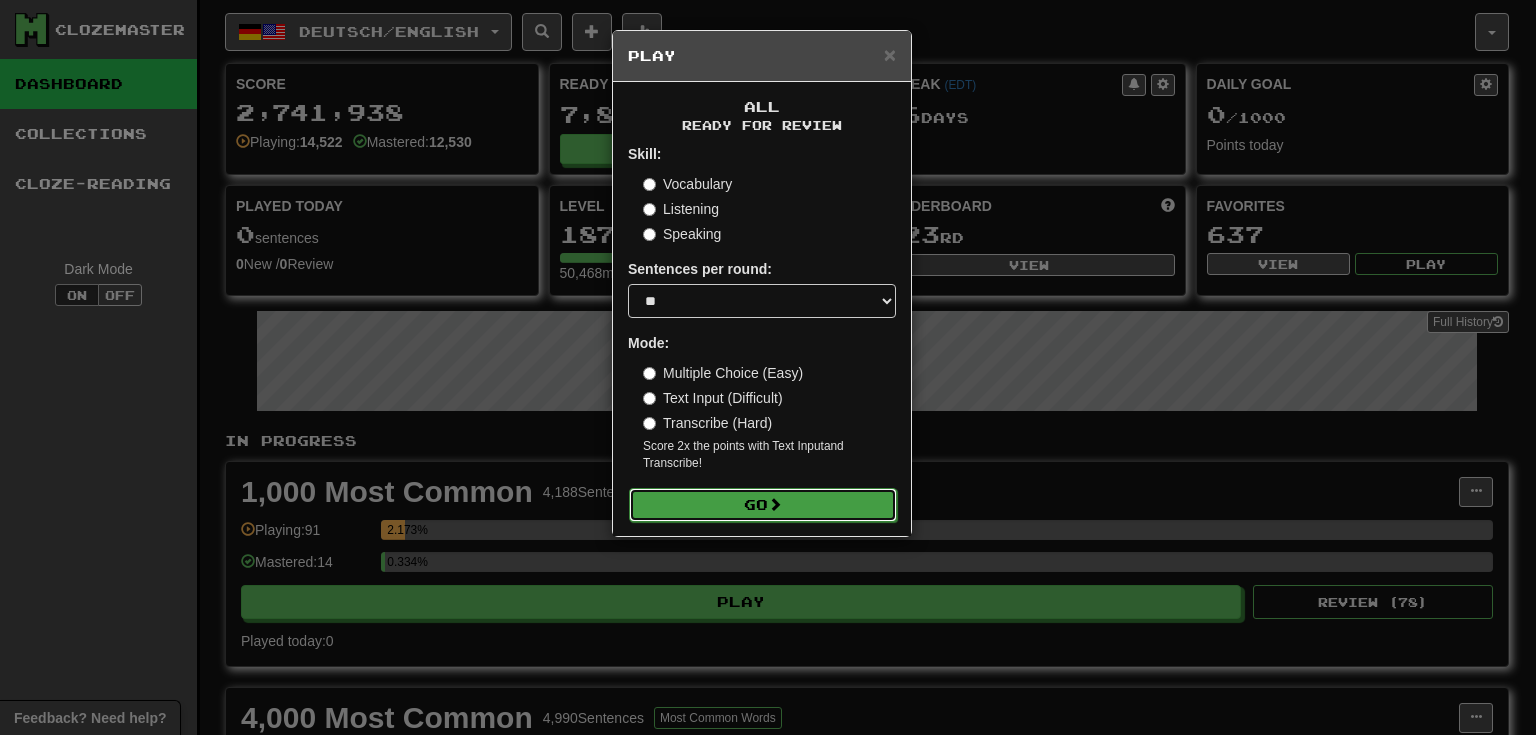 click at bounding box center (775, 504) 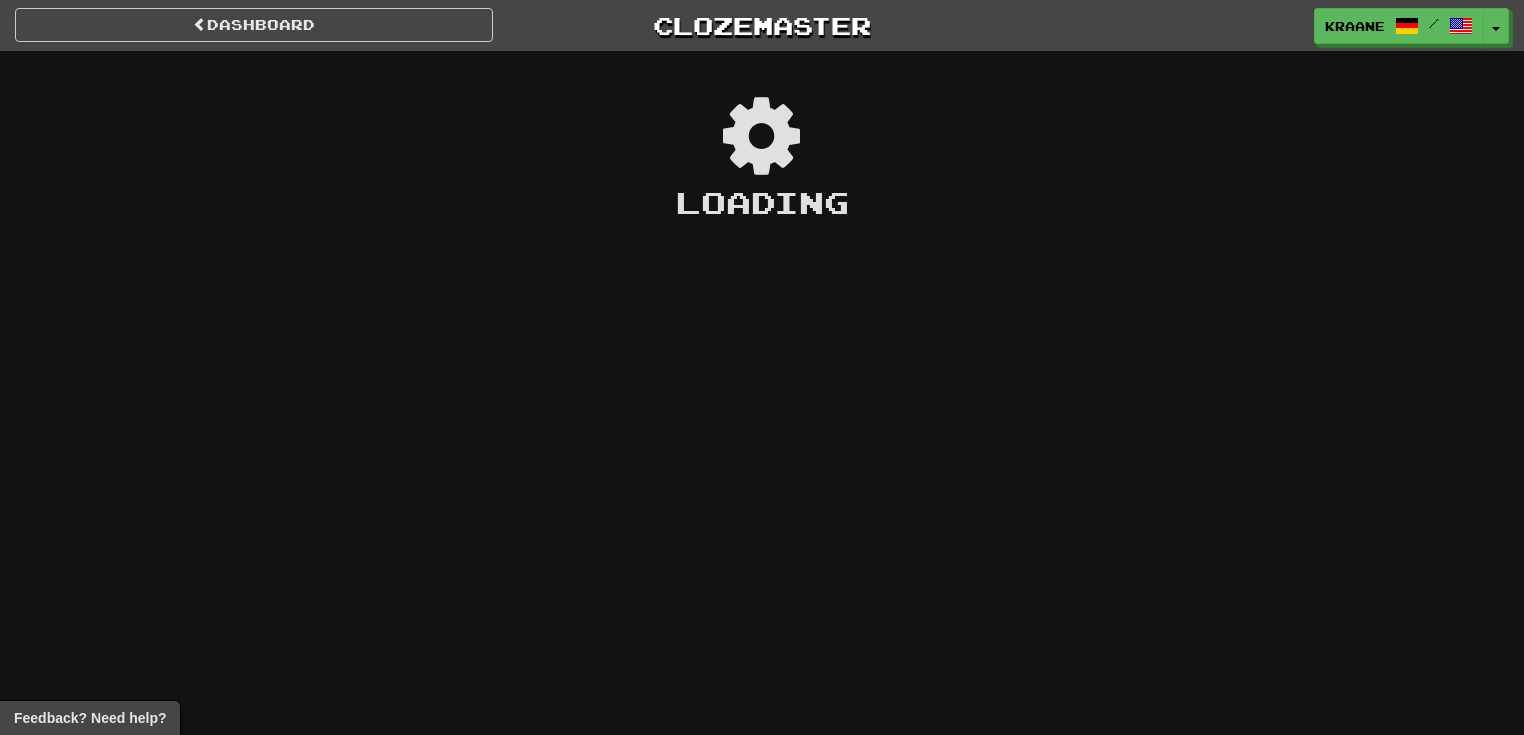 scroll, scrollTop: 0, scrollLeft: 0, axis: both 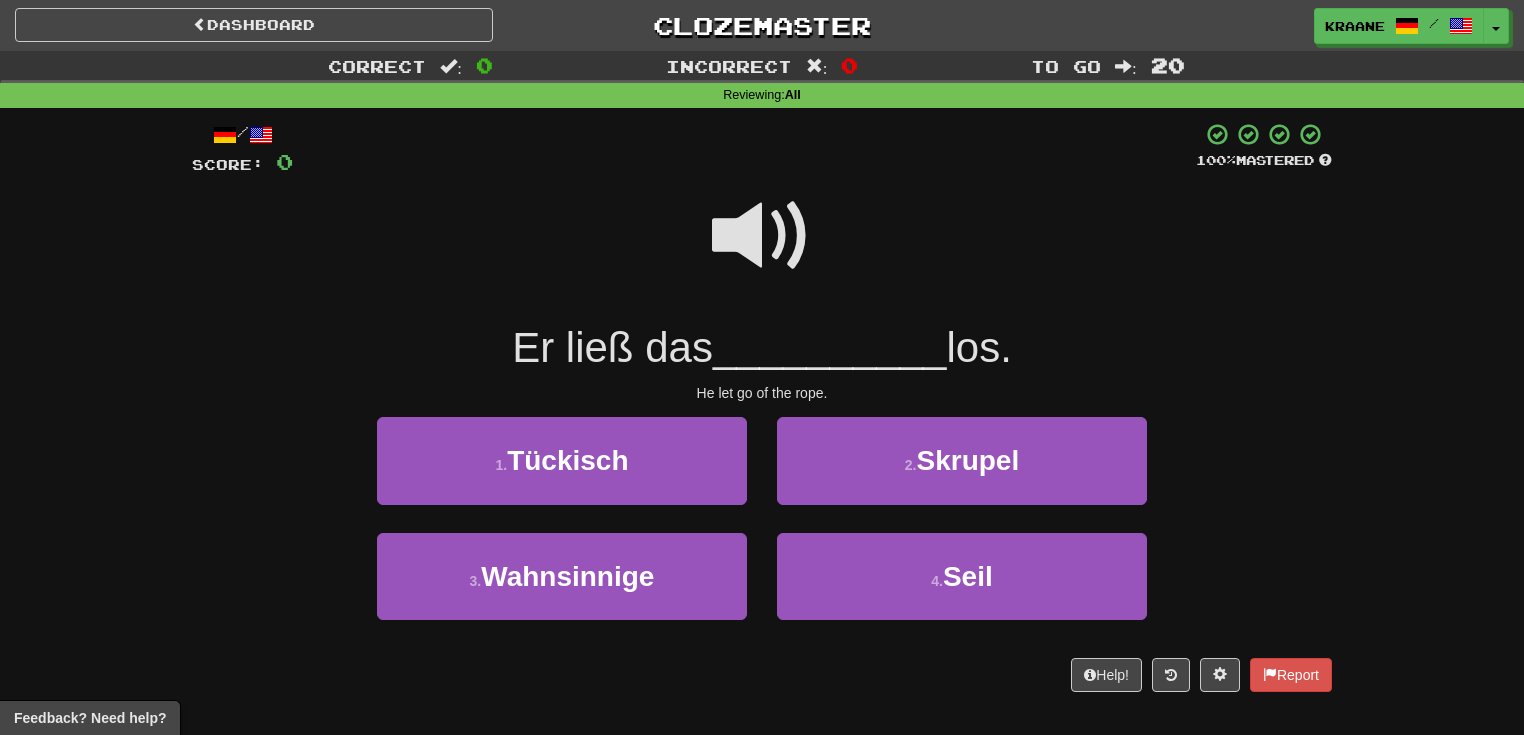 click at bounding box center [762, 236] 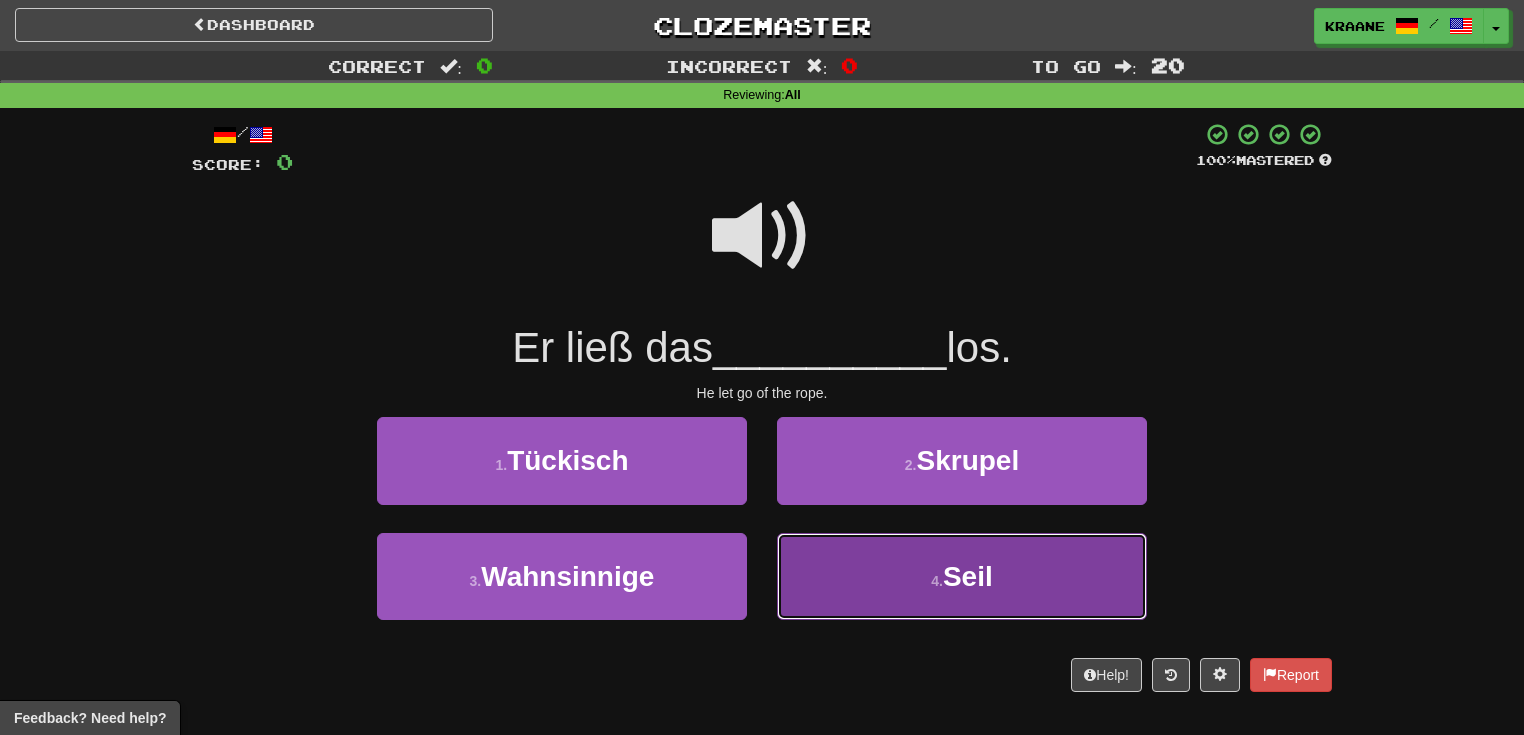 click on "4 .  Seil" at bounding box center (962, 576) 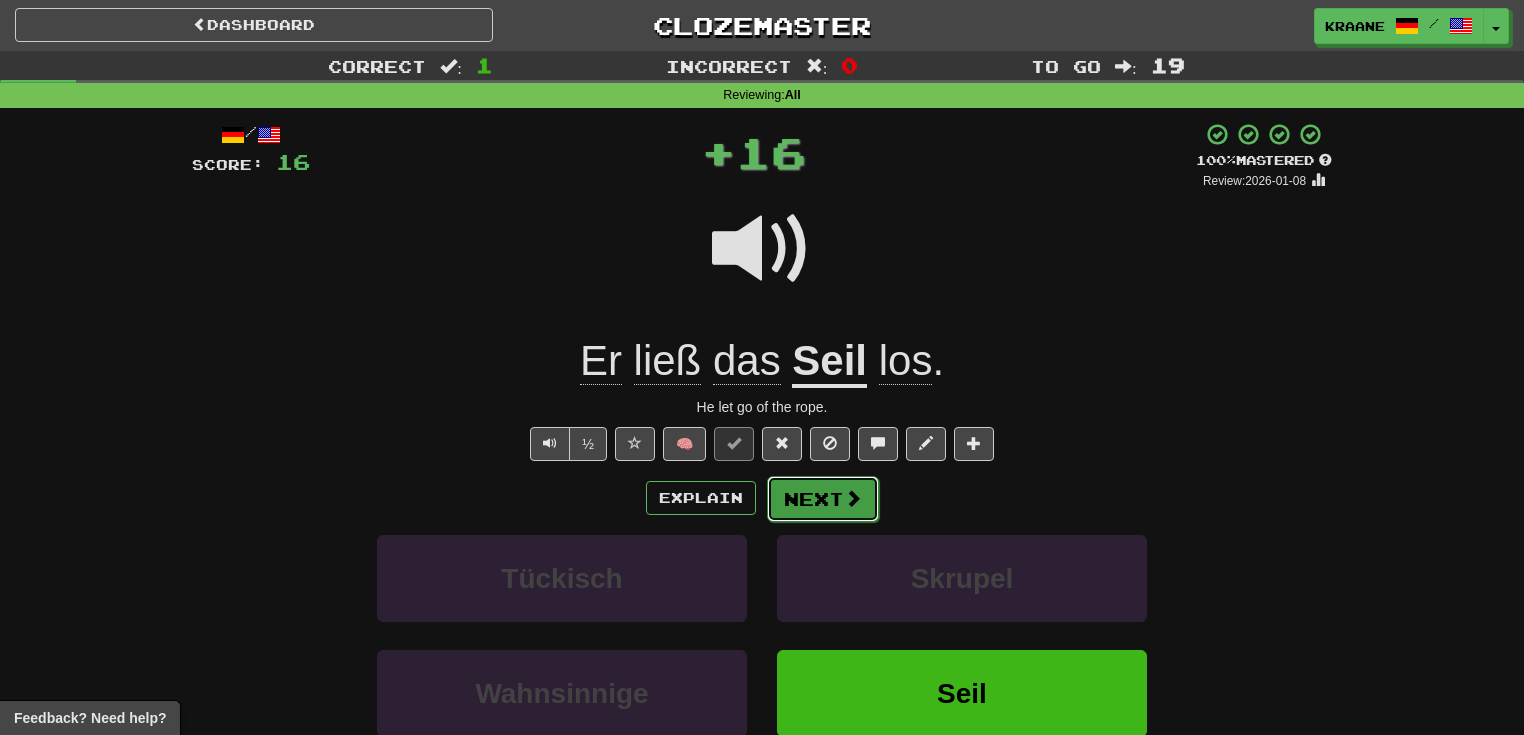 click on "Next" at bounding box center (823, 499) 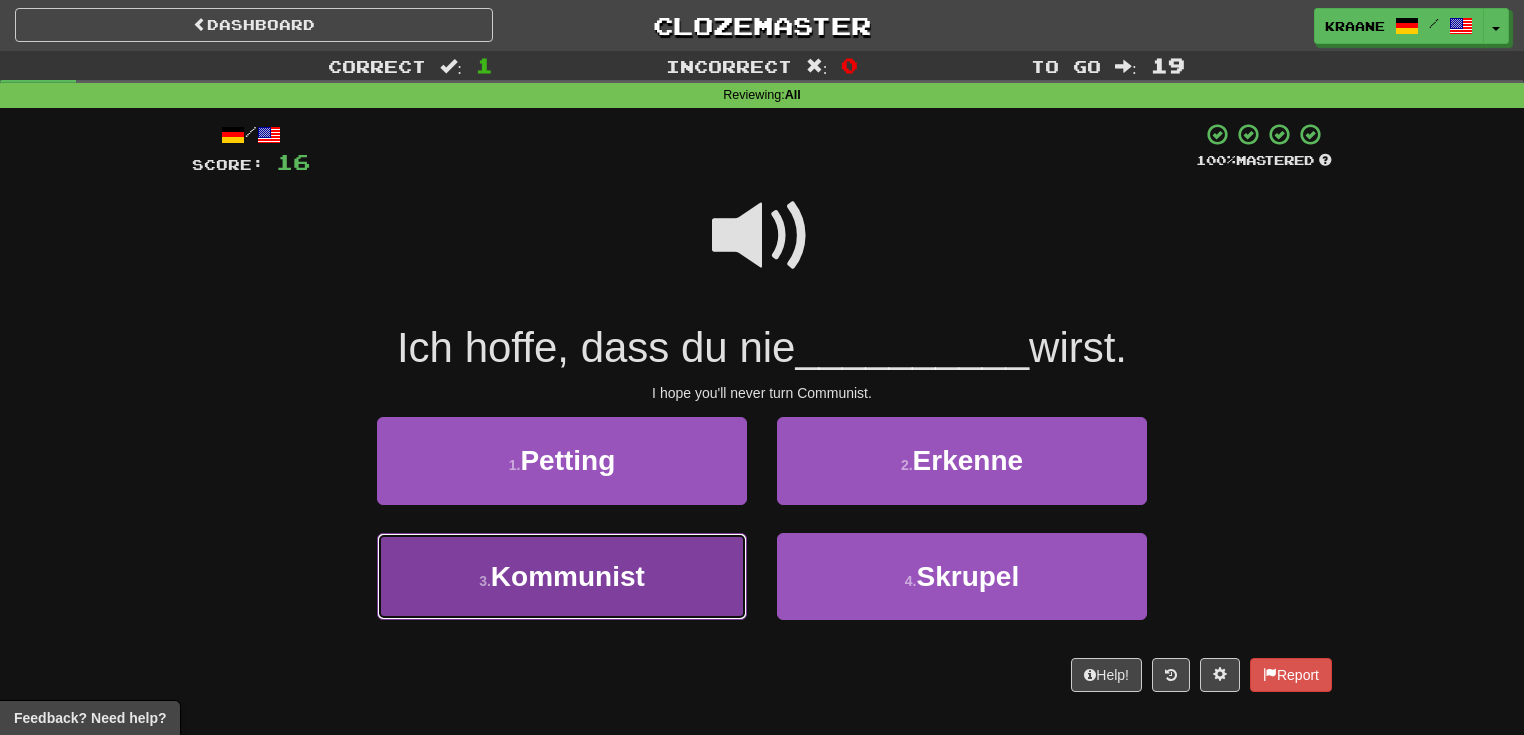 click on "3 .  Kommunist" at bounding box center (562, 576) 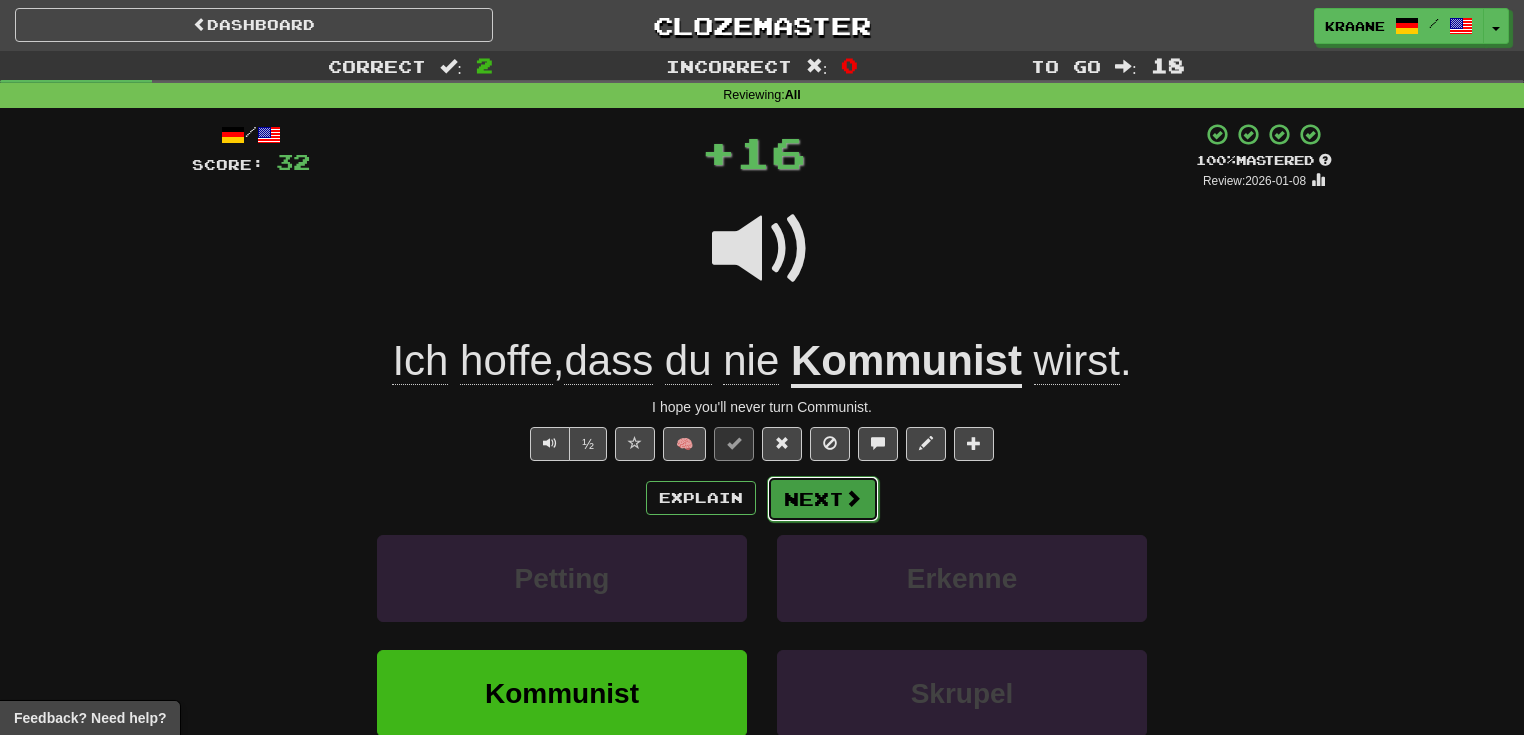 click on "Next" at bounding box center (823, 499) 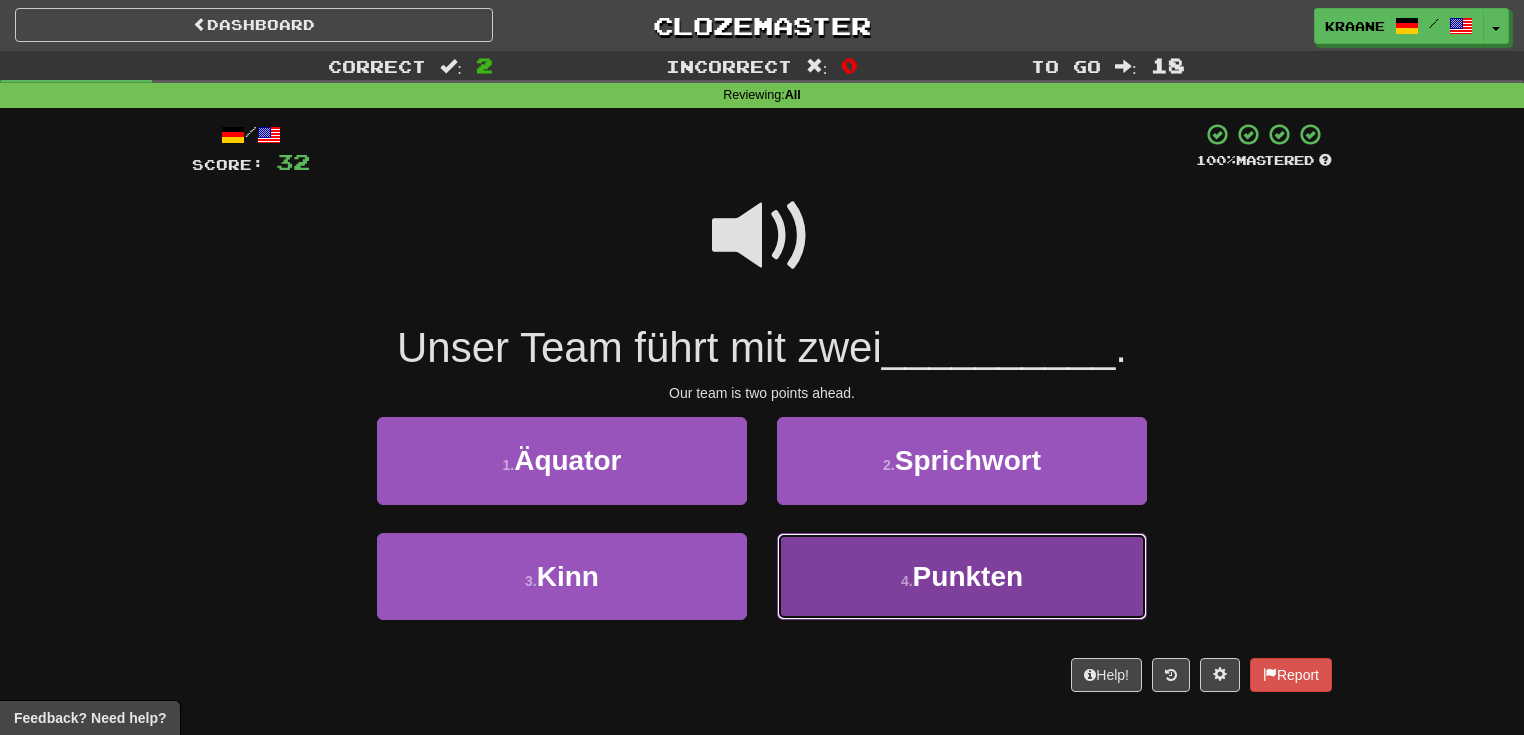 click on "4 .  Punkten" at bounding box center (962, 576) 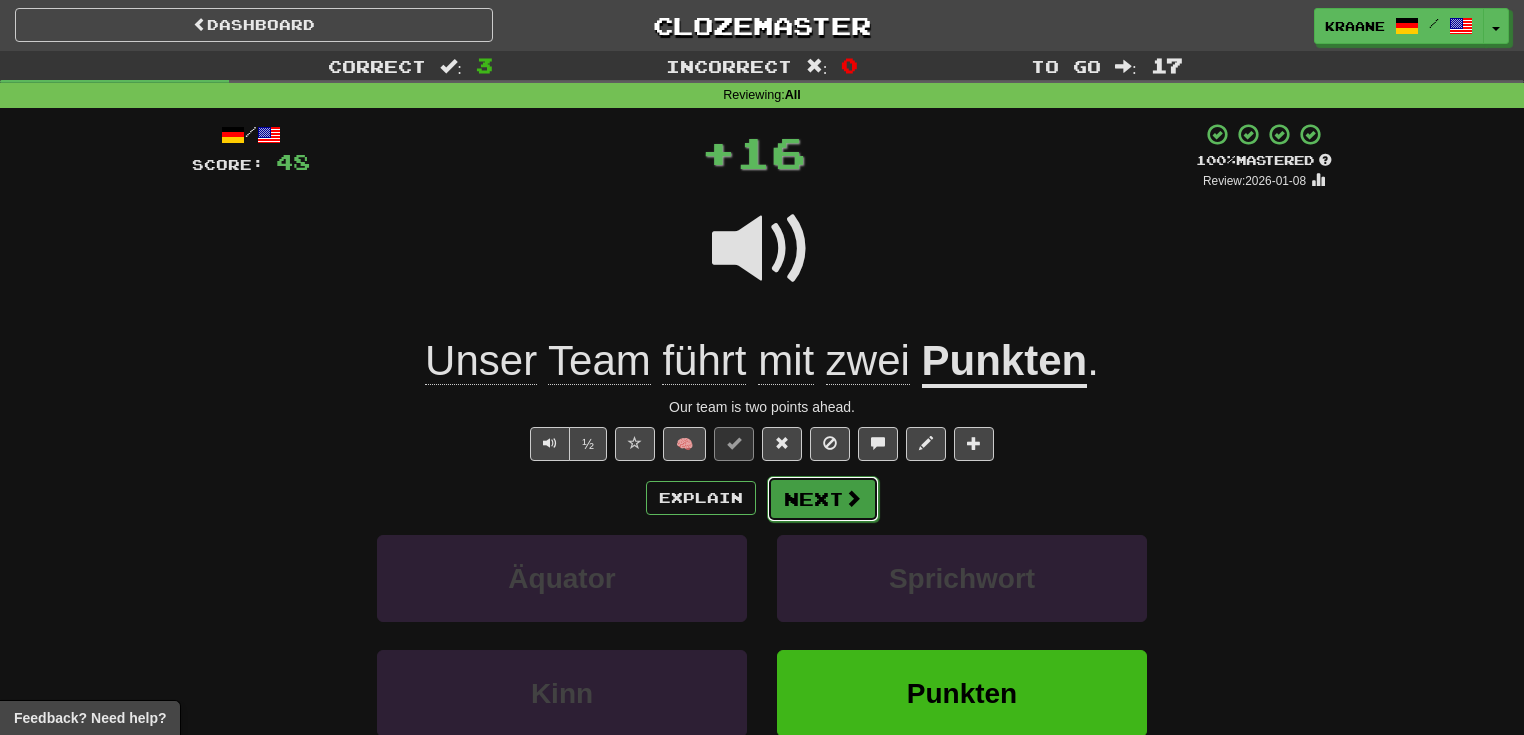click on "Next" at bounding box center (823, 499) 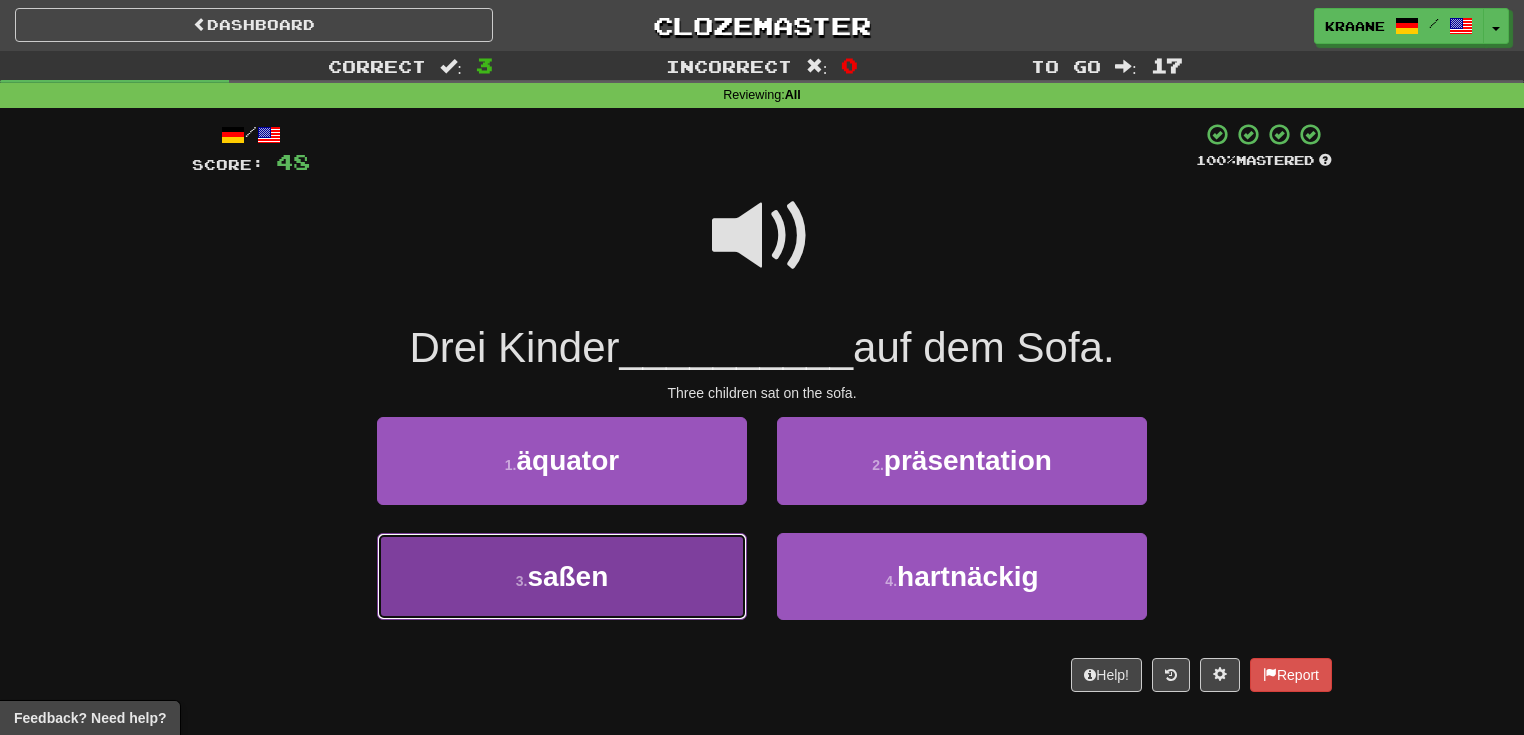 click on "3 .  saßen" at bounding box center [562, 576] 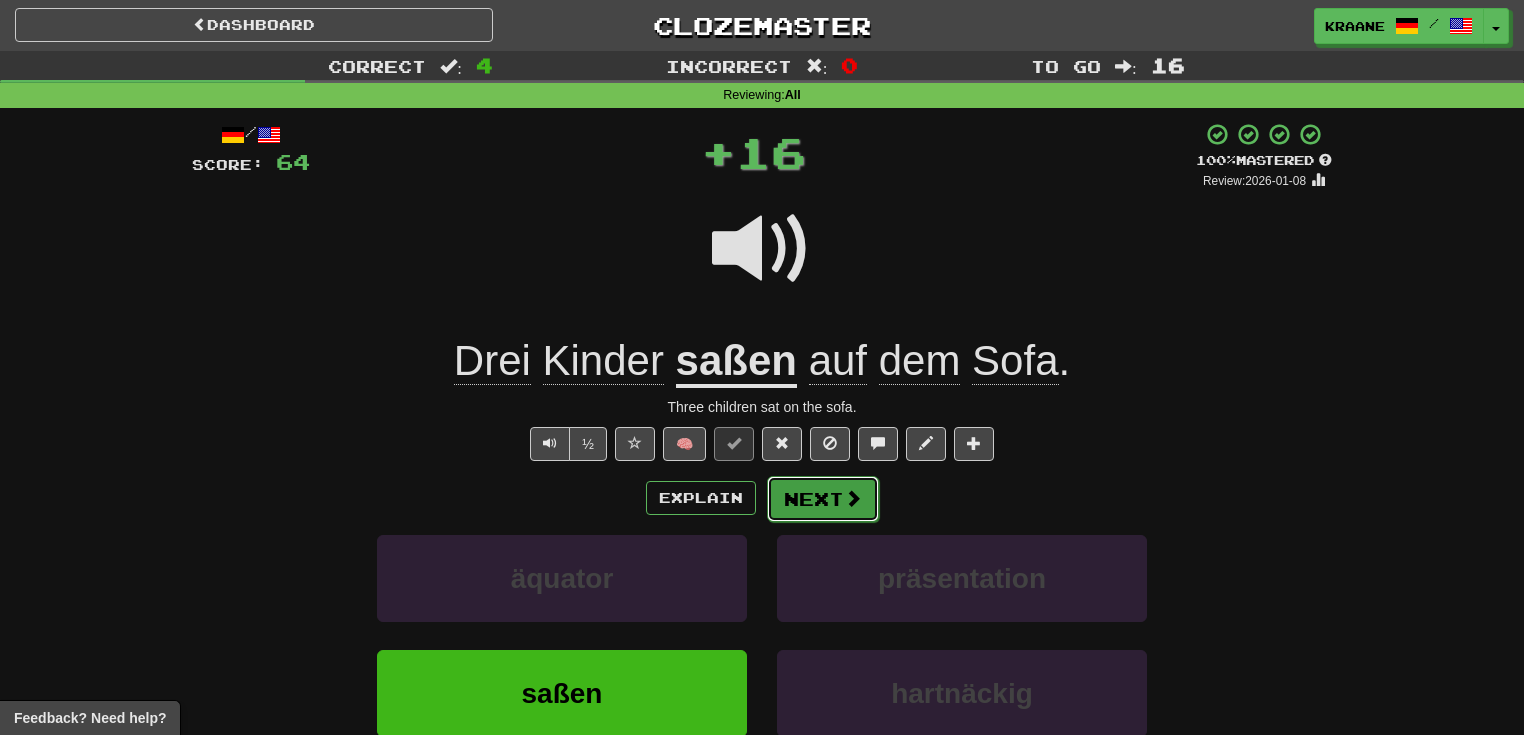click on "Next" at bounding box center (823, 499) 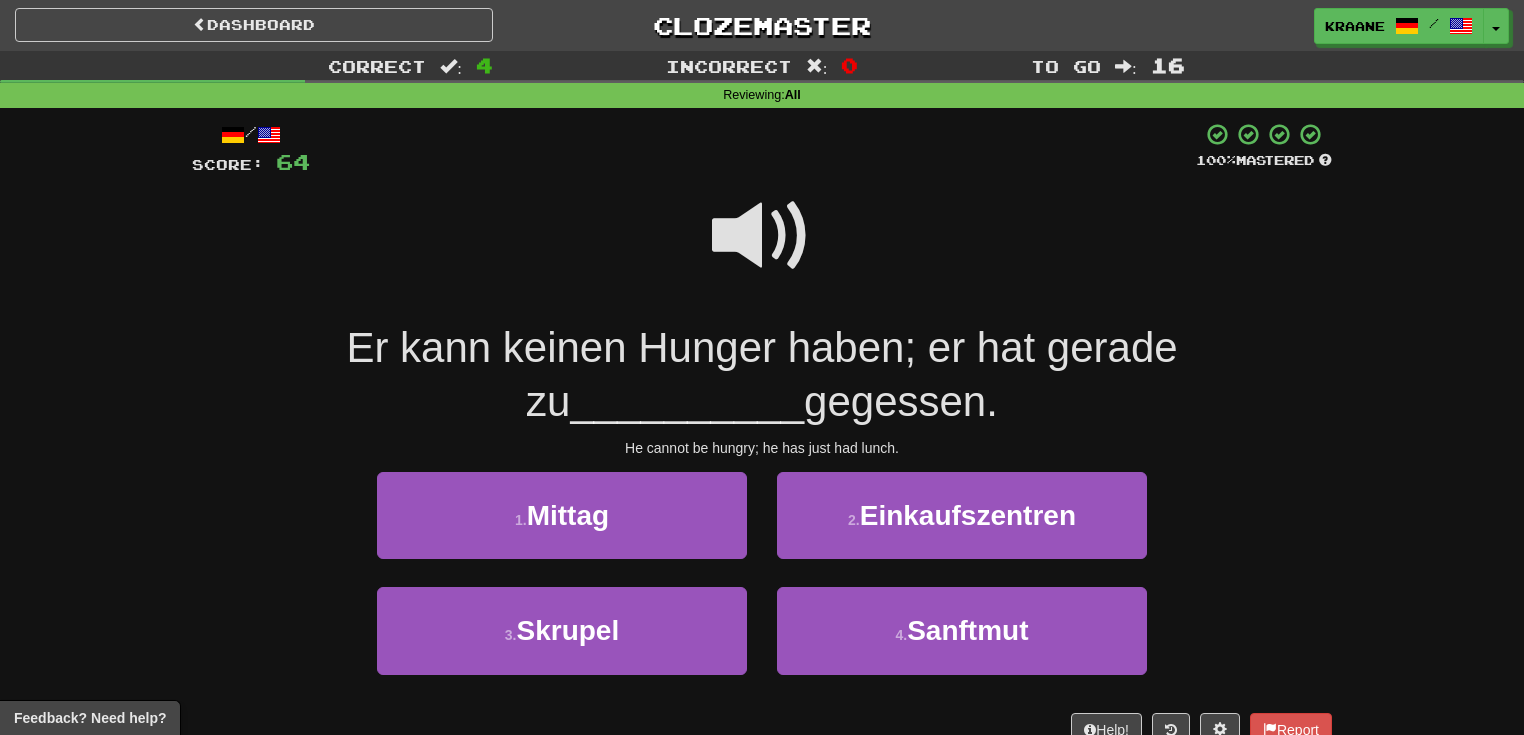 click at bounding box center (762, 236) 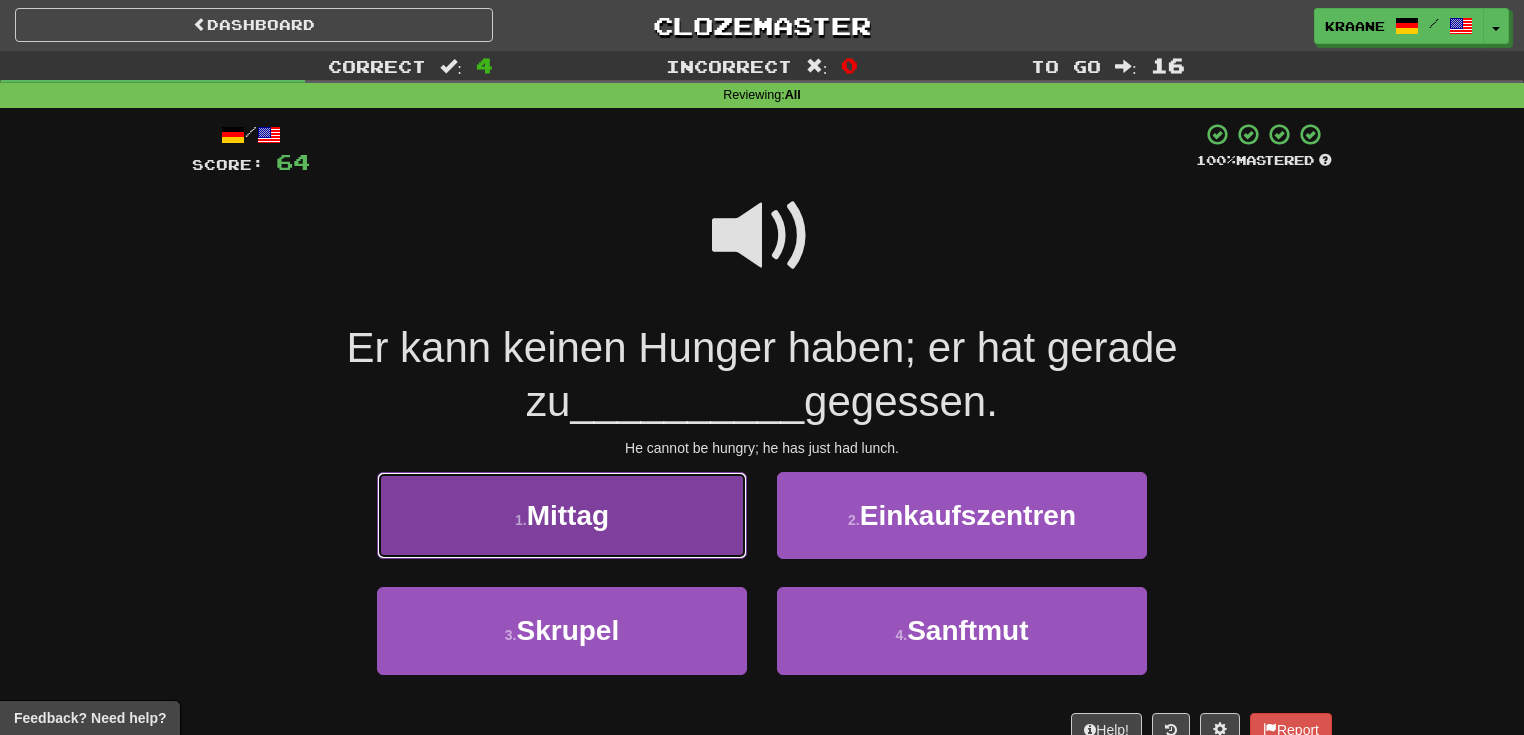click on "1 .  Mittag" at bounding box center (562, 515) 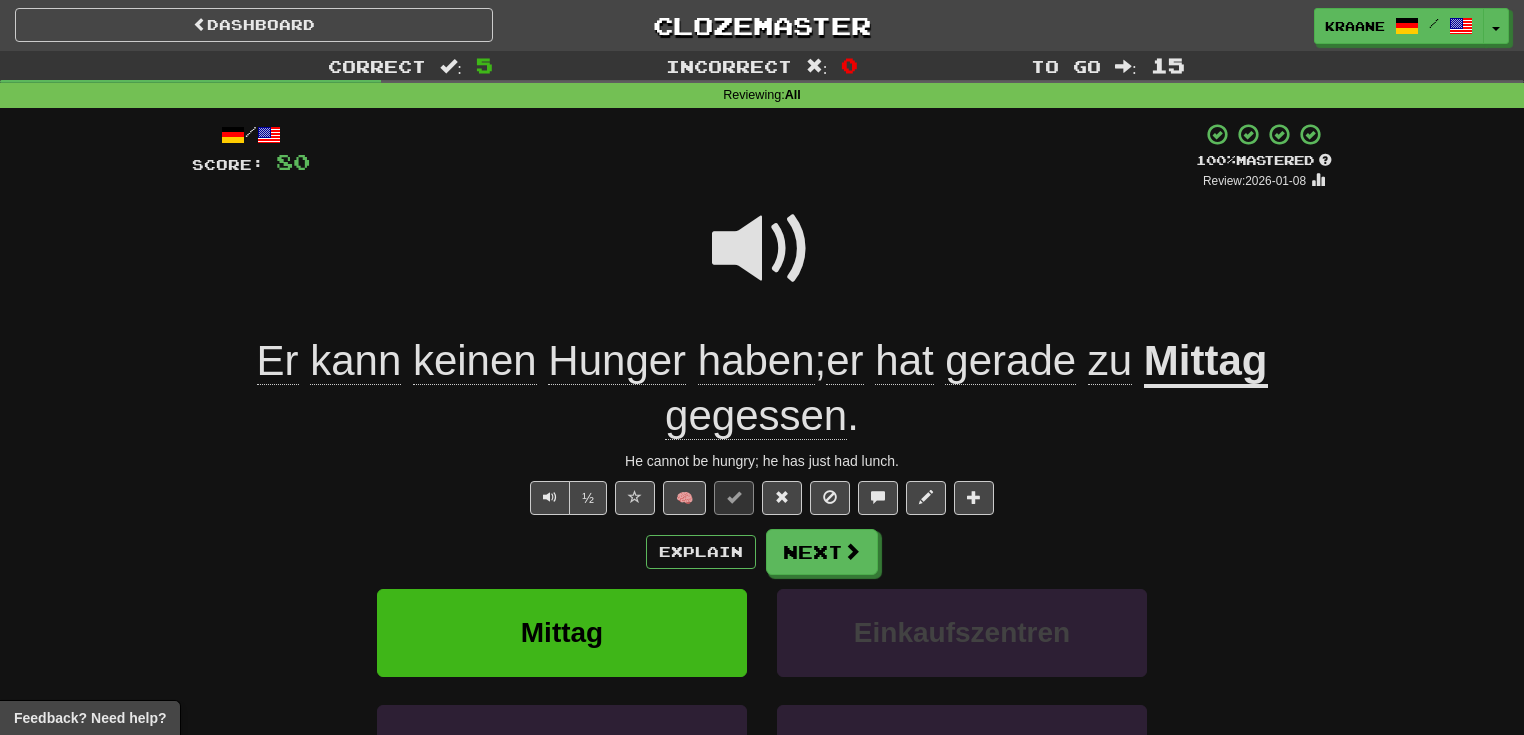 drag, startPoint x: 851, startPoint y: 564, endPoint x: 585, endPoint y: 269, distance: 397.21655 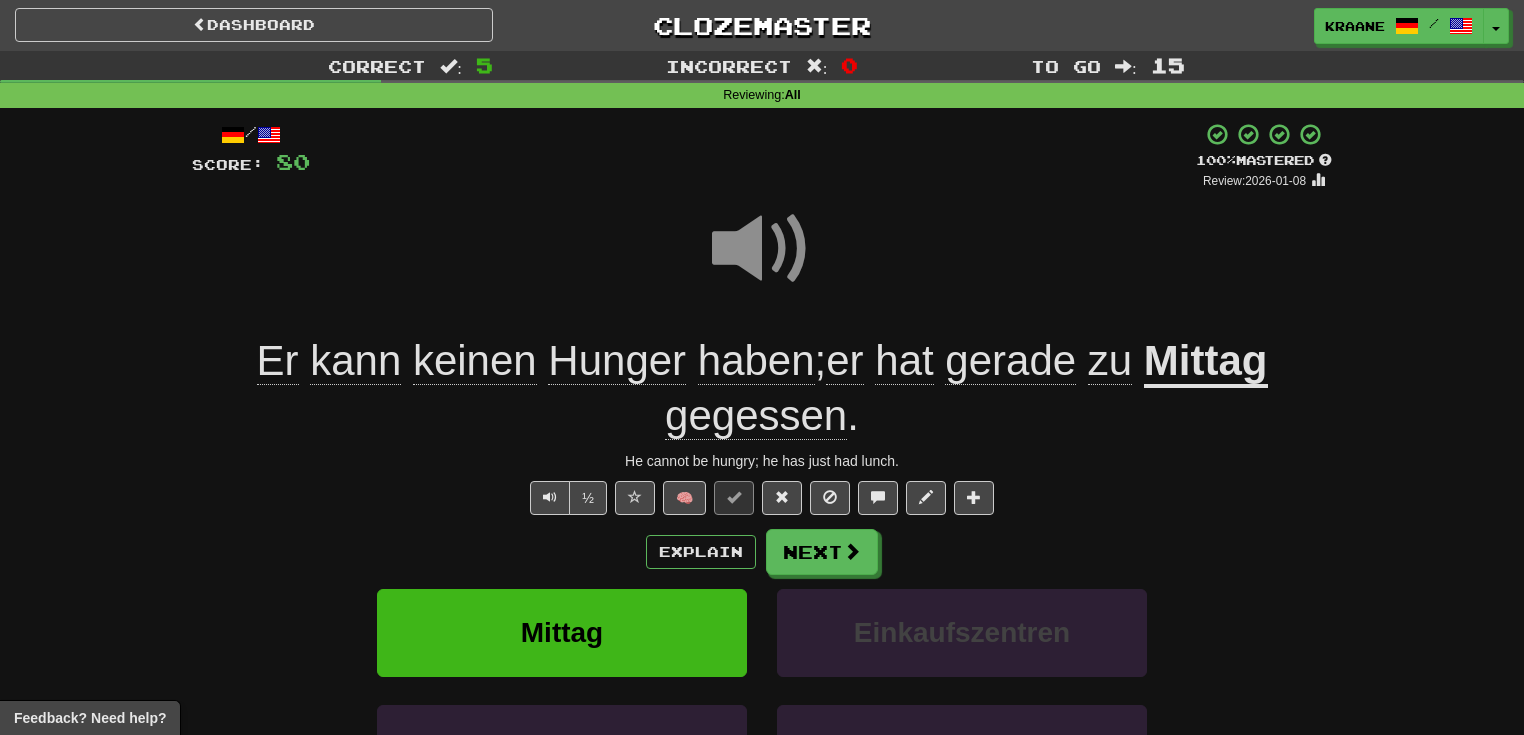 click at bounding box center [762, 249] 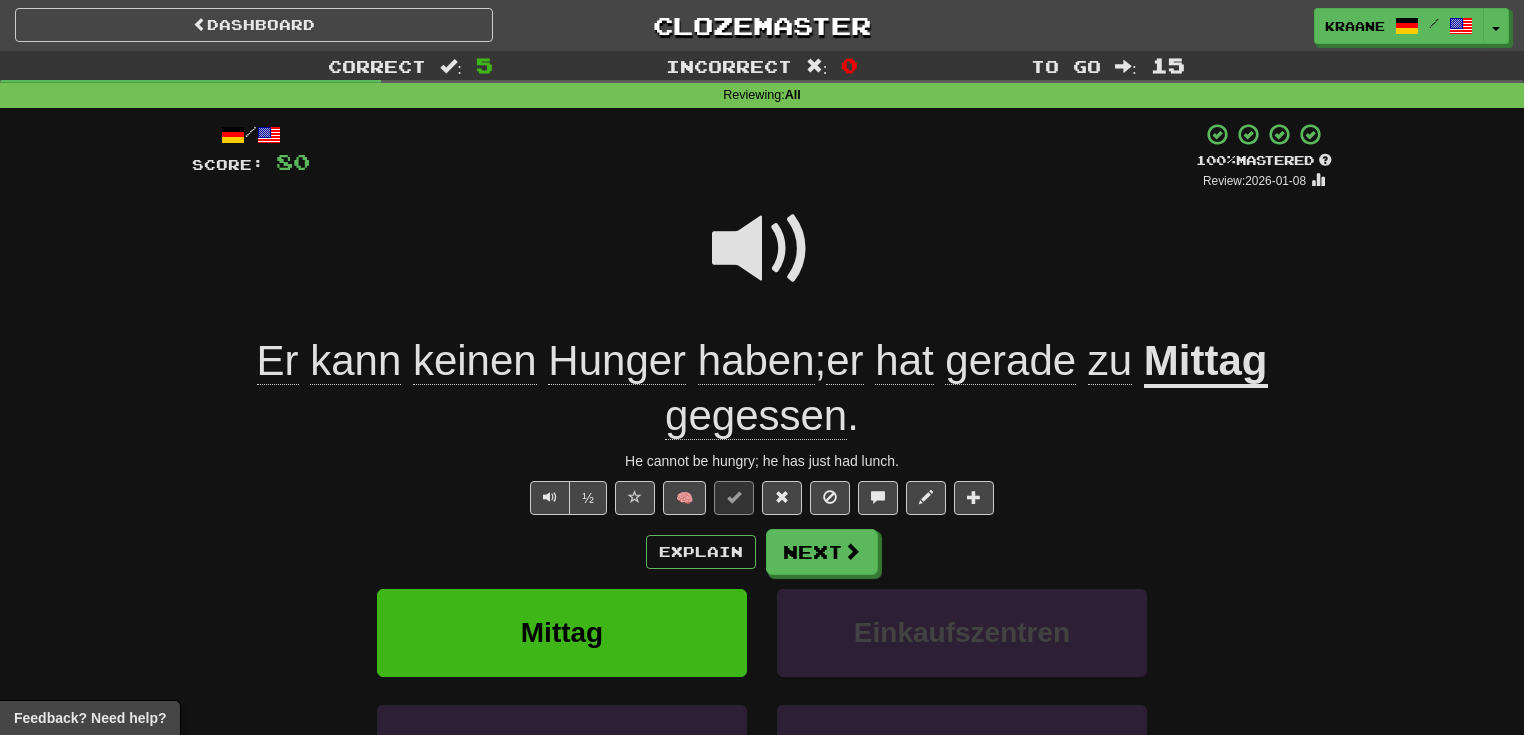 click at bounding box center (762, 249) 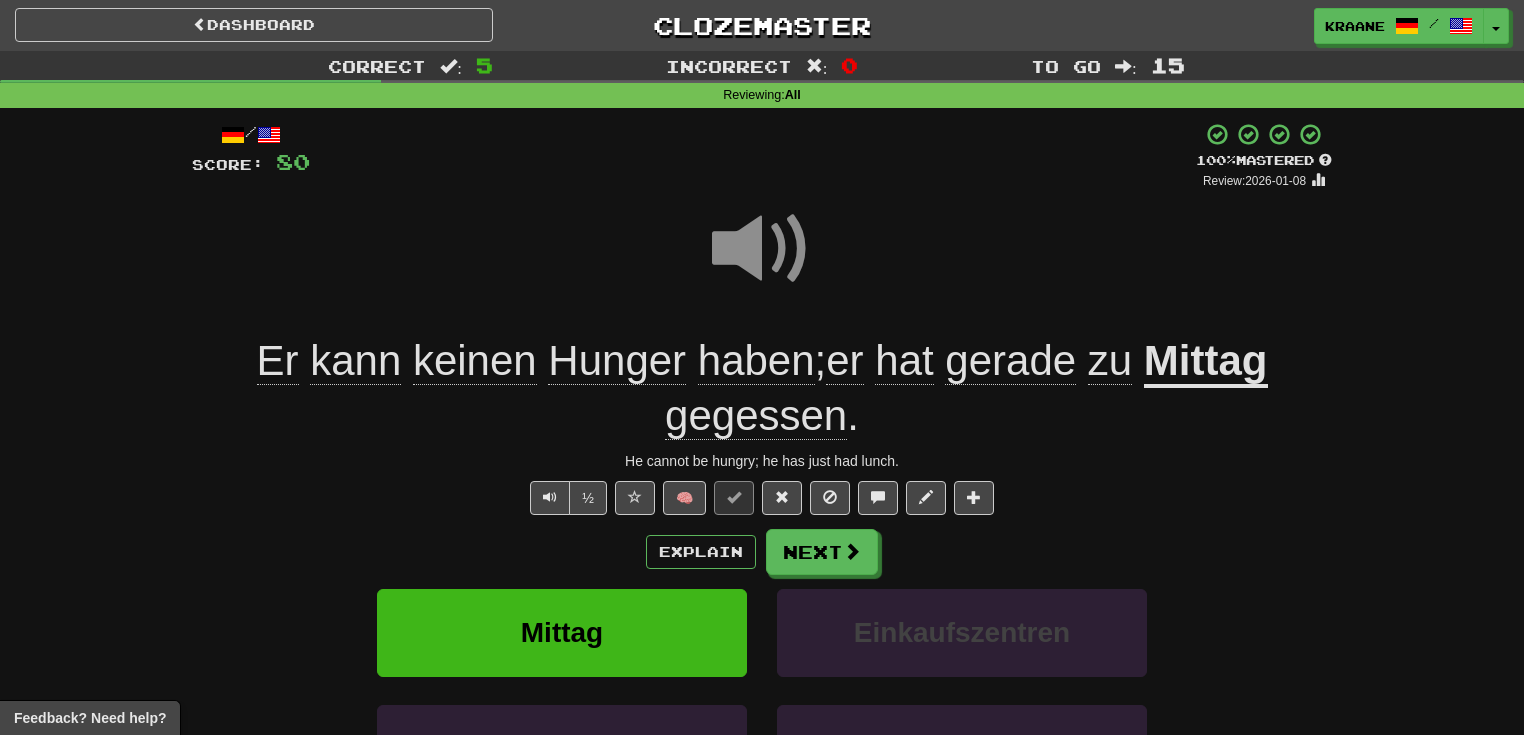 click at bounding box center (762, 249) 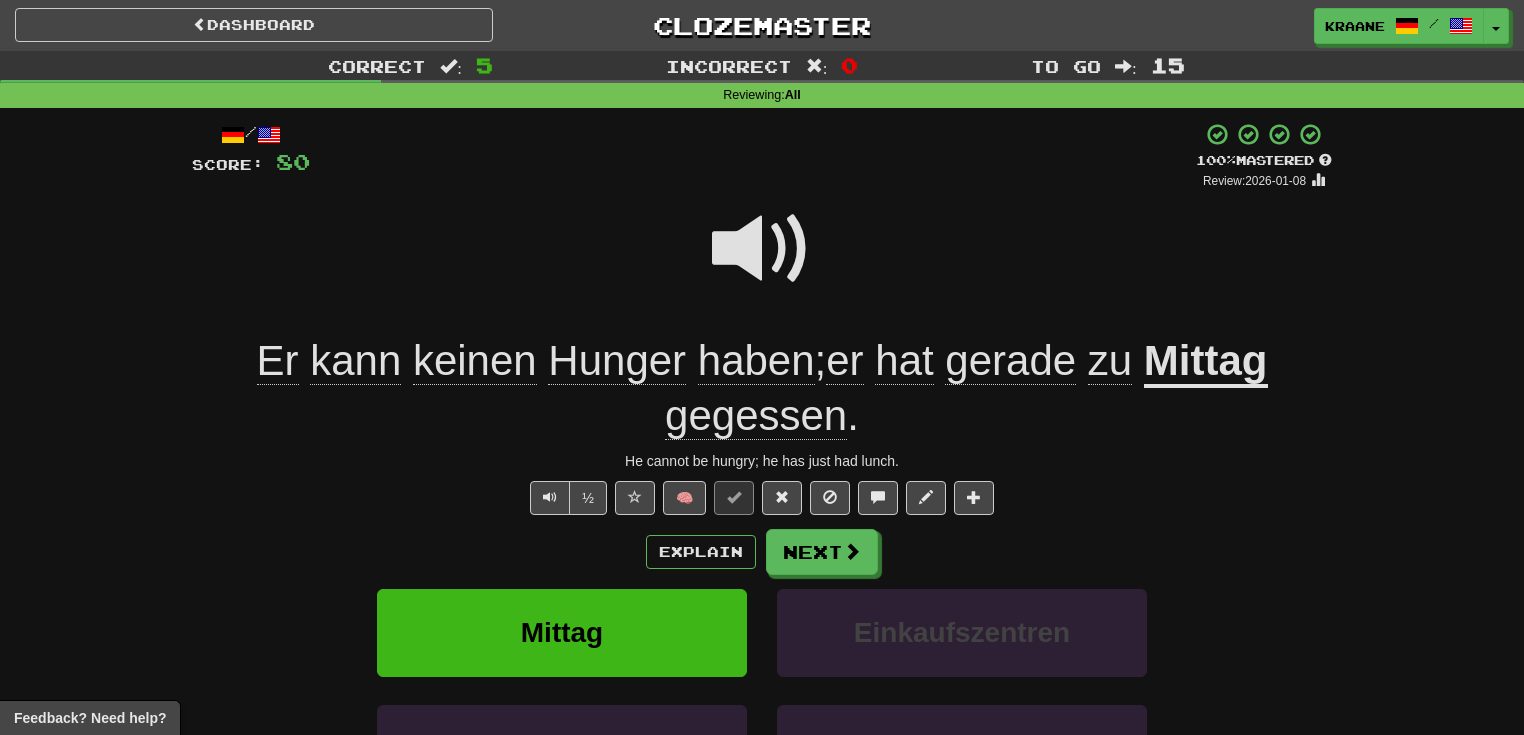click at bounding box center [762, 249] 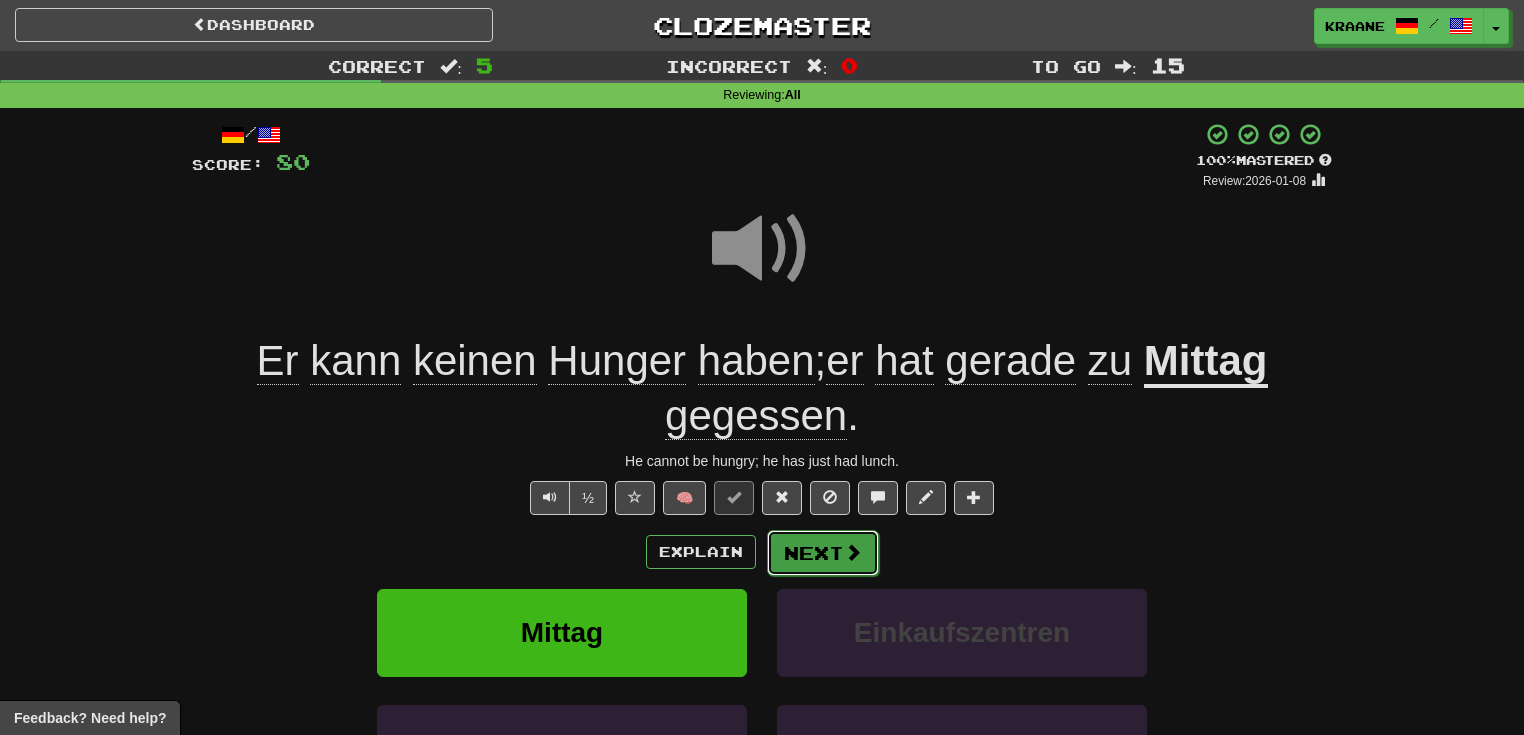 click on "Next" at bounding box center [823, 553] 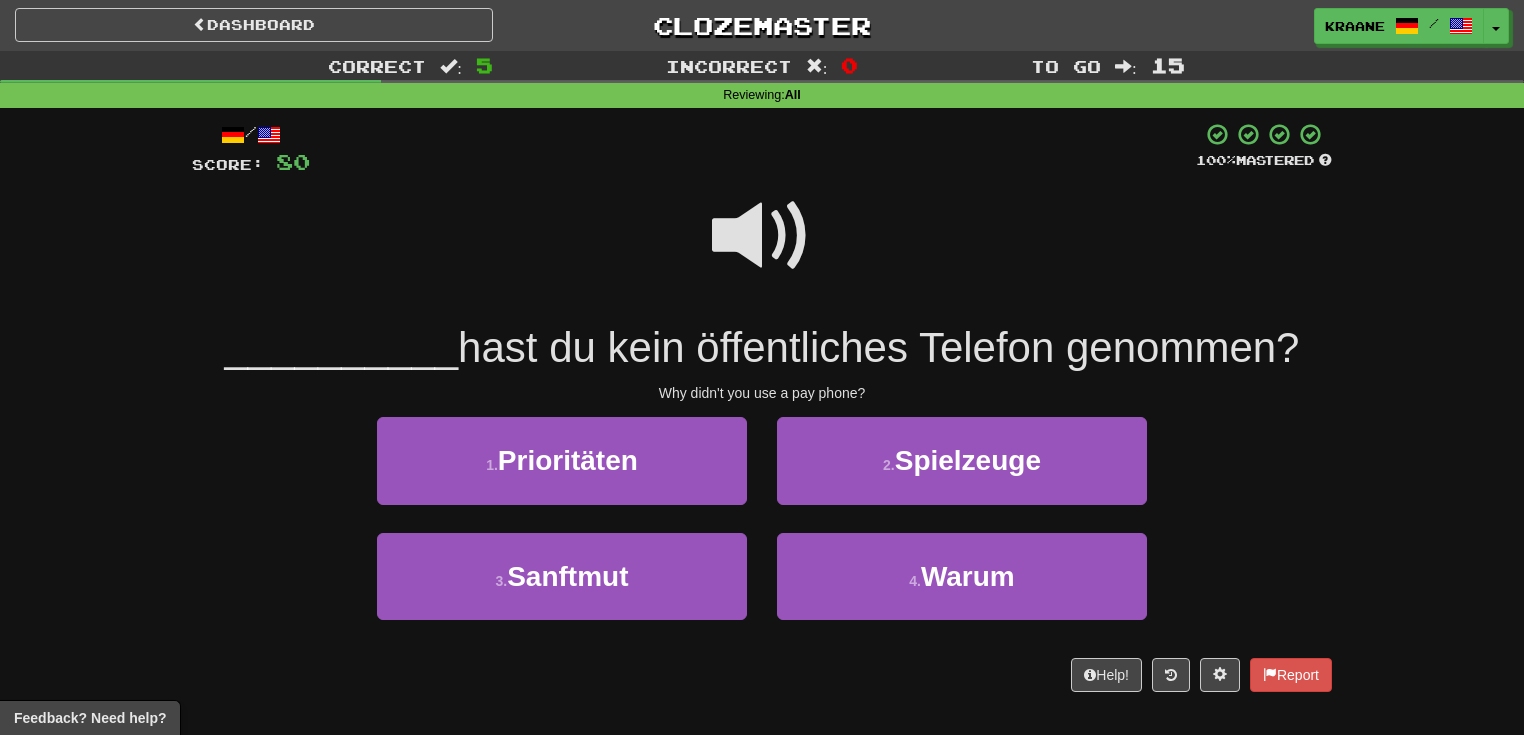 click at bounding box center (762, 236) 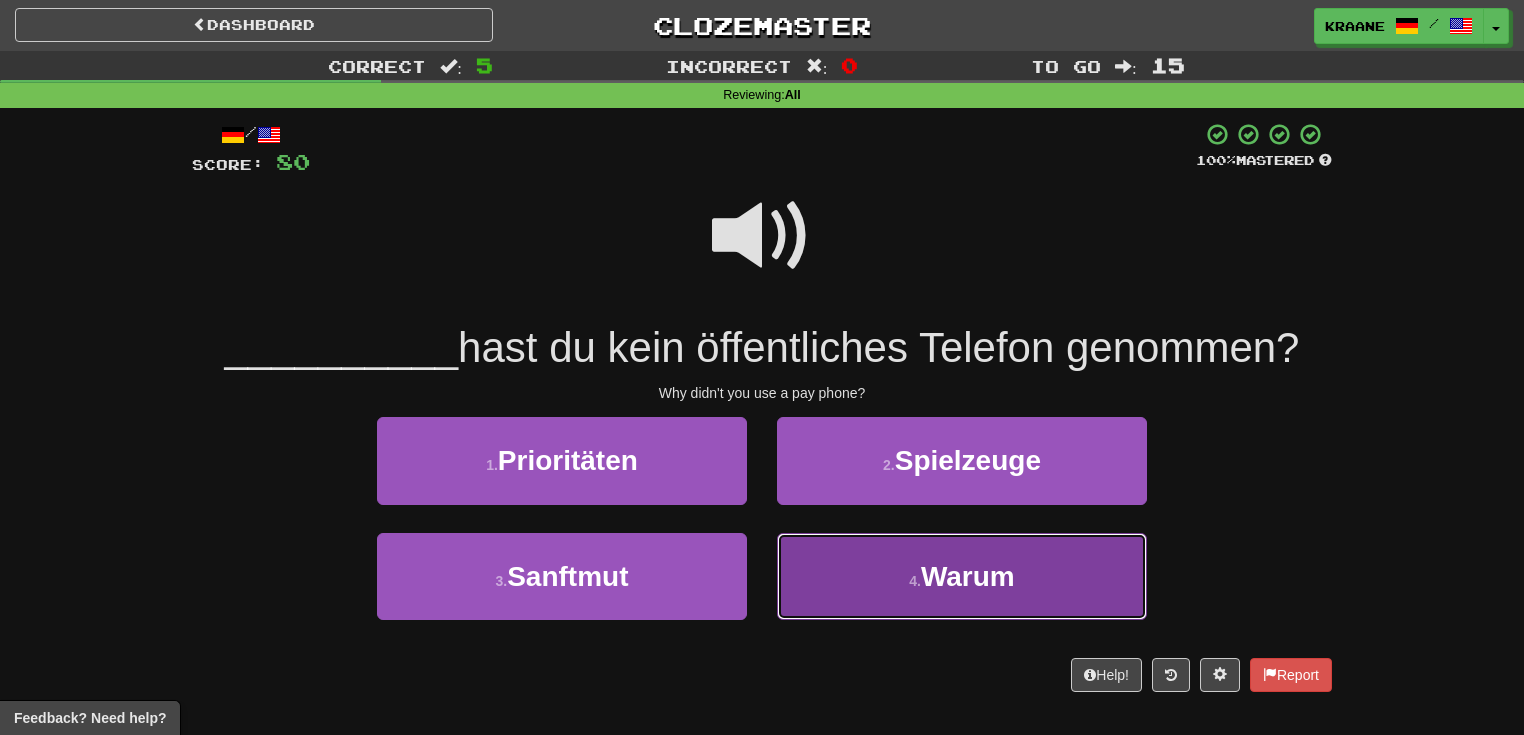 click on "4 .  Warum" at bounding box center [962, 576] 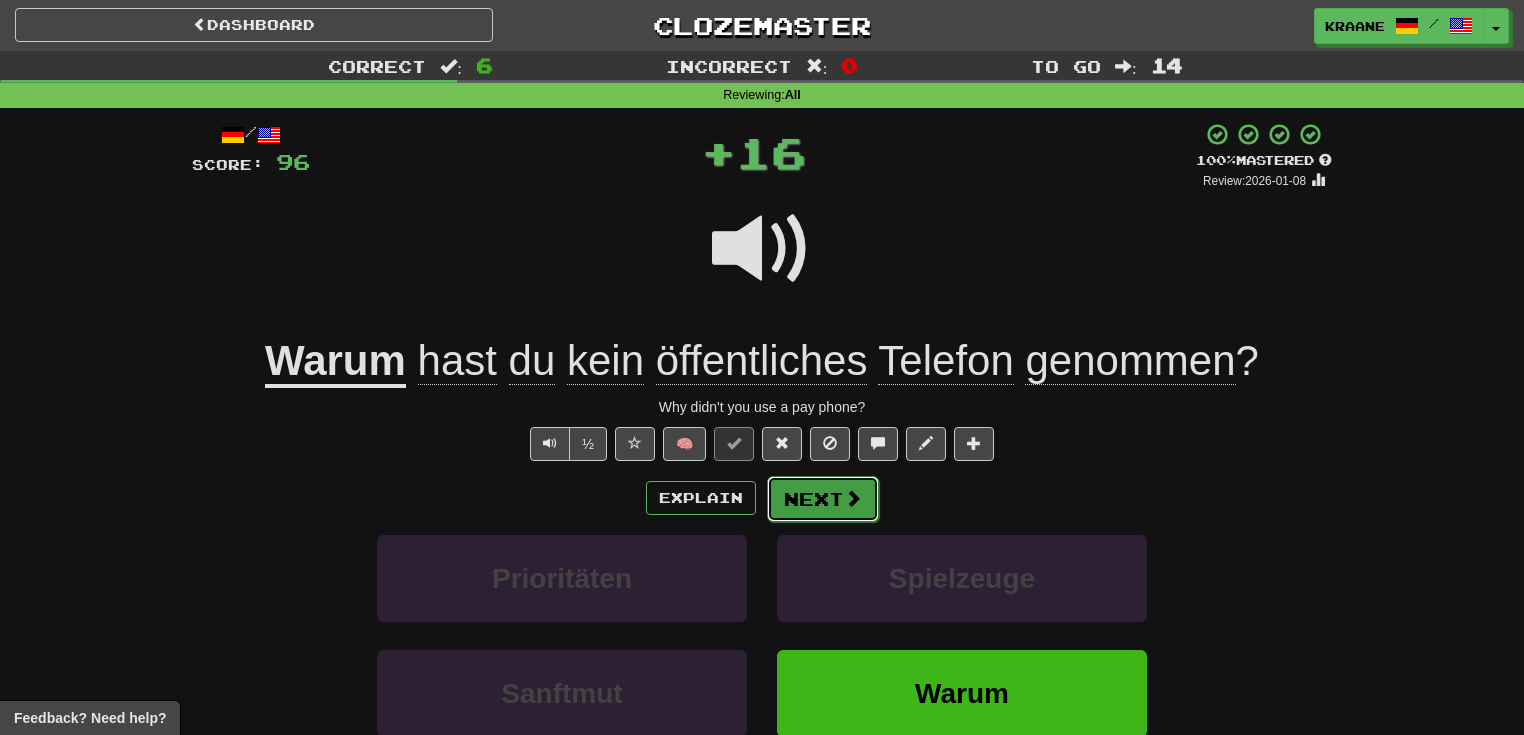 click at bounding box center (853, 498) 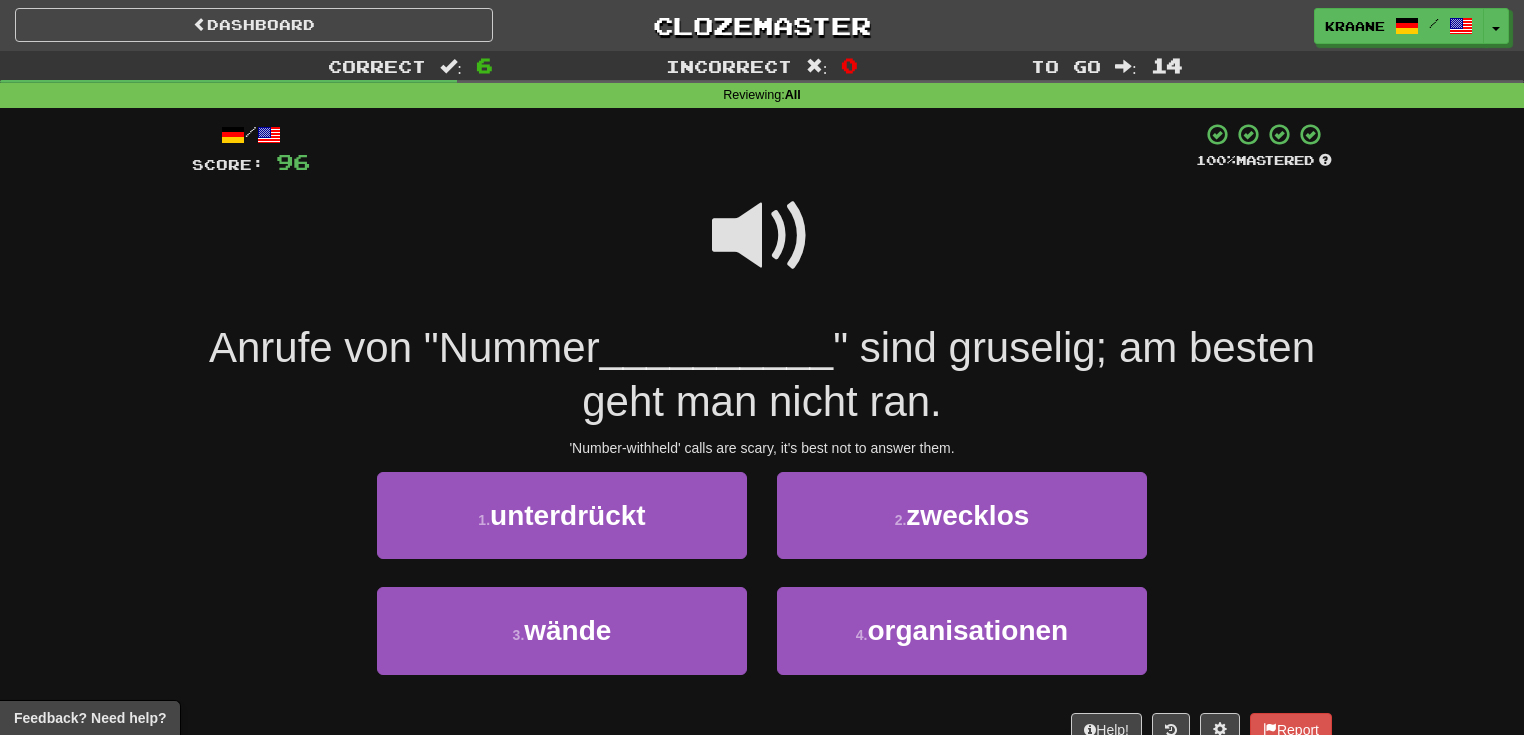 click at bounding box center [762, 236] 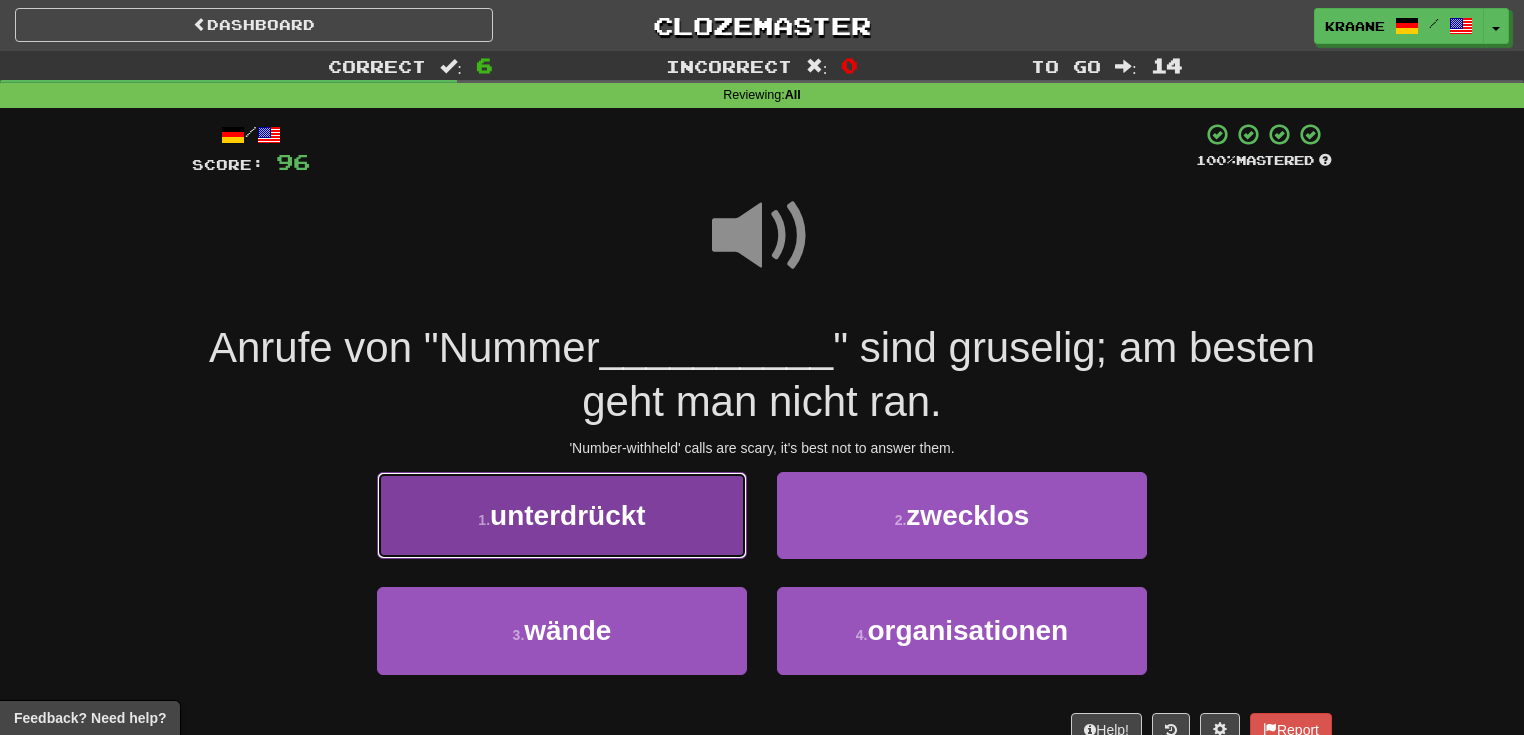 click on "1 .  unterdrückt" at bounding box center (562, 515) 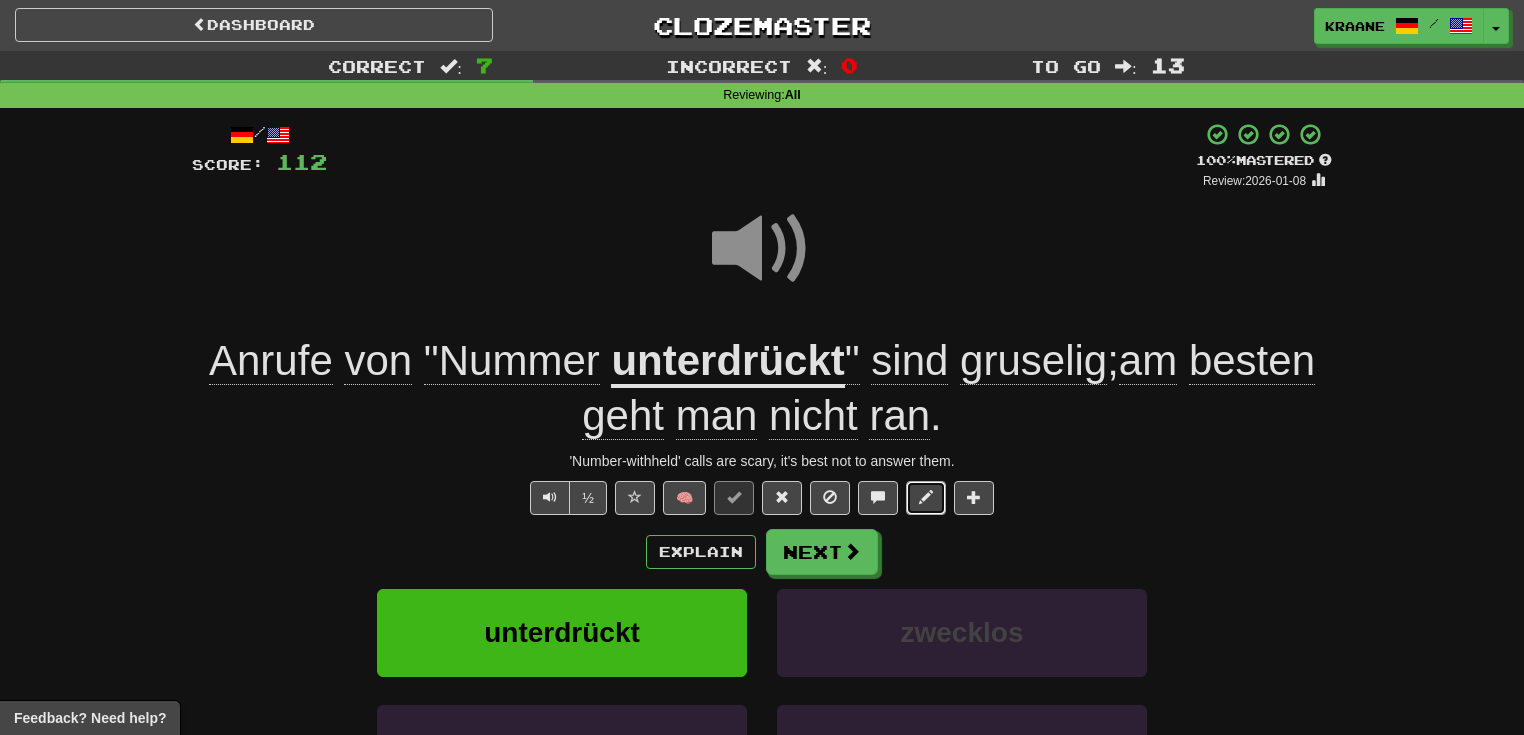 click at bounding box center [926, 497] 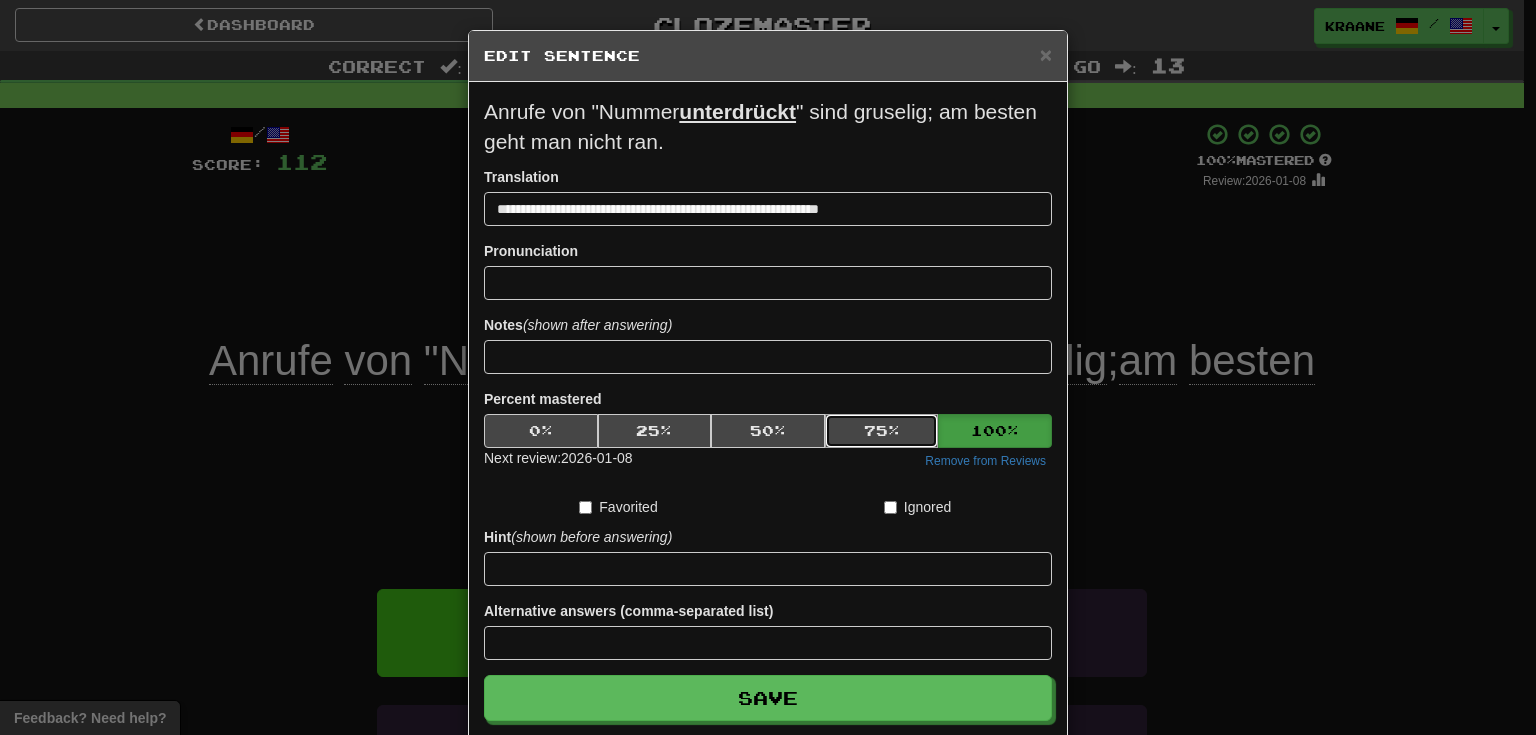 click on "75 %" at bounding box center (882, 431) 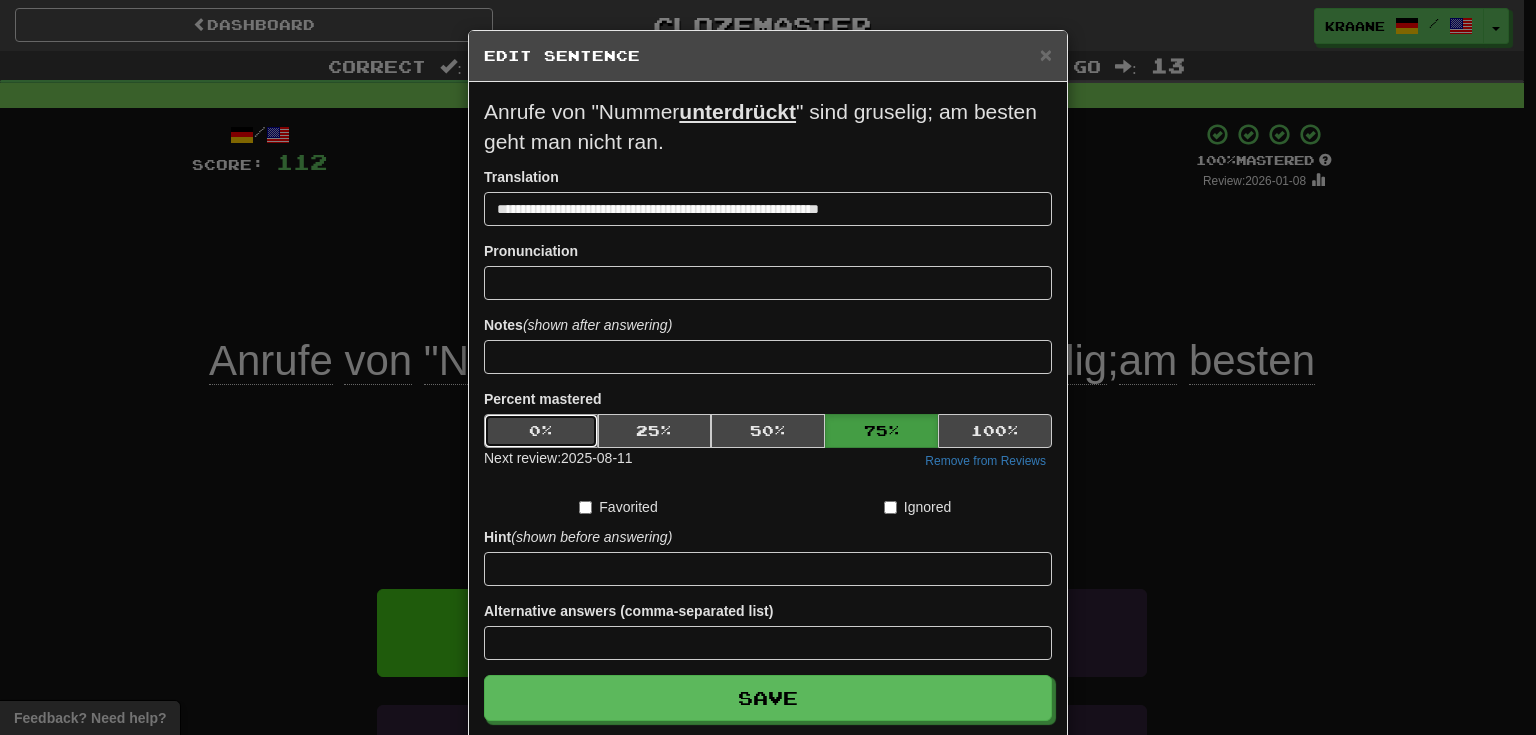 click on "0 %" at bounding box center (541, 431) 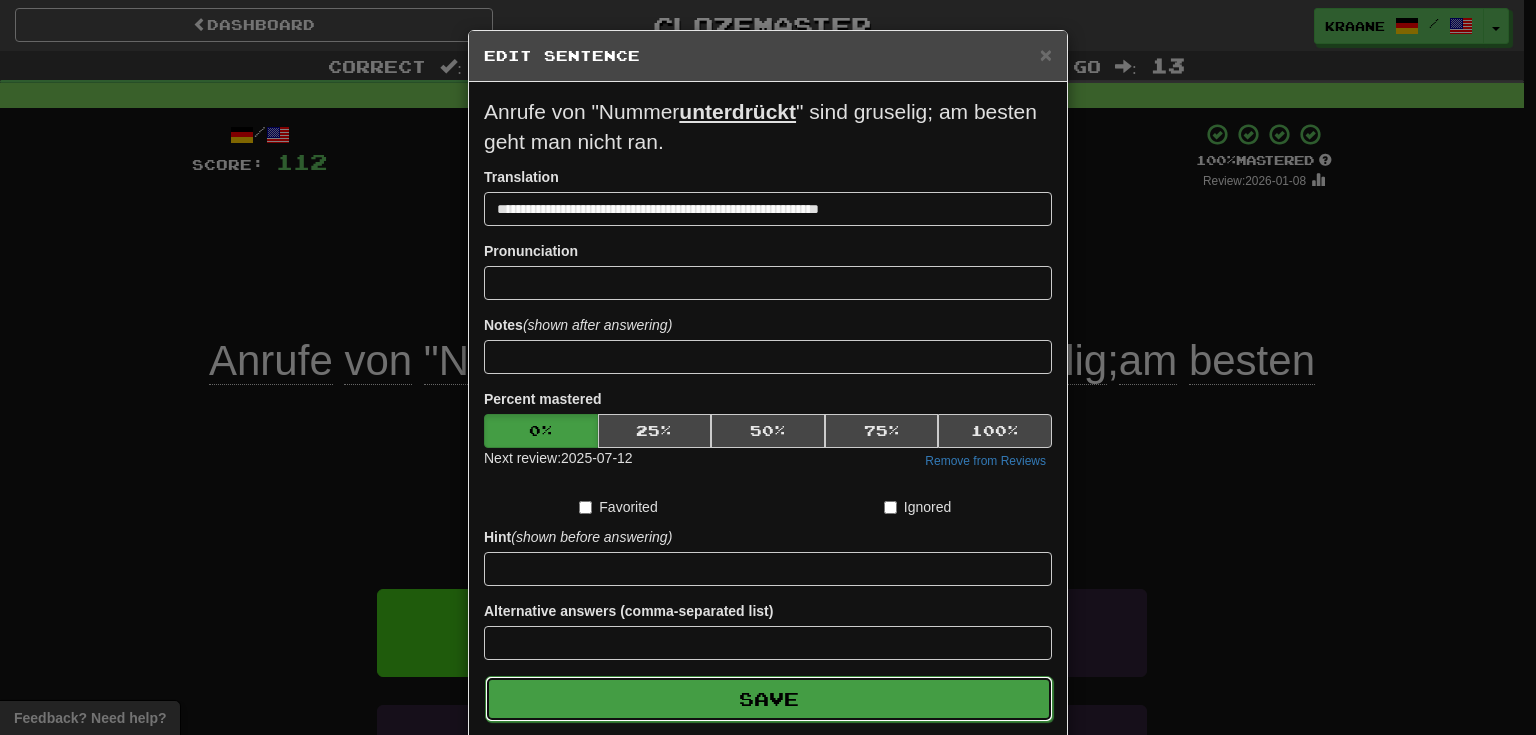 click on "Save" at bounding box center [769, 699] 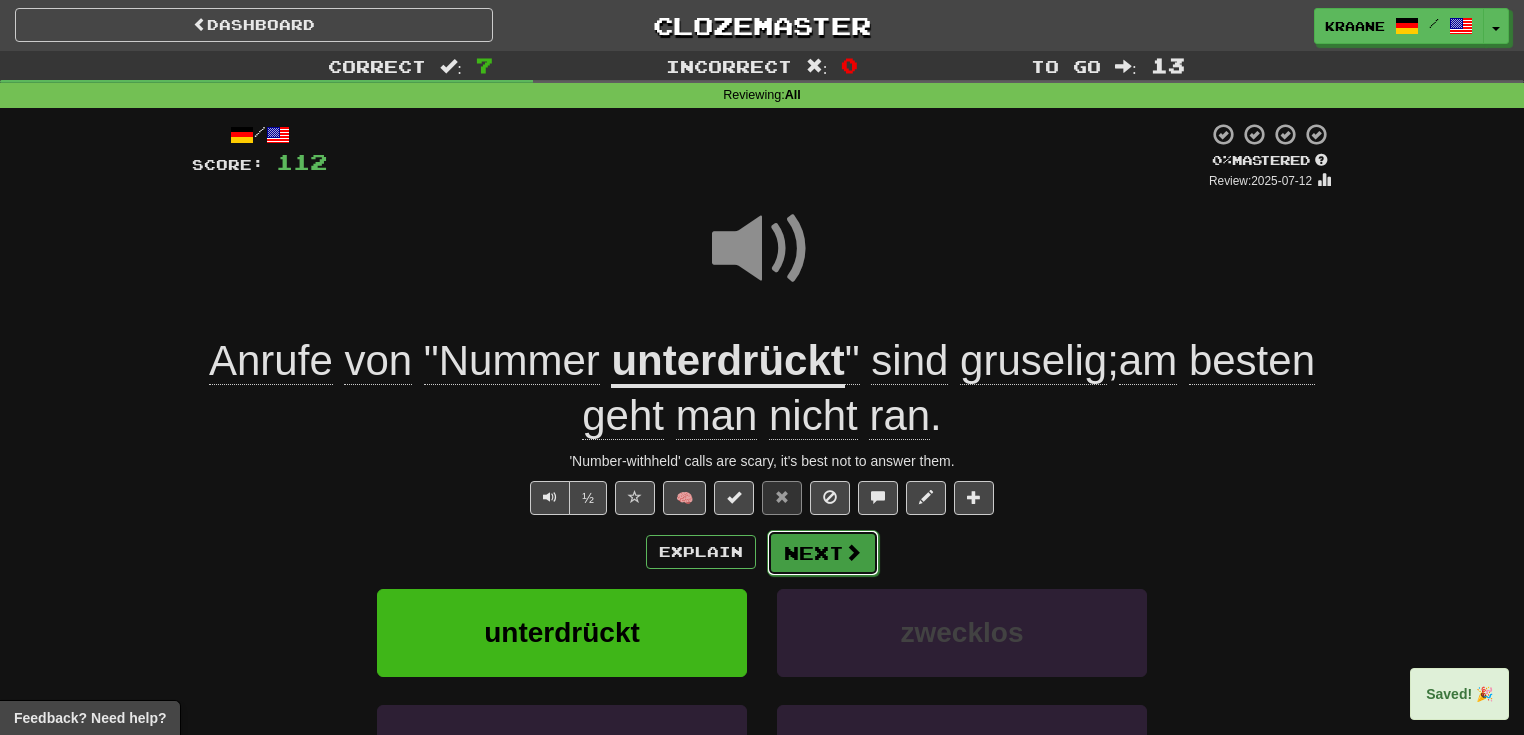 click on "Next" at bounding box center [823, 553] 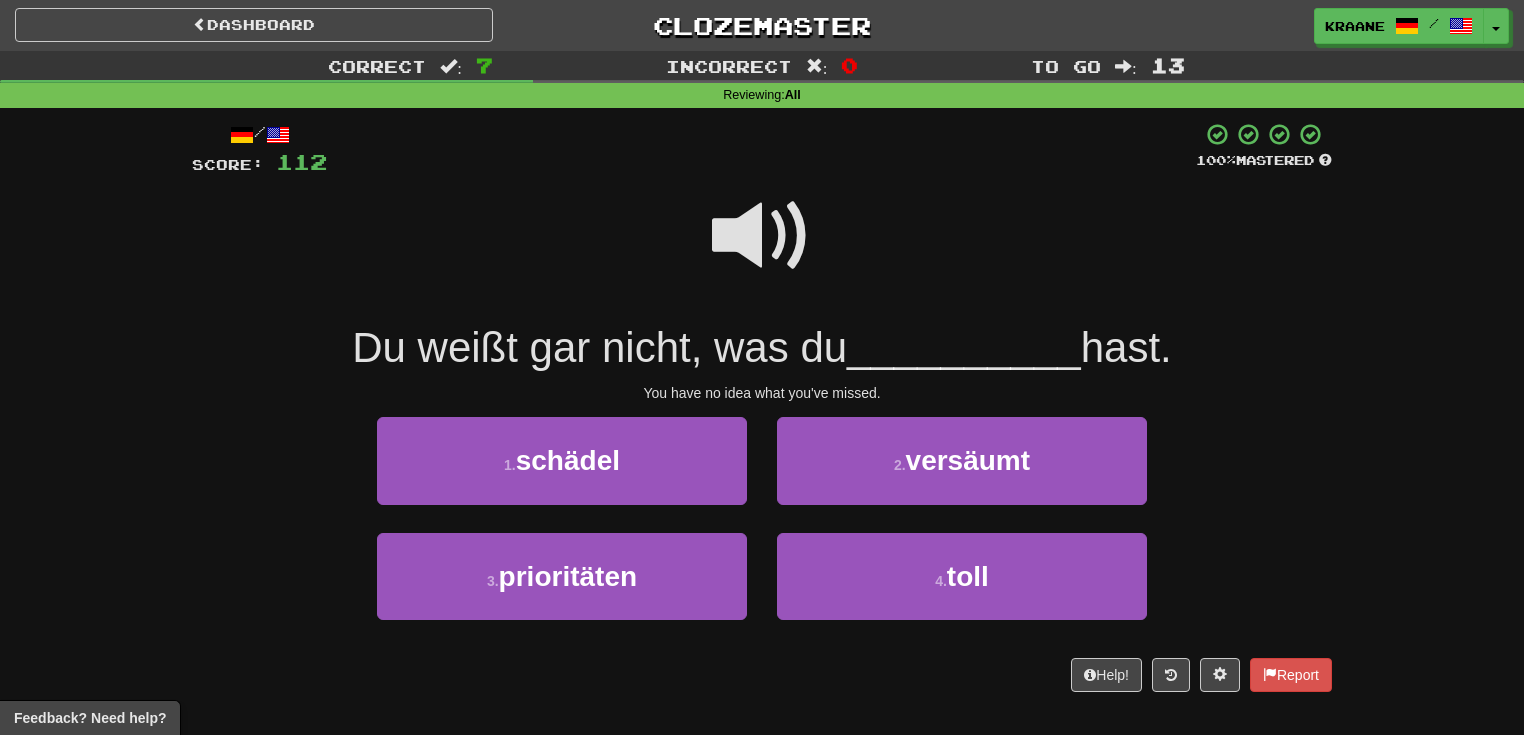 click at bounding box center [762, 236] 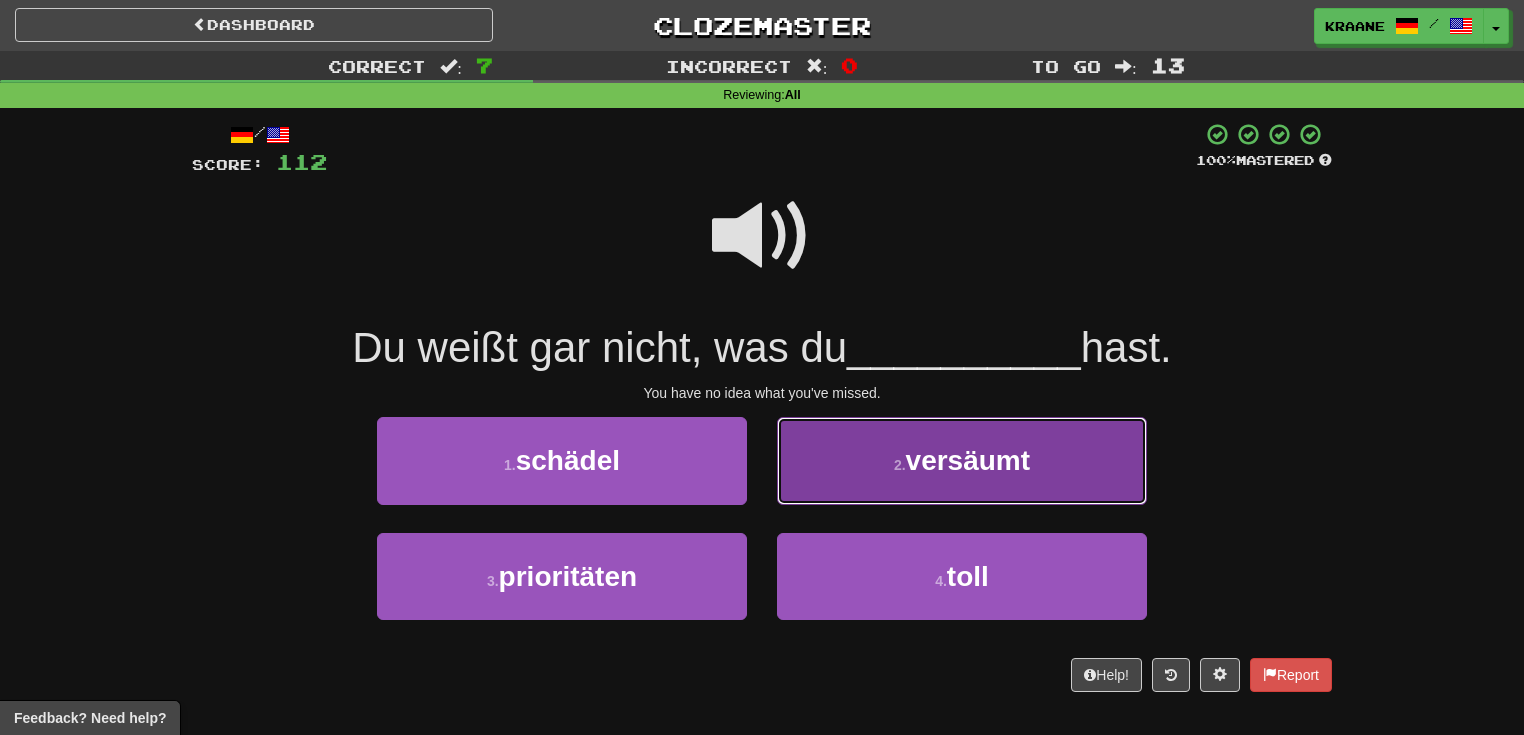 click on "2 .  versäumt" at bounding box center [962, 460] 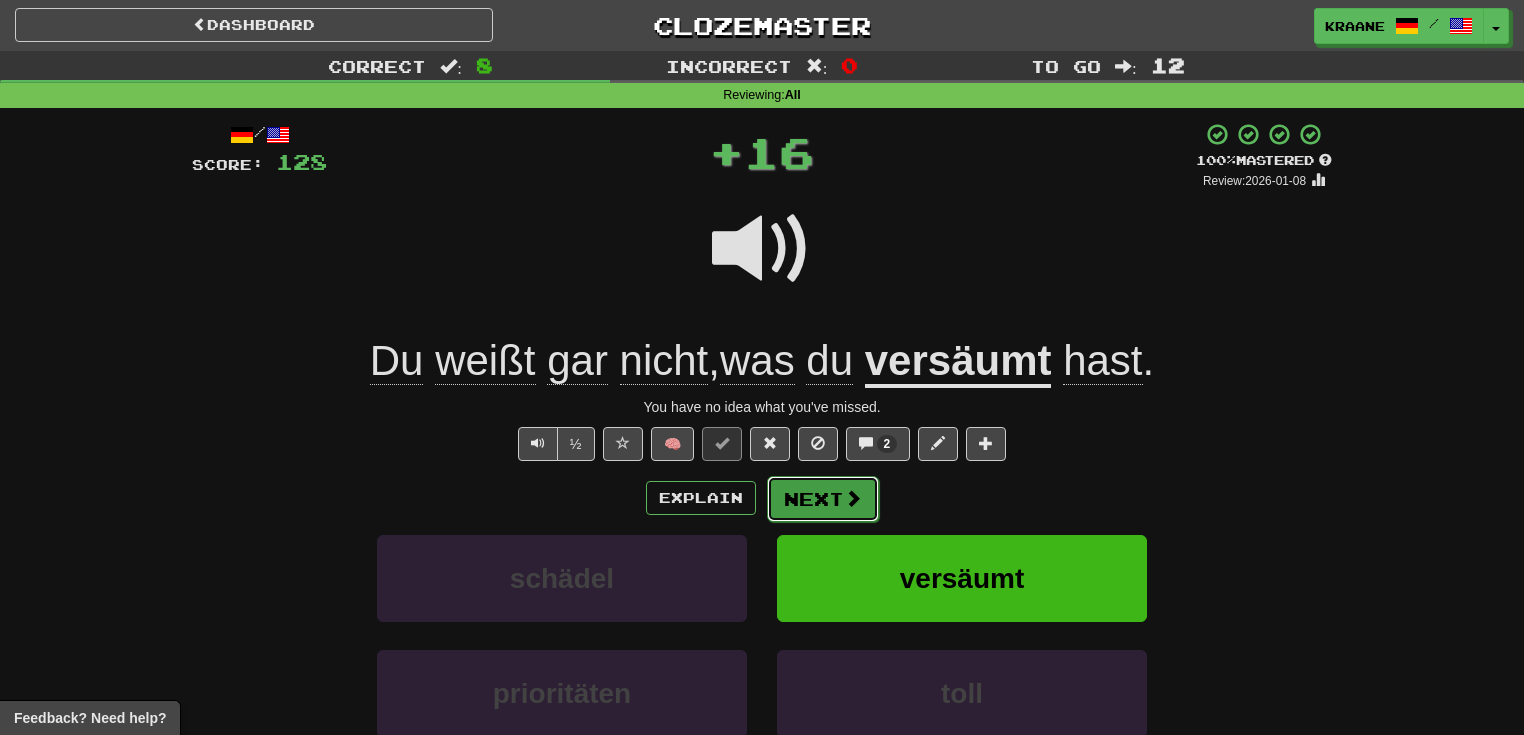 click at bounding box center [853, 498] 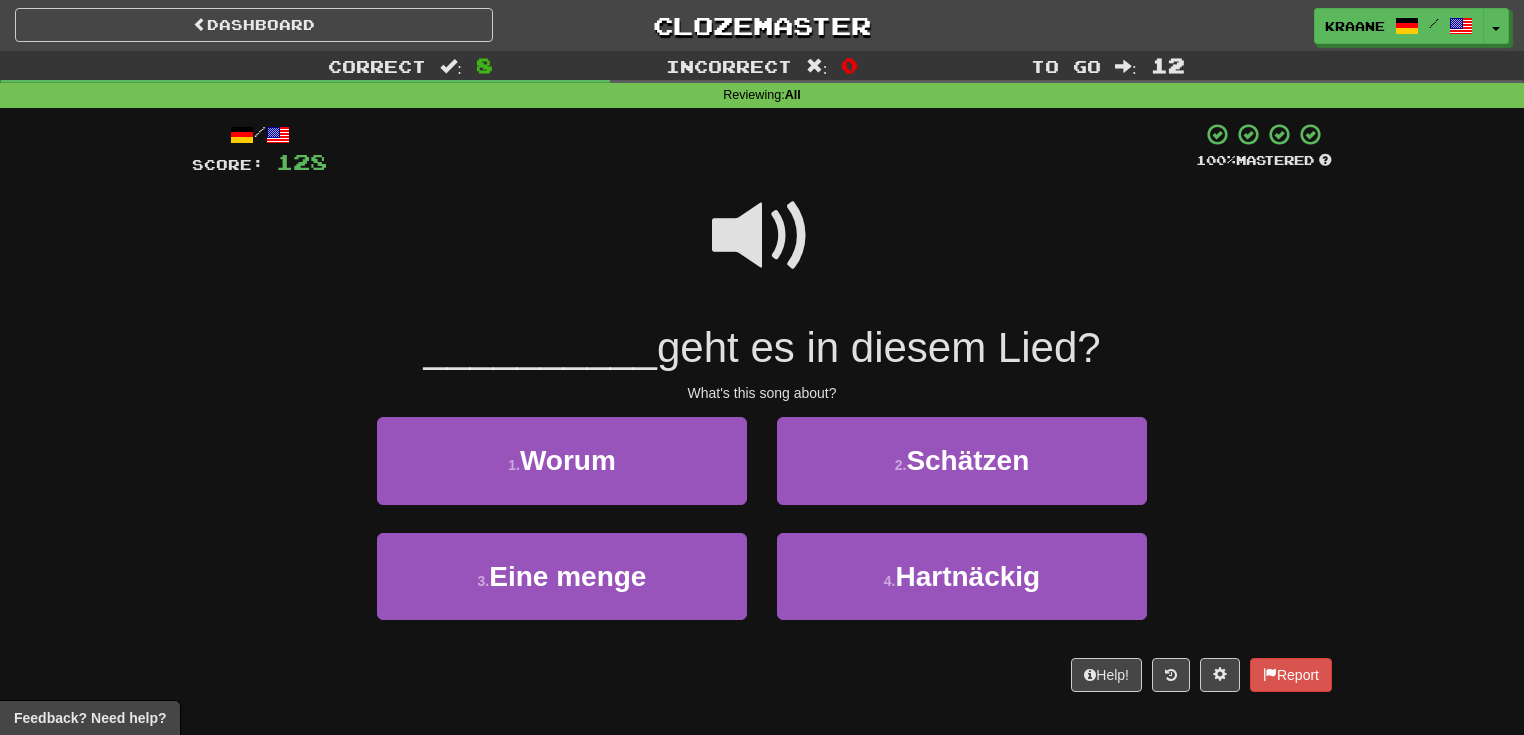 click on "1 .  Worum" at bounding box center [562, 474] 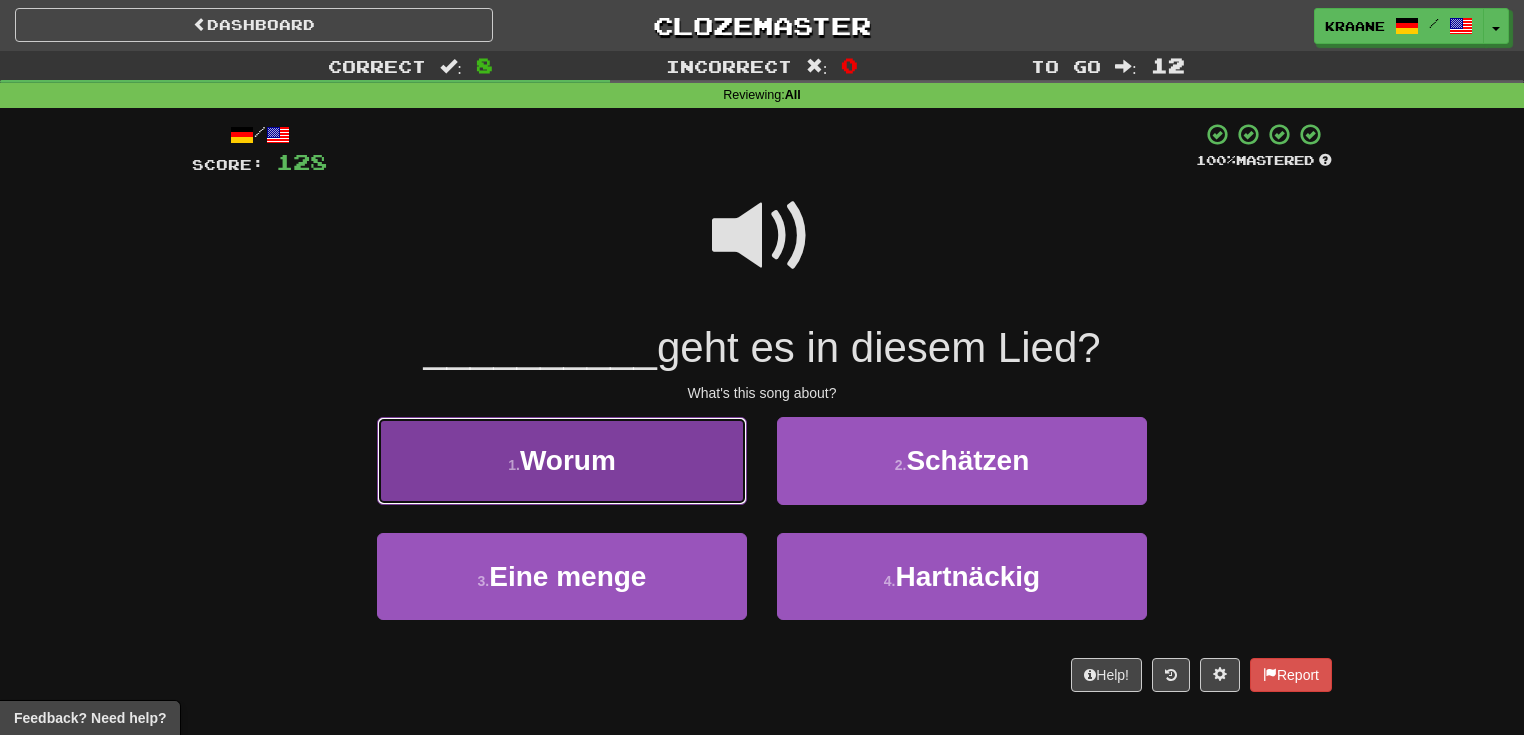click on "1 .  Worum" at bounding box center [562, 460] 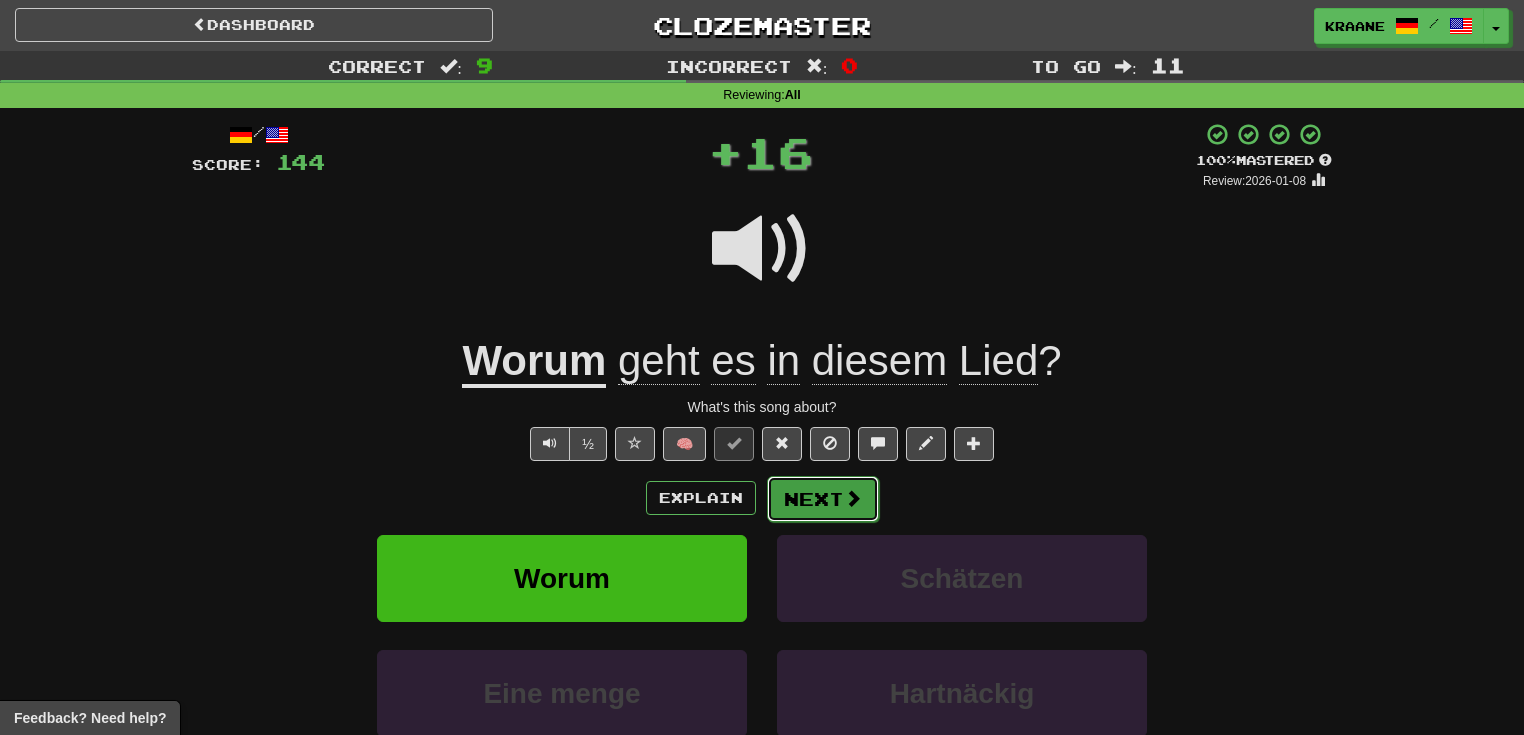 click on "Next" at bounding box center [823, 499] 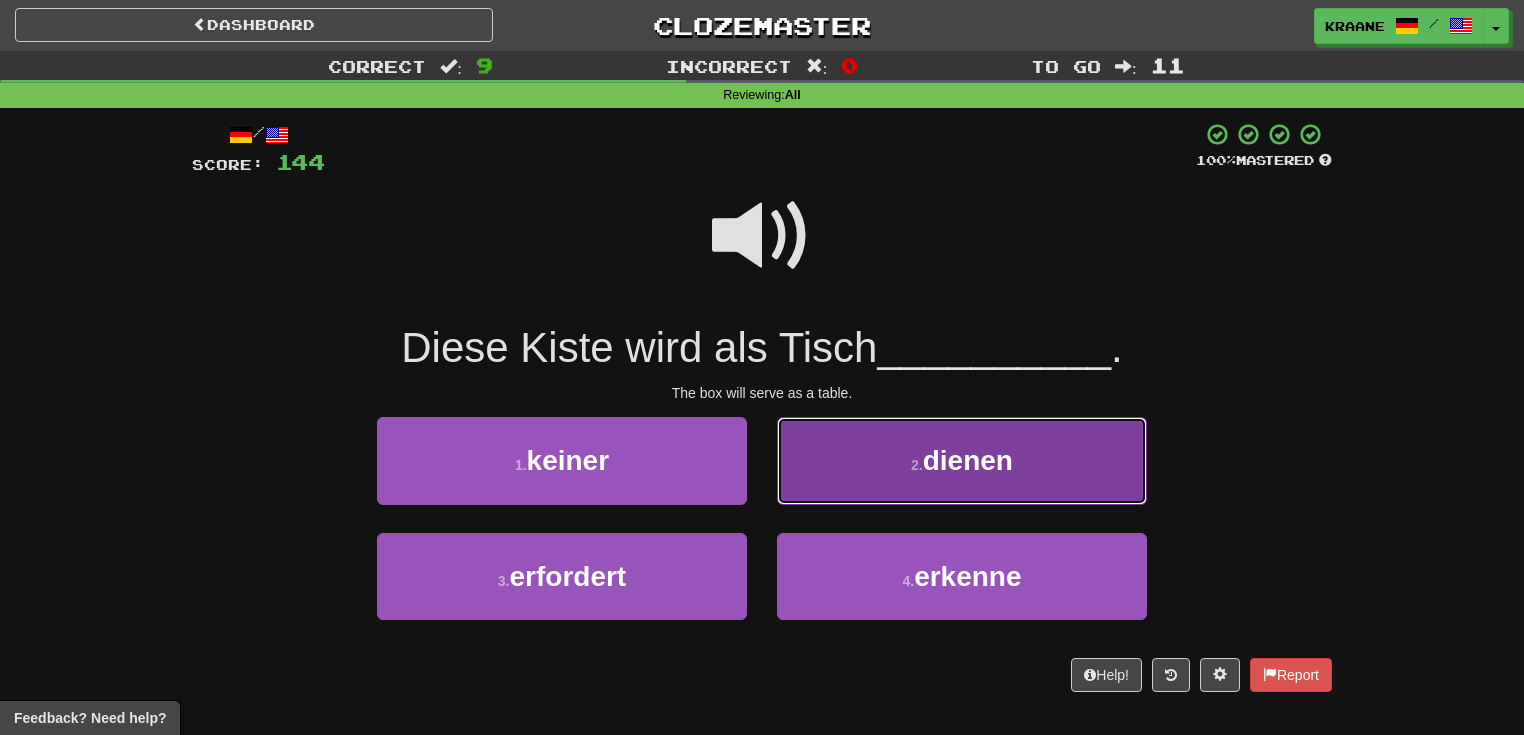 click on "2 .  dienen" at bounding box center (962, 460) 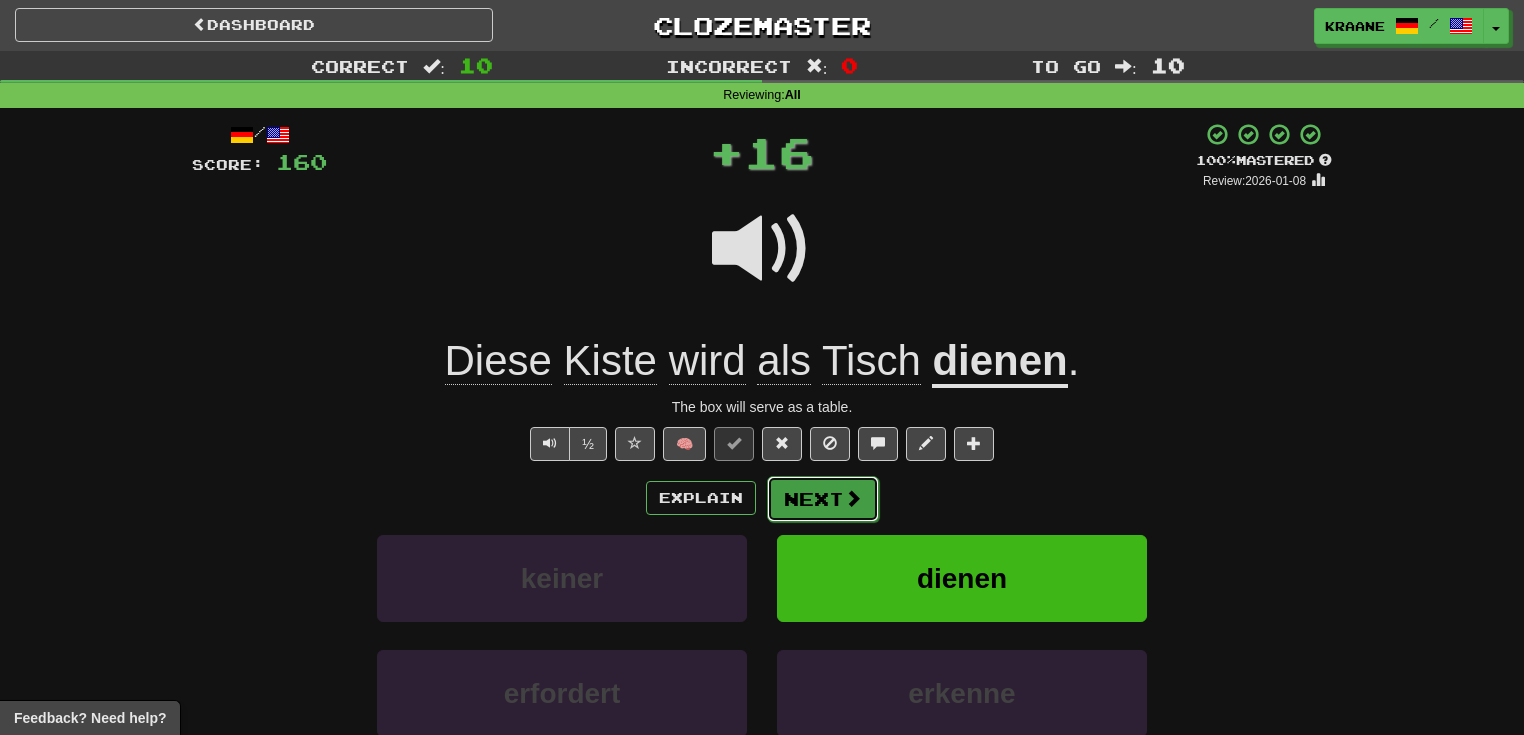 click on "Next" at bounding box center (823, 499) 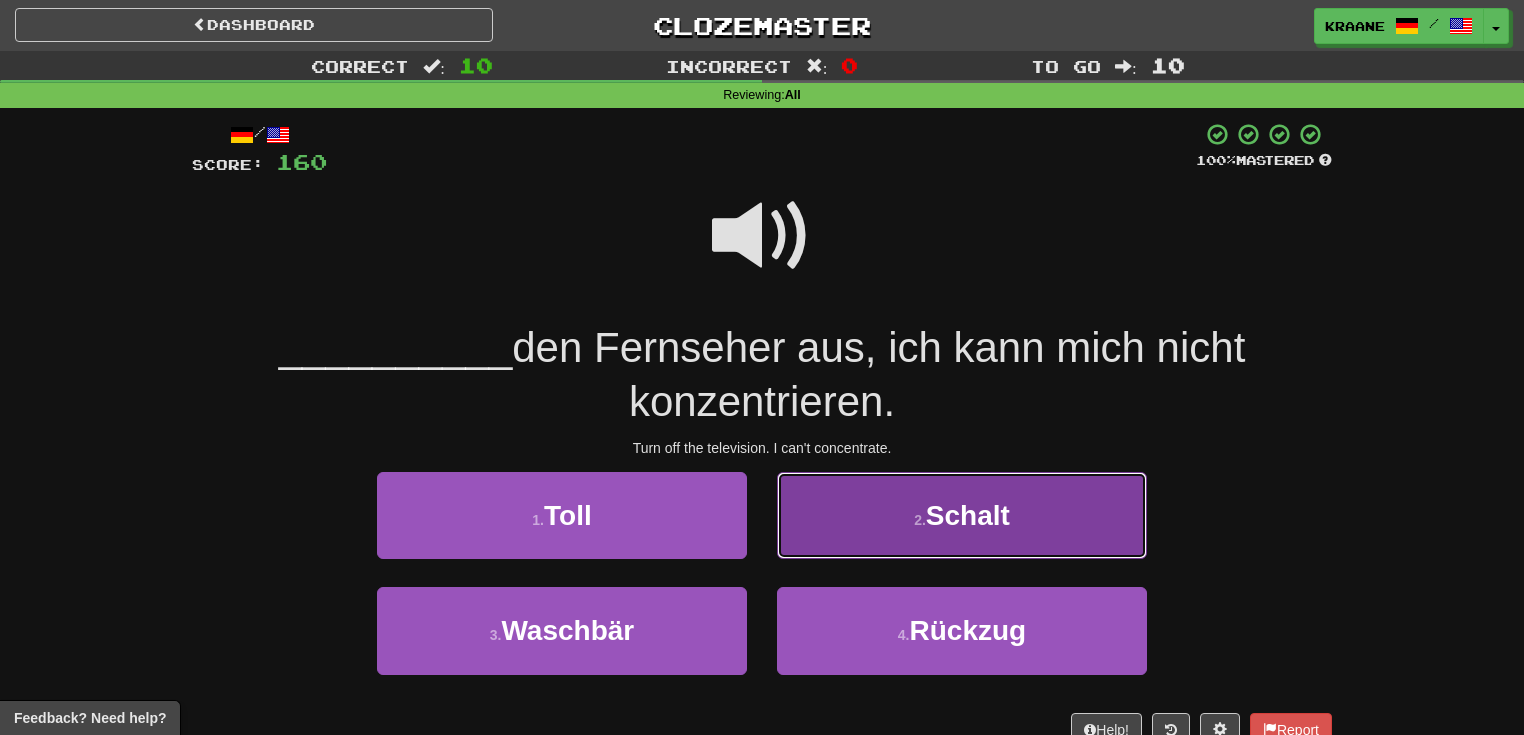 click on "2 .  Schalt" at bounding box center [962, 515] 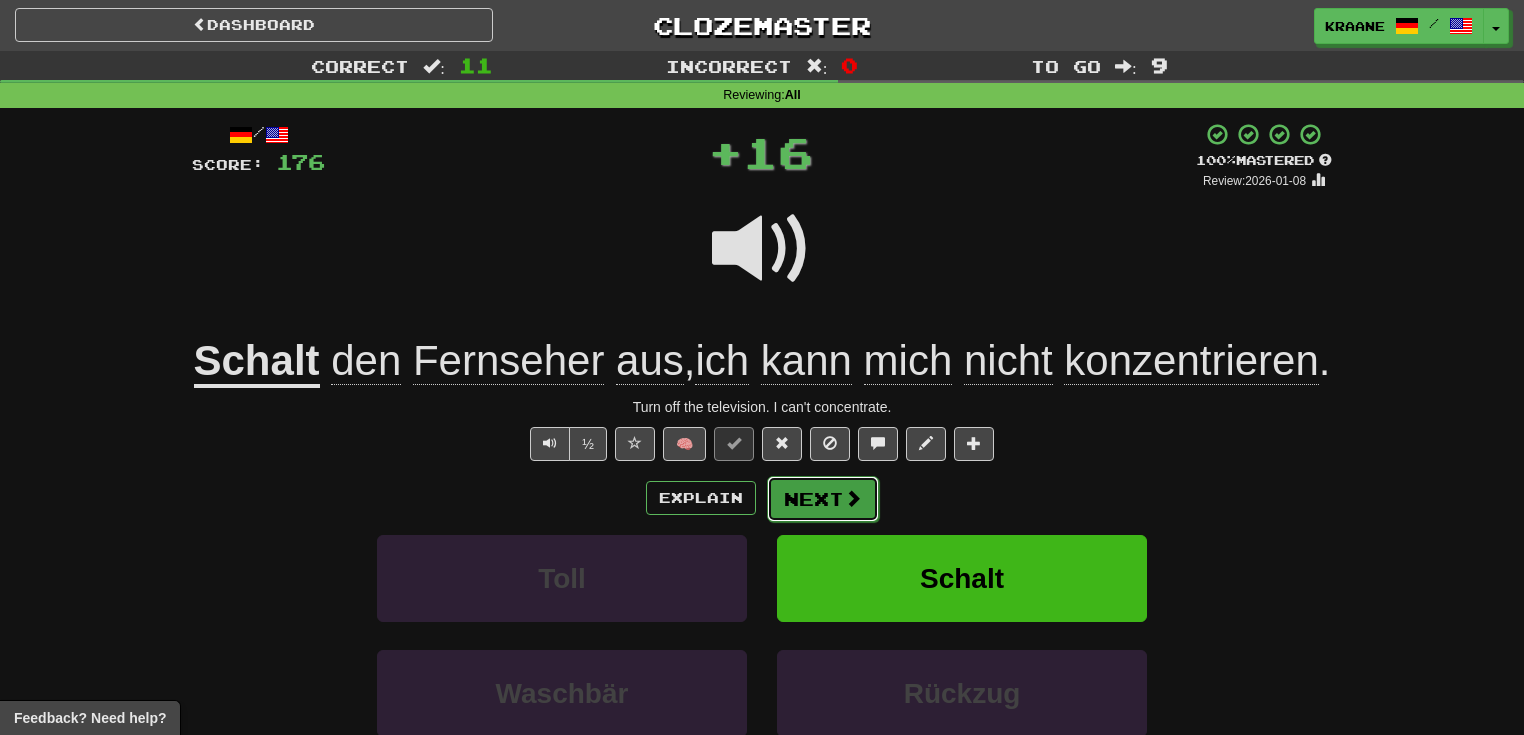 click on "Next" at bounding box center [823, 499] 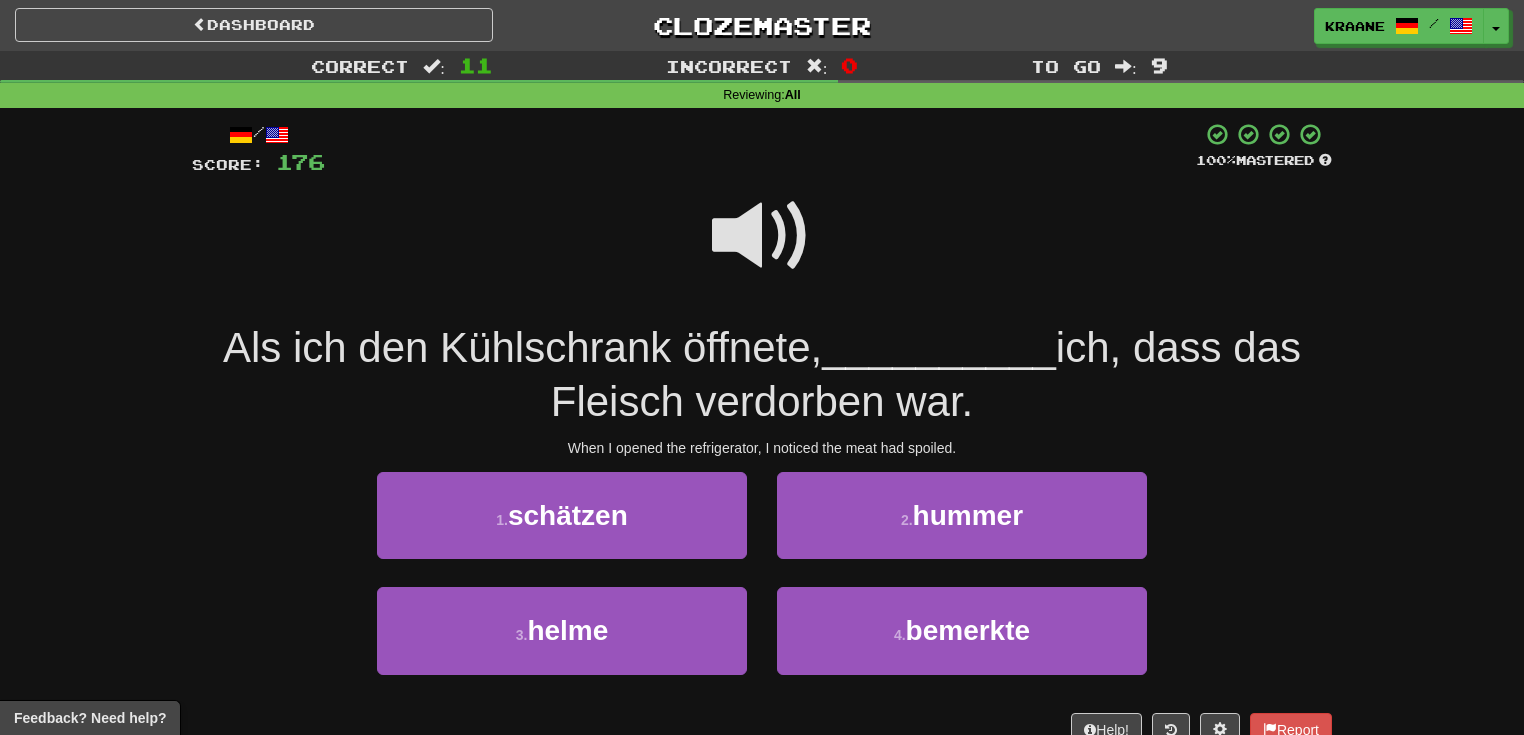 click at bounding box center [762, 236] 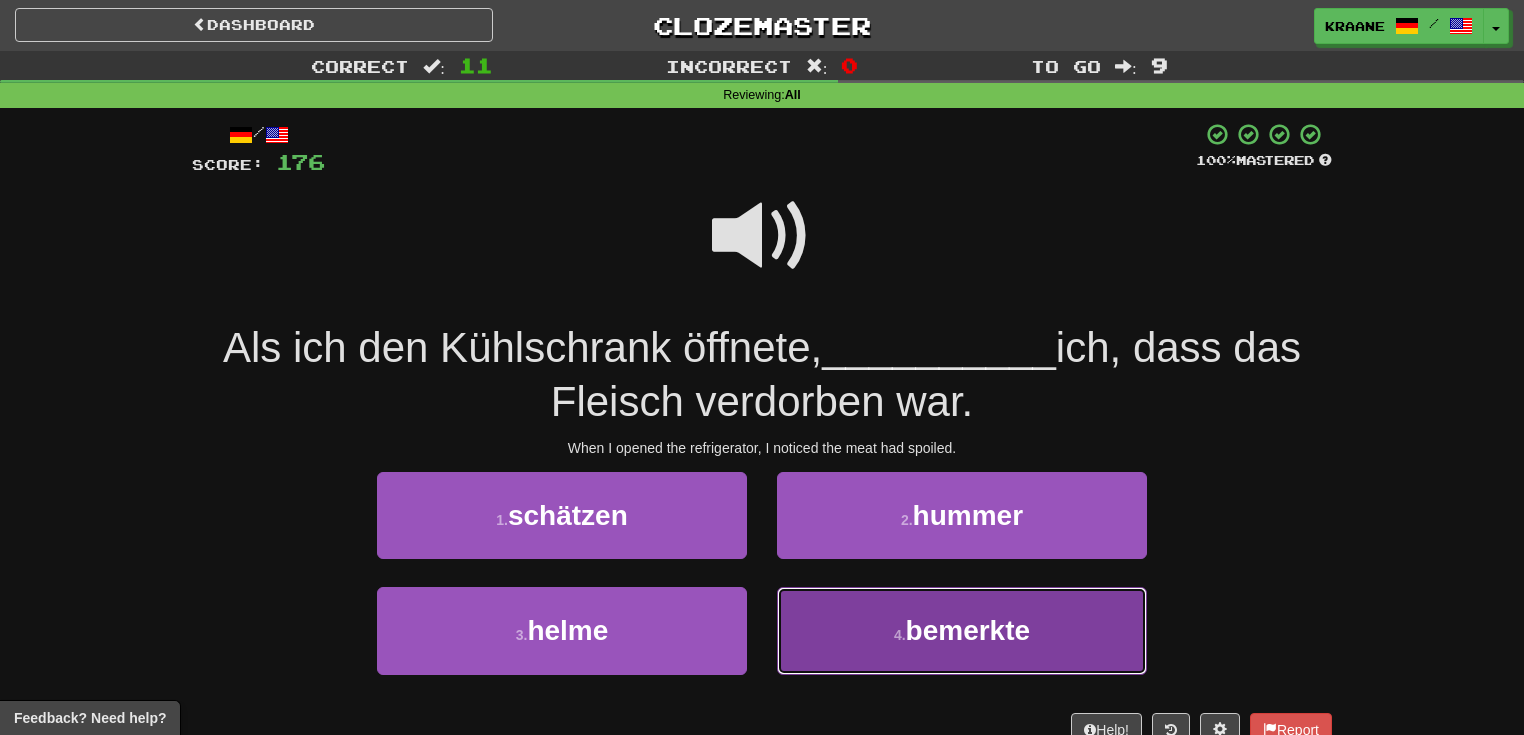 click on "4 .  bemerkte" at bounding box center [962, 630] 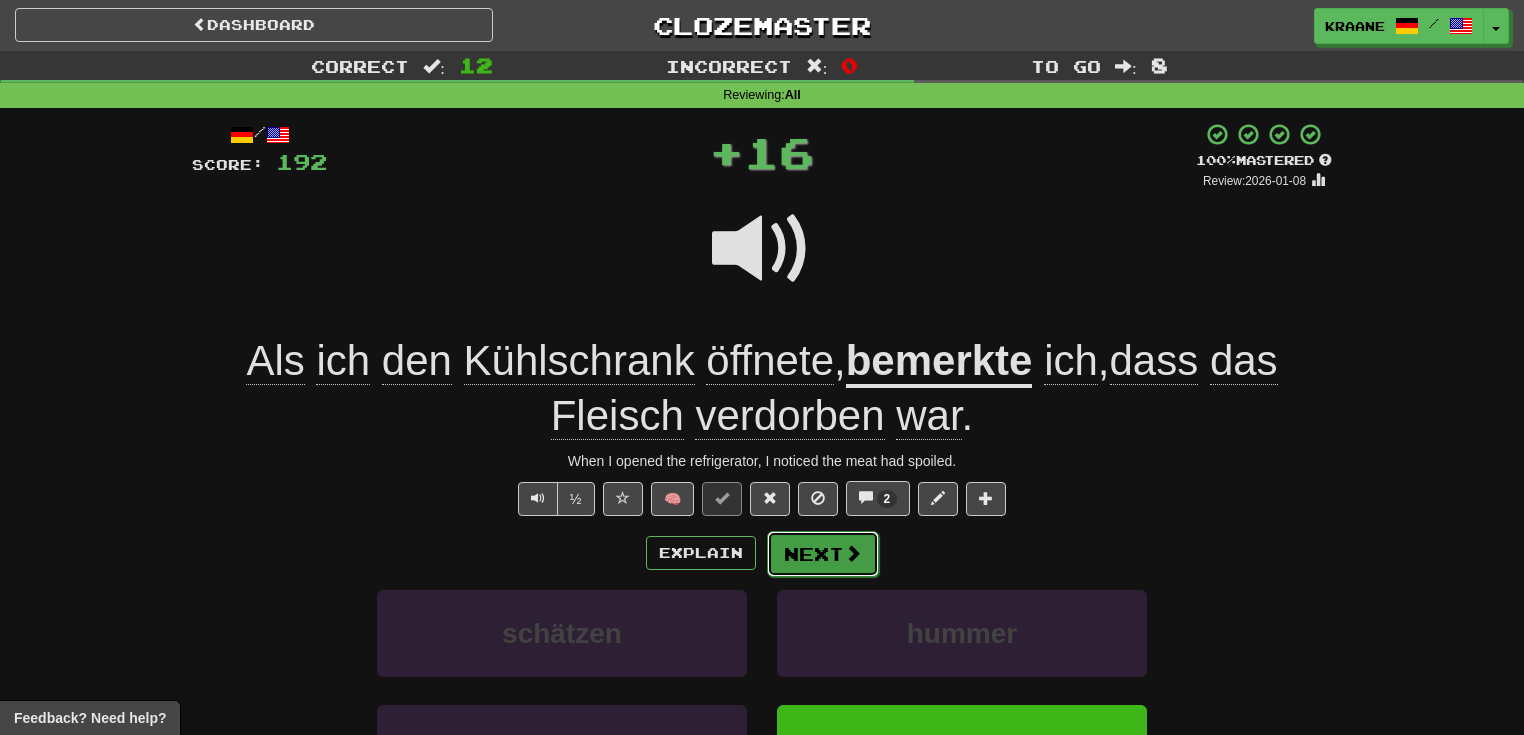 click on "Next" at bounding box center (823, 554) 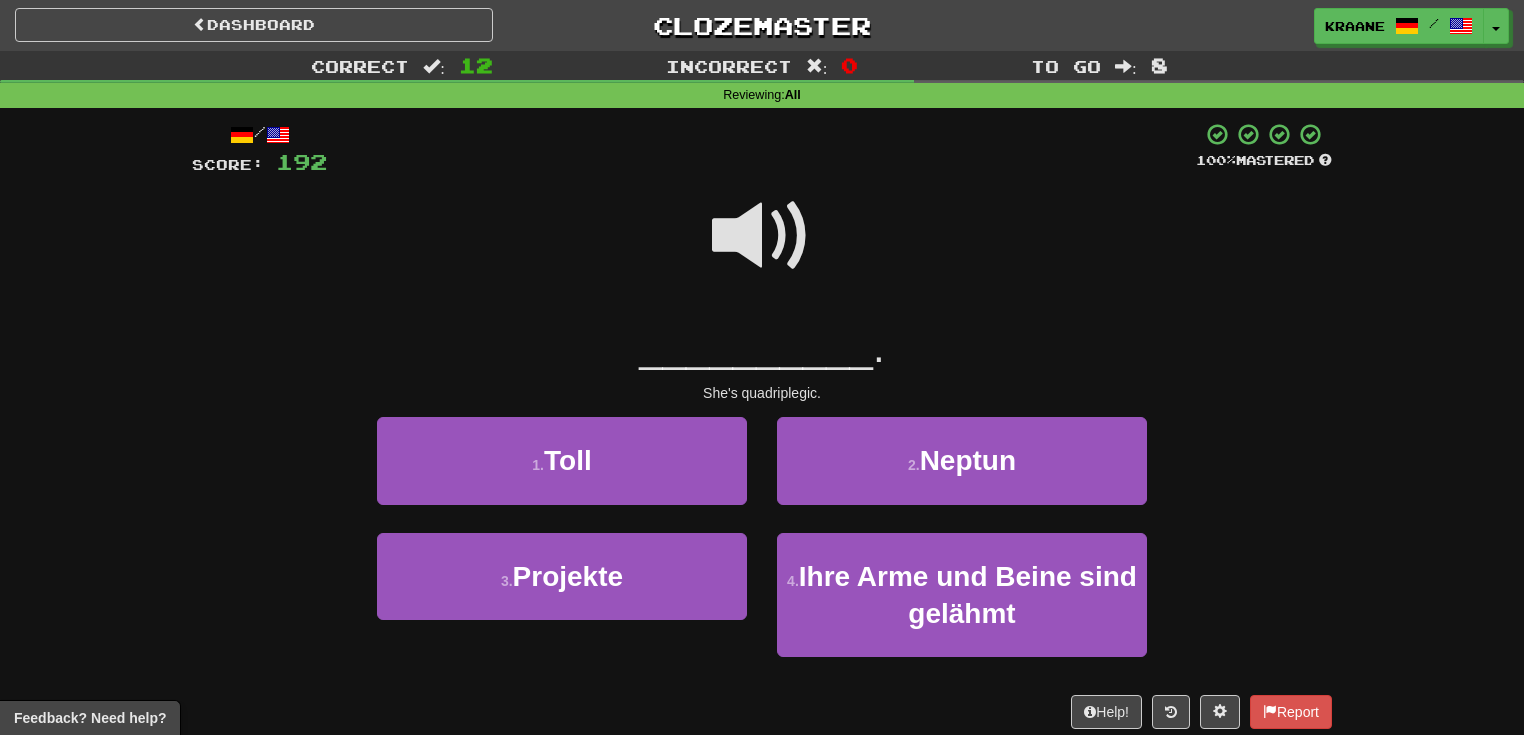 click at bounding box center [762, 236] 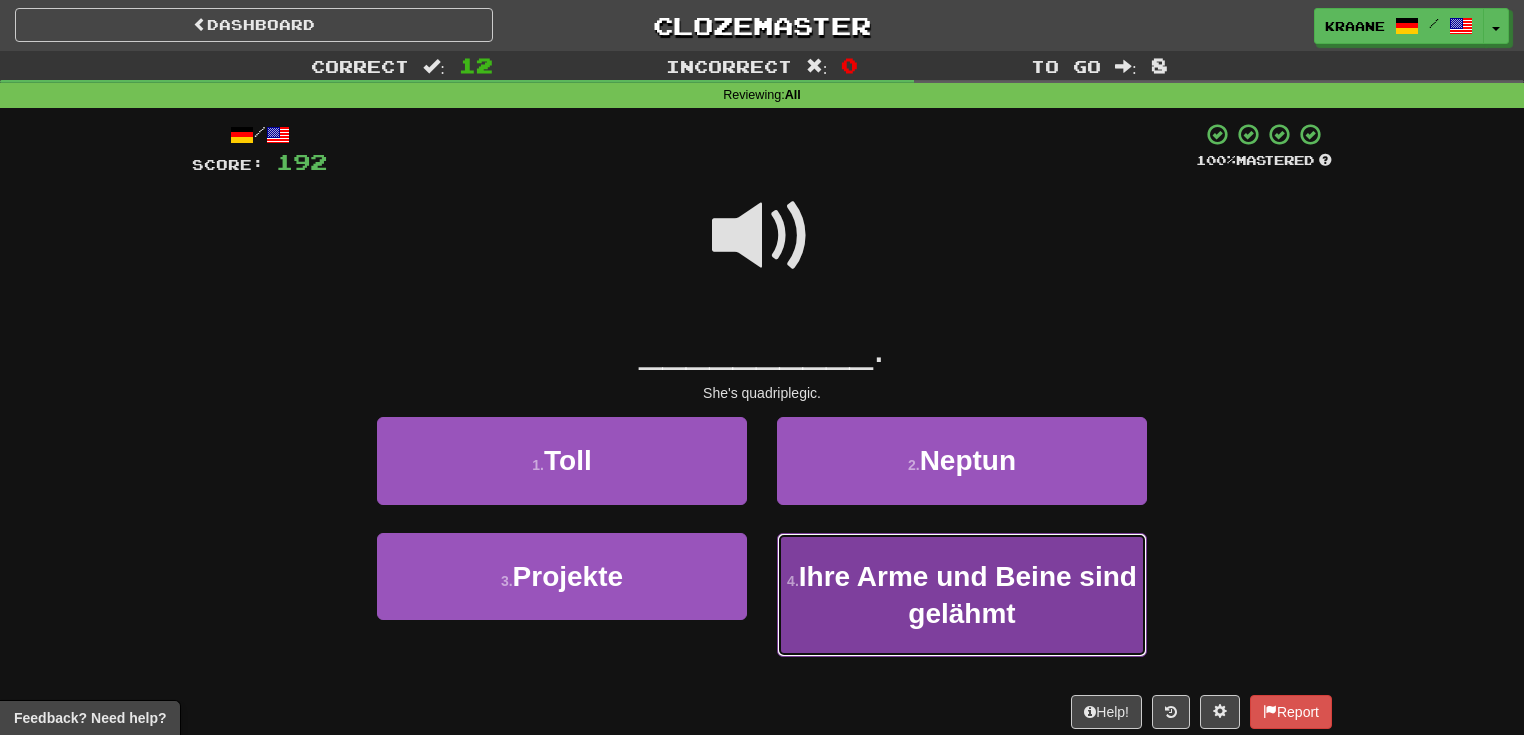 click on "Ihre Arme und Beine sind gelähmt" at bounding box center (968, 595) 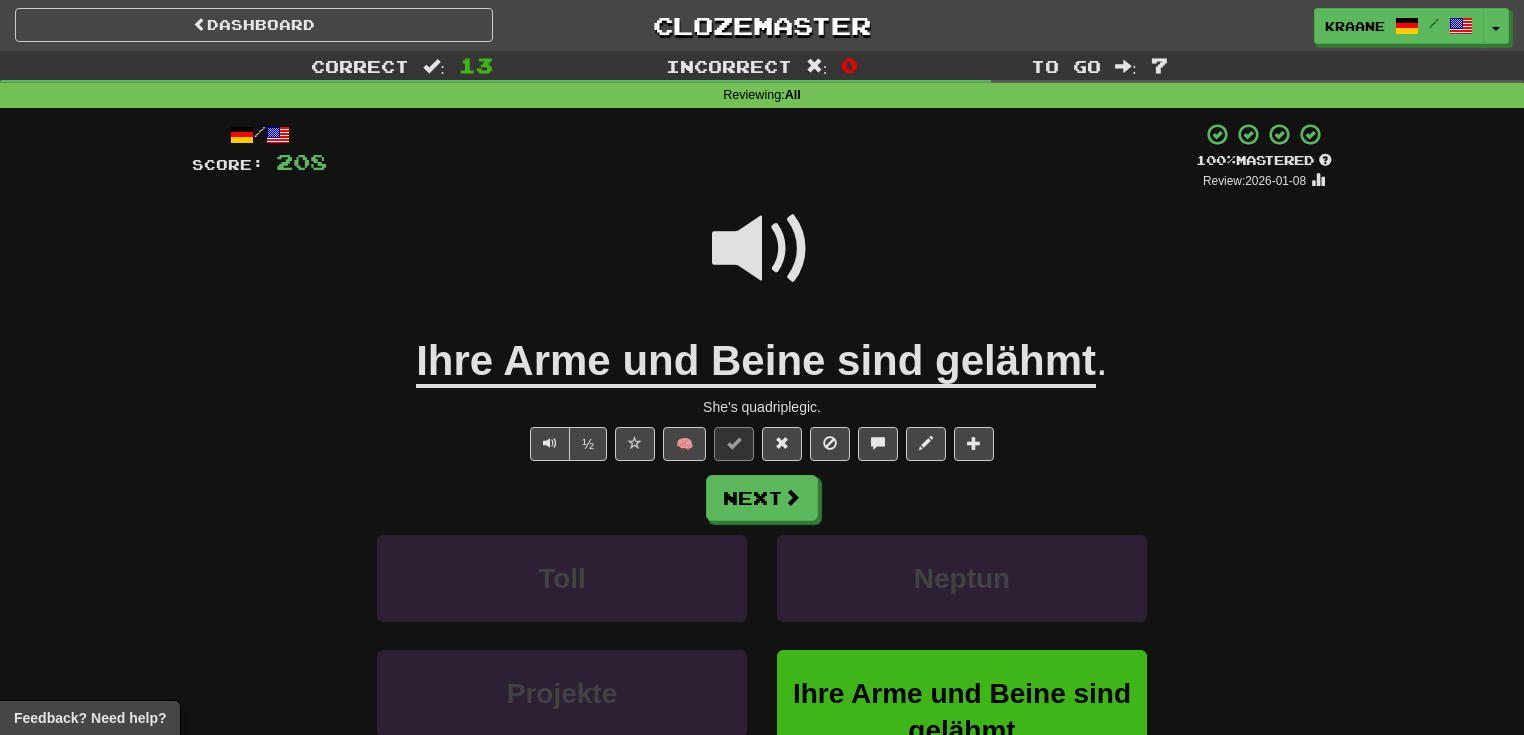 click at bounding box center [762, 249] 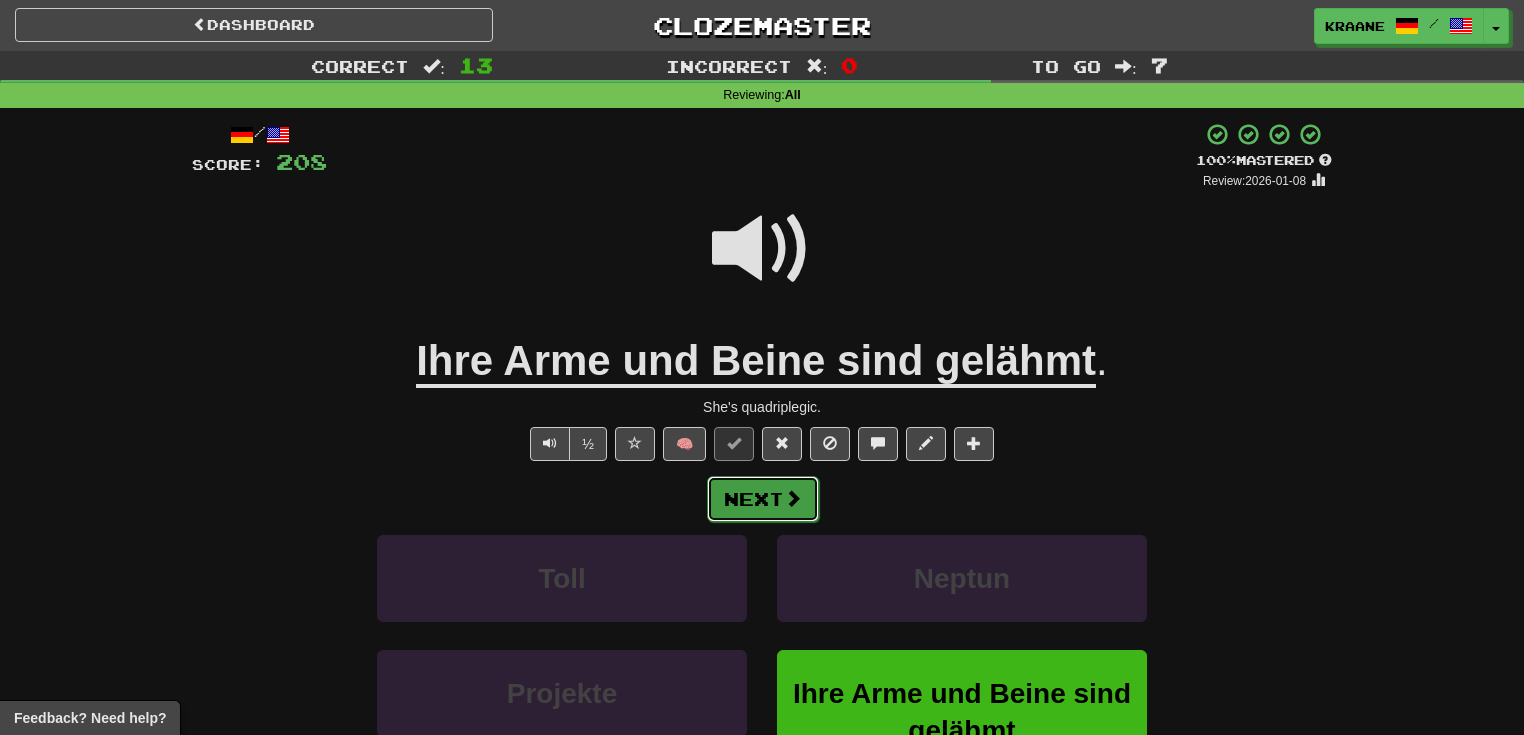click at bounding box center (793, 498) 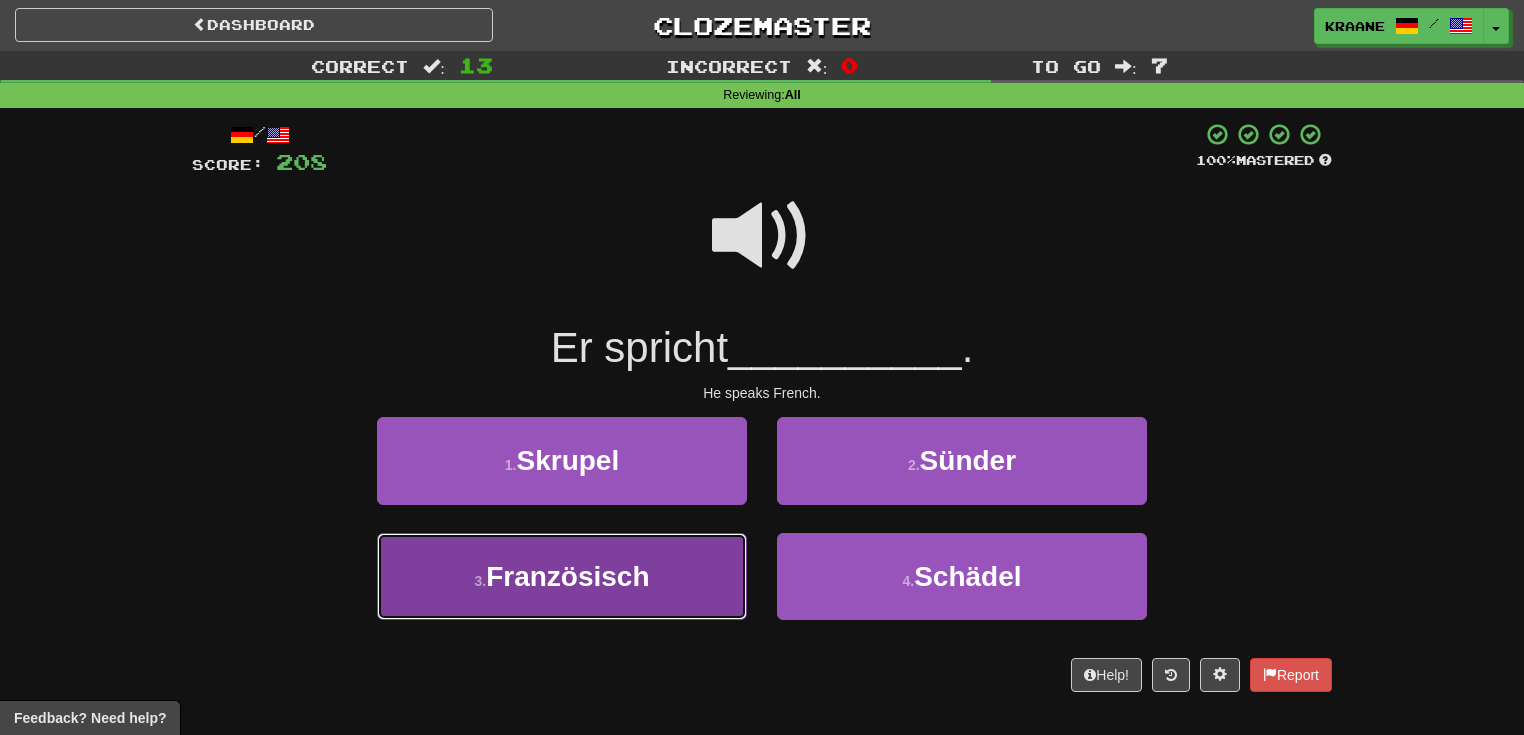 click on "3 .  Französisch" at bounding box center (562, 576) 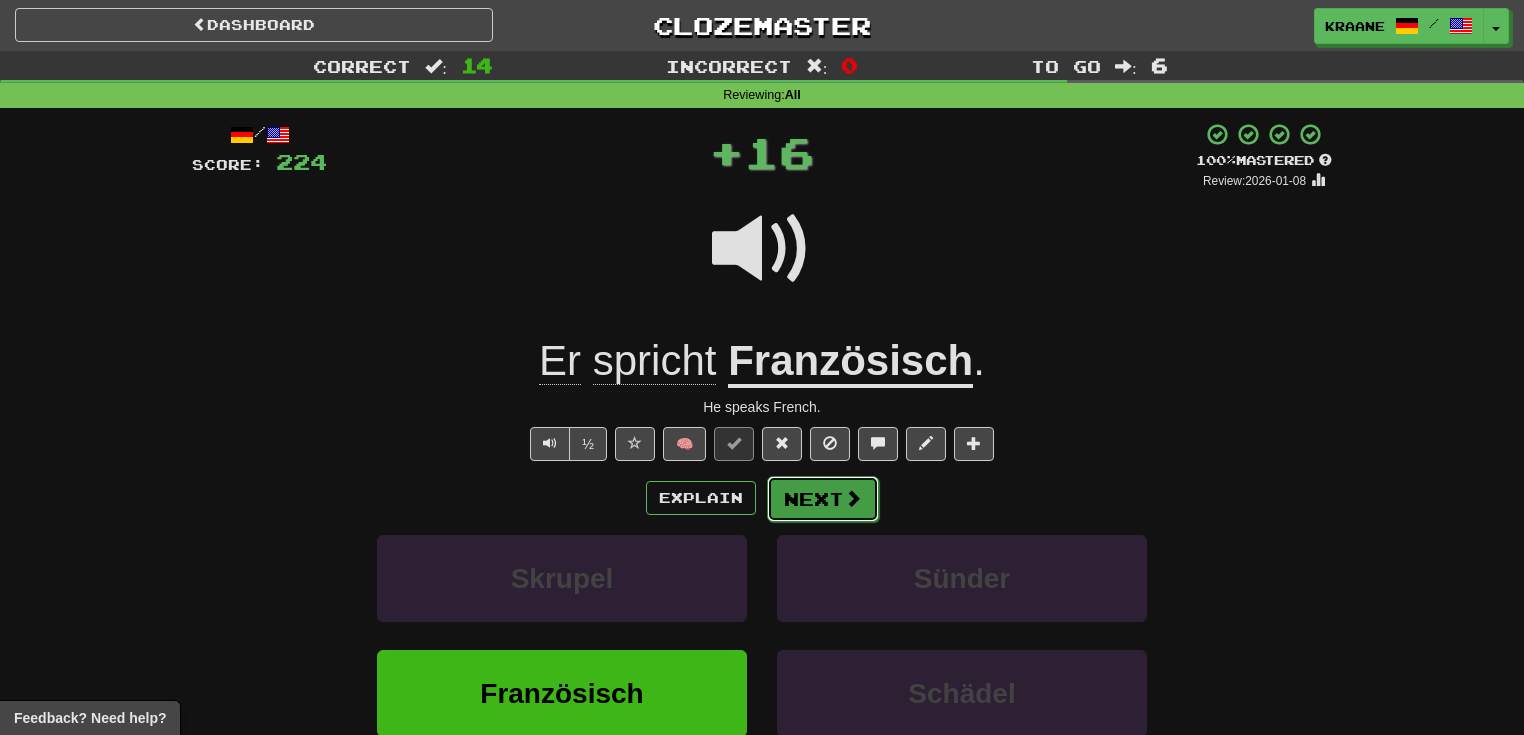 click on "Next" at bounding box center [823, 499] 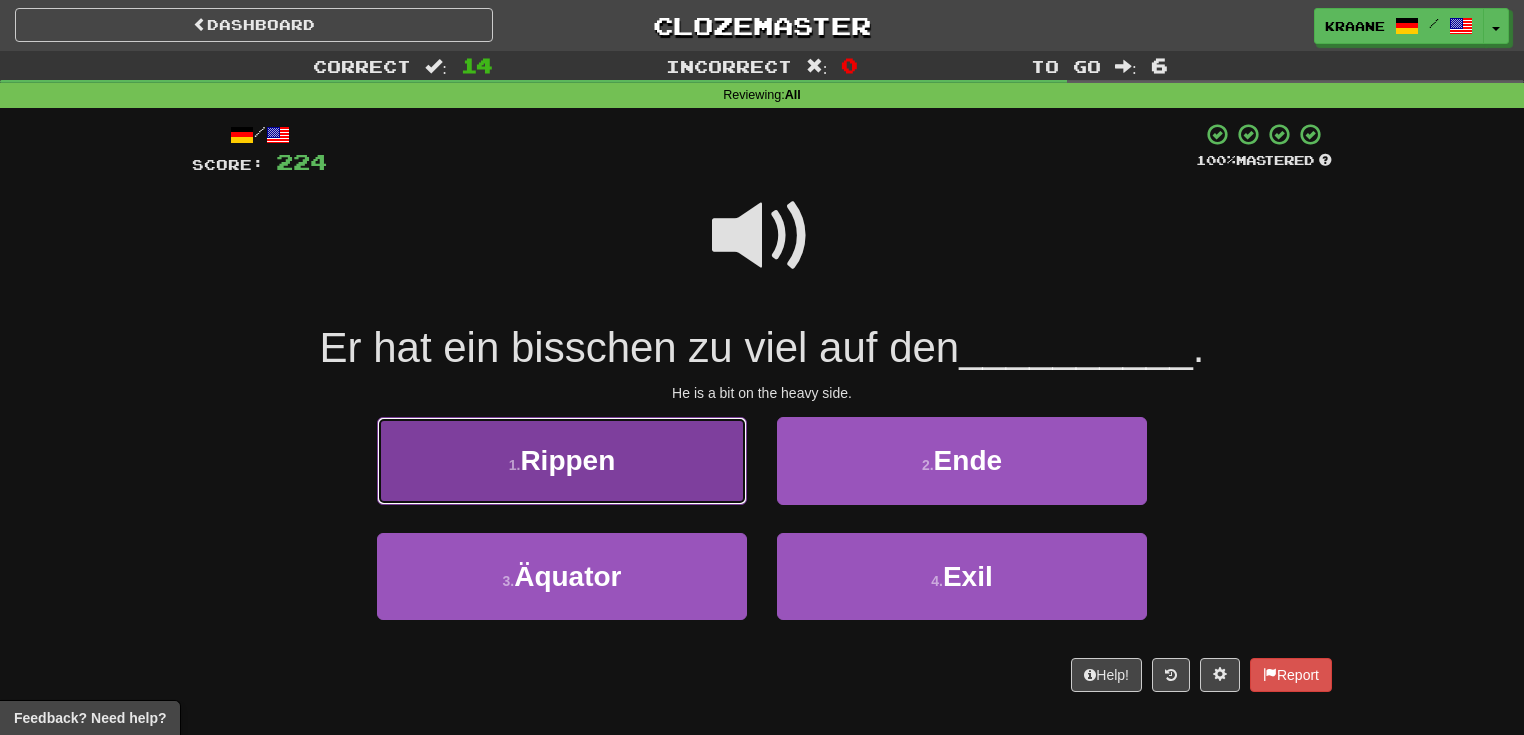 click on "1 .  Rippen" at bounding box center [562, 460] 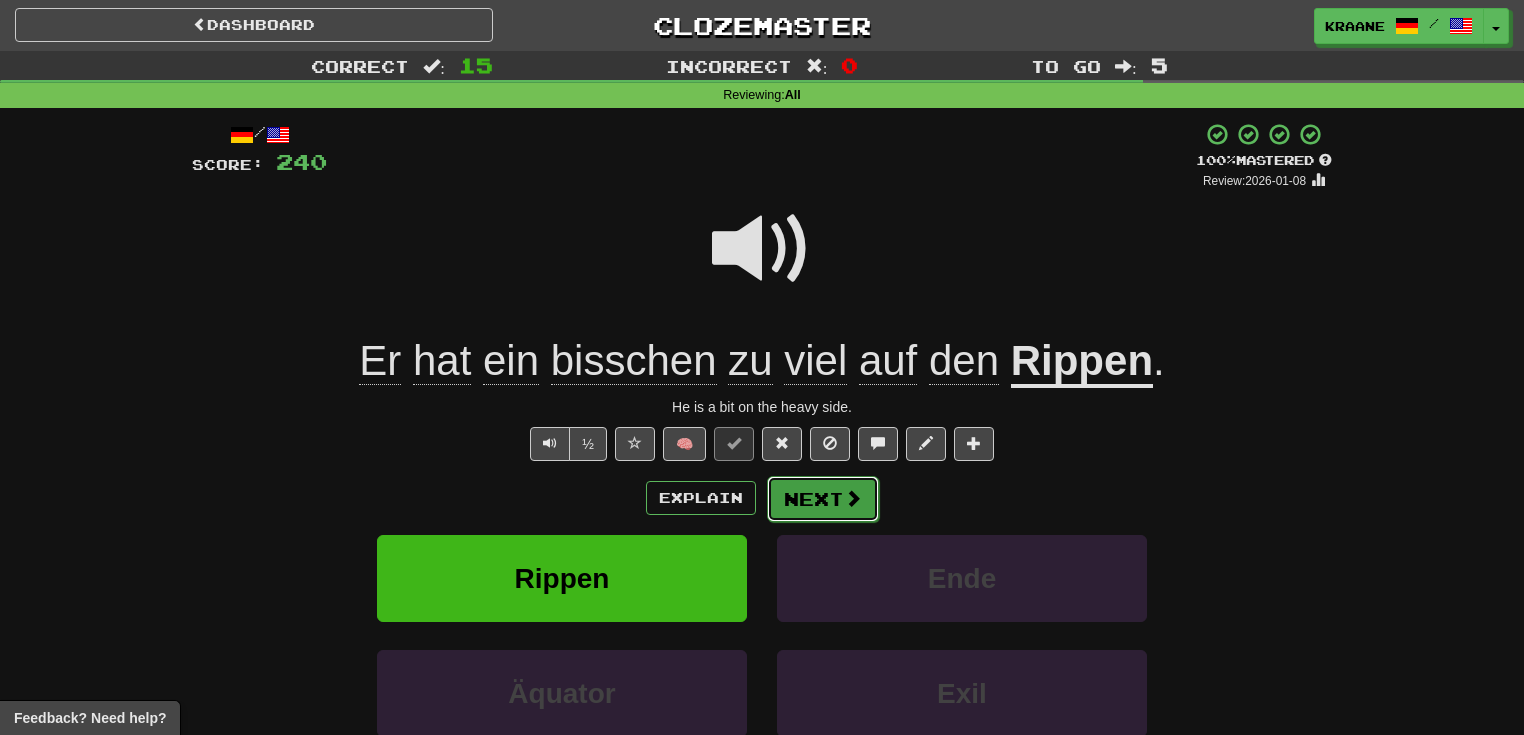 click on "Next" at bounding box center [823, 499] 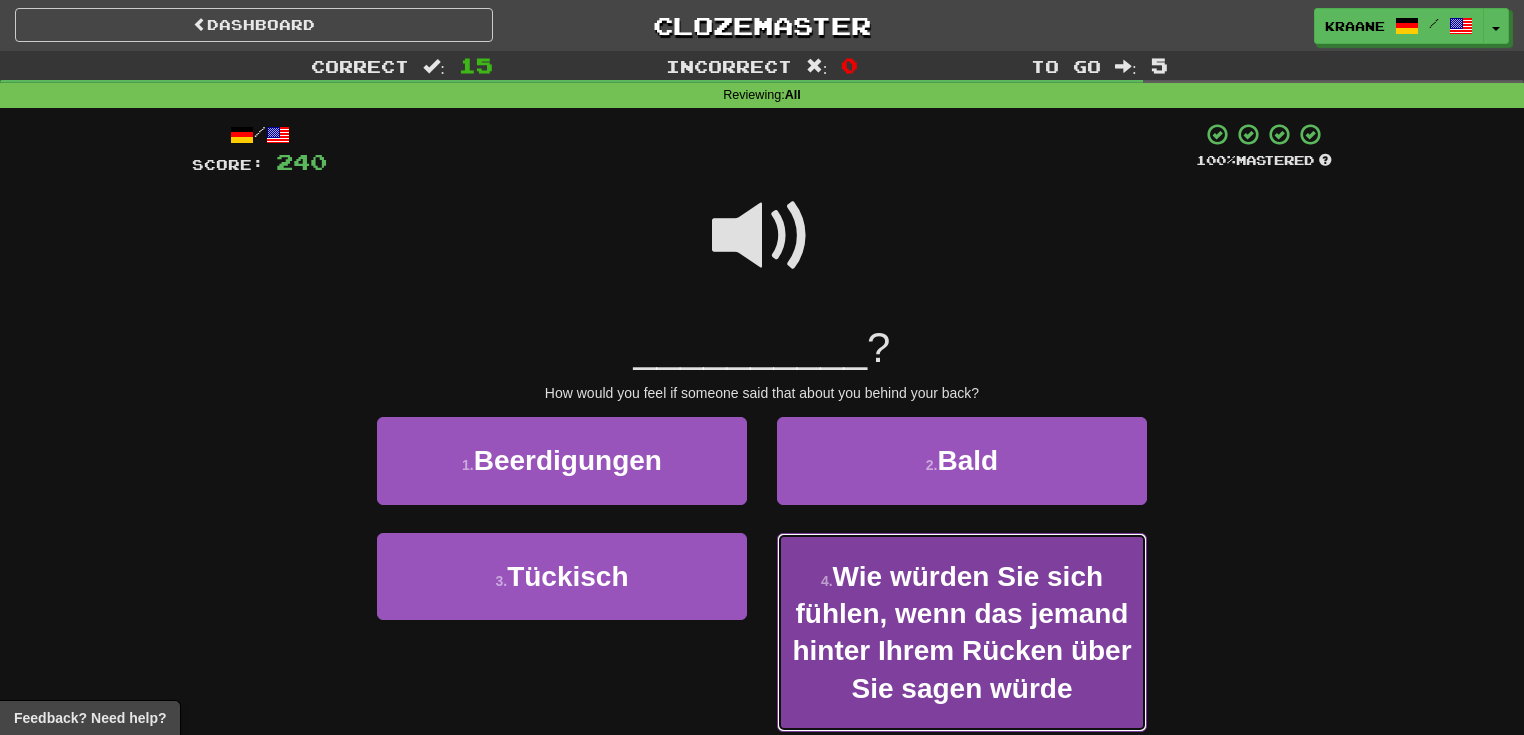 click on "Wie würden Sie sich fühlen, wenn das jemand hinter Ihrem Rücken über Sie sagen würde" at bounding box center [961, 632] 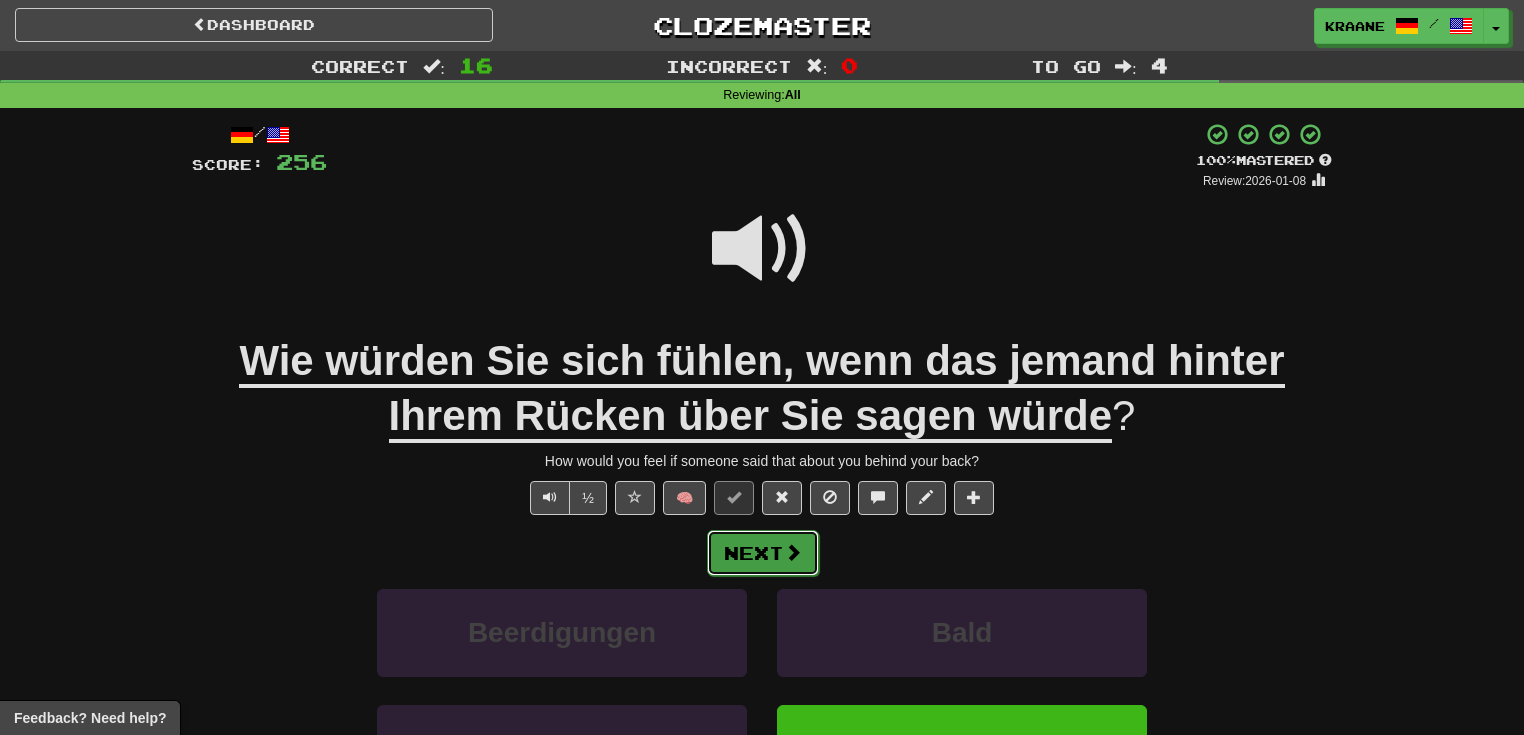 click on "Next" at bounding box center (763, 553) 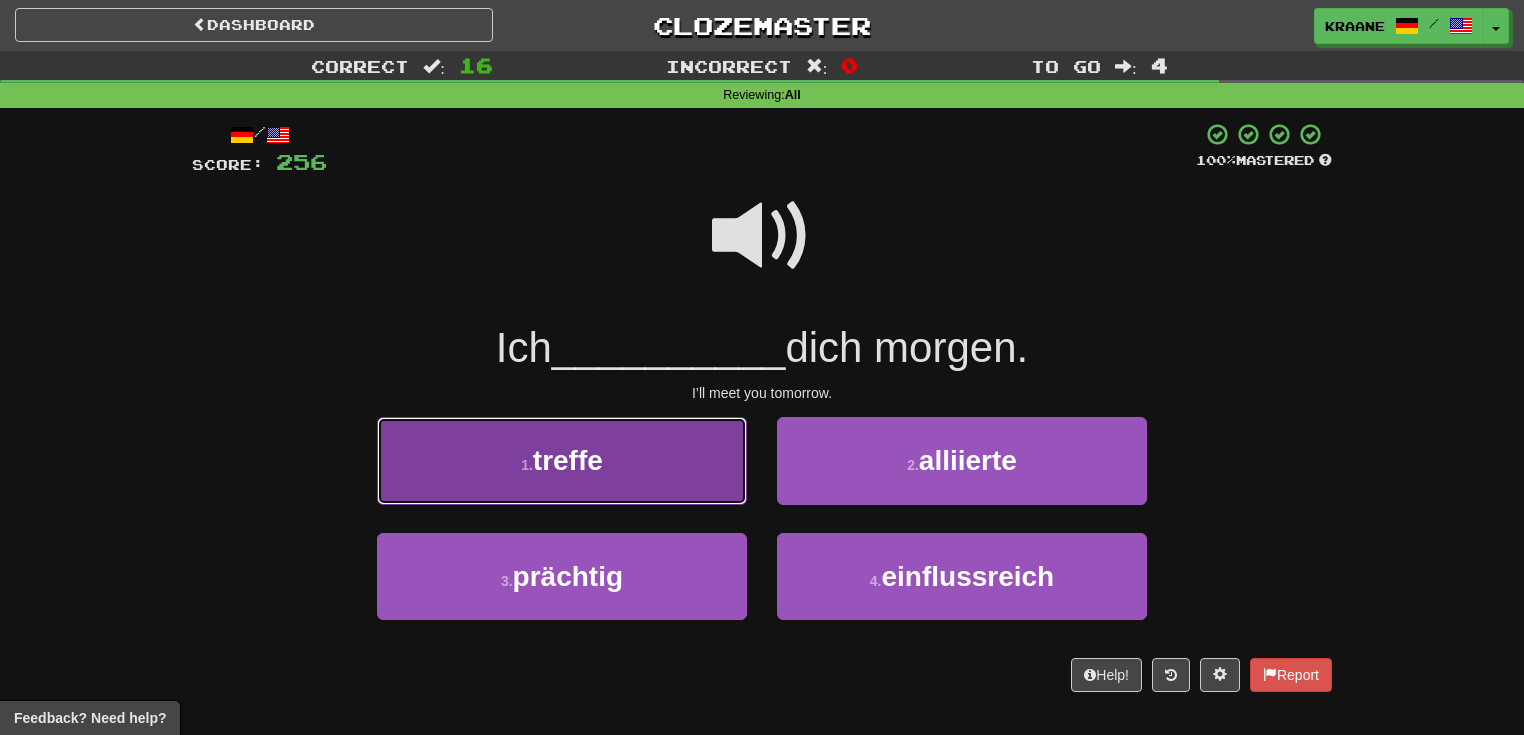 click on "1 .  treffe" at bounding box center (562, 460) 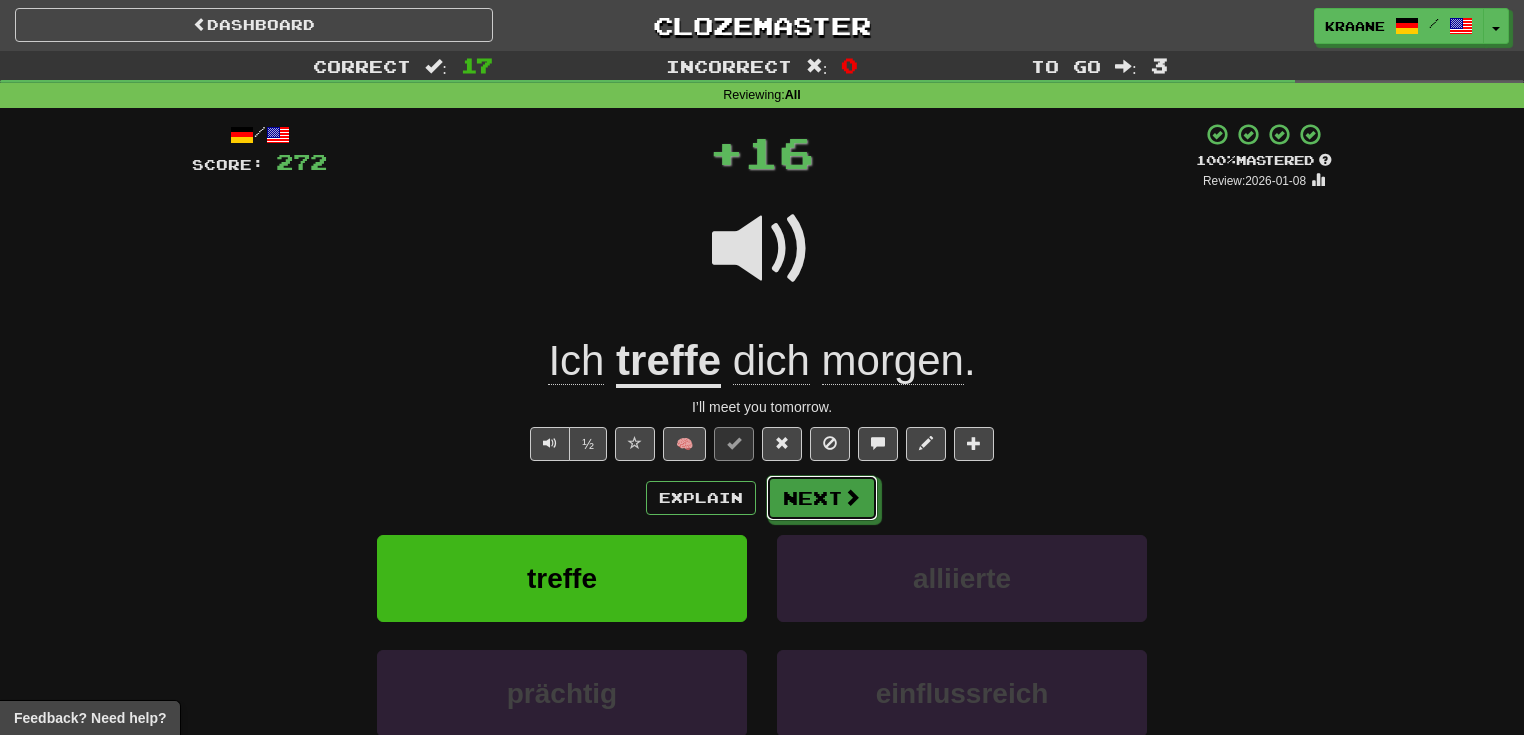 click on "Next" at bounding box center (822, 498) 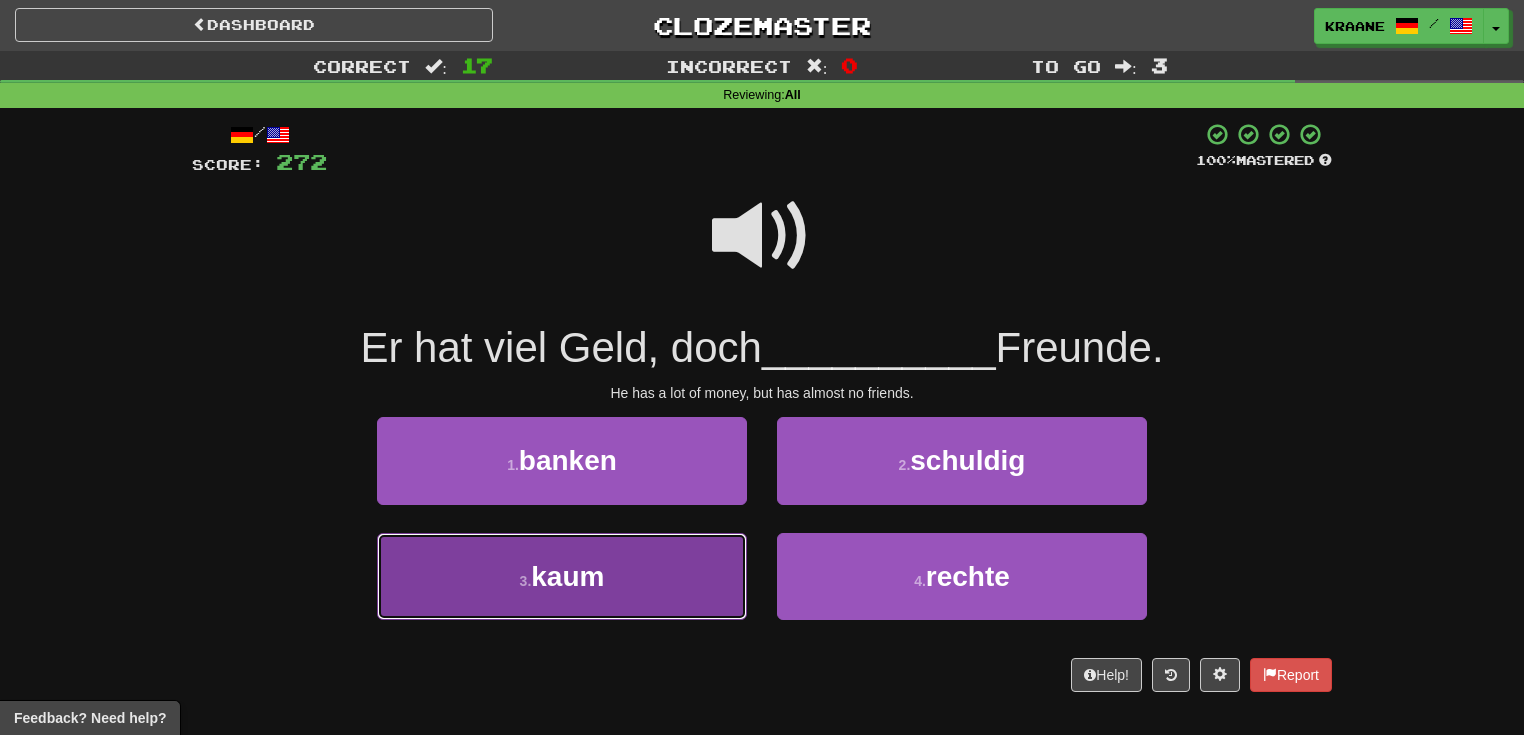click on "3 .  kaum" at bounding box center (562, 576) 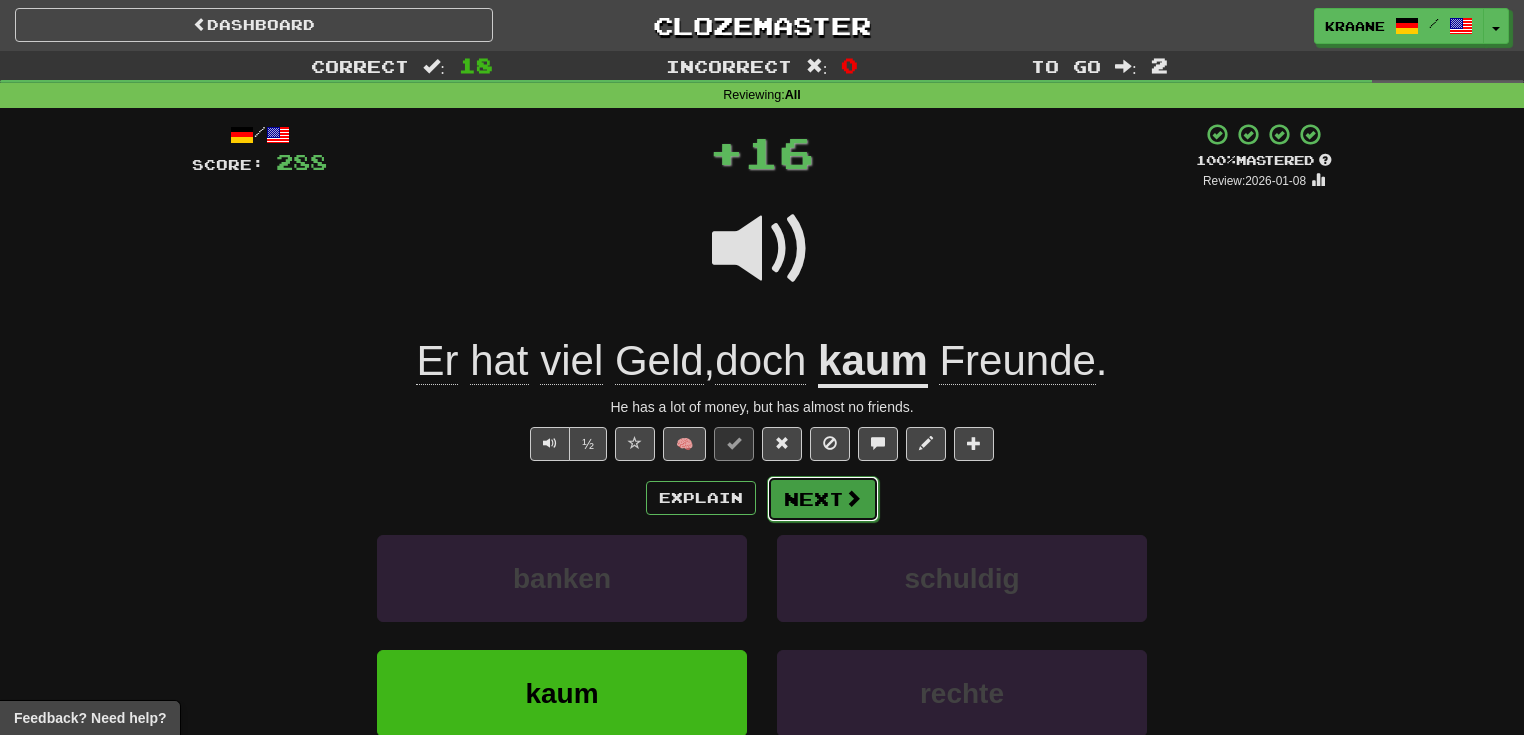 click on "Next" at bounding box center (823, 499) 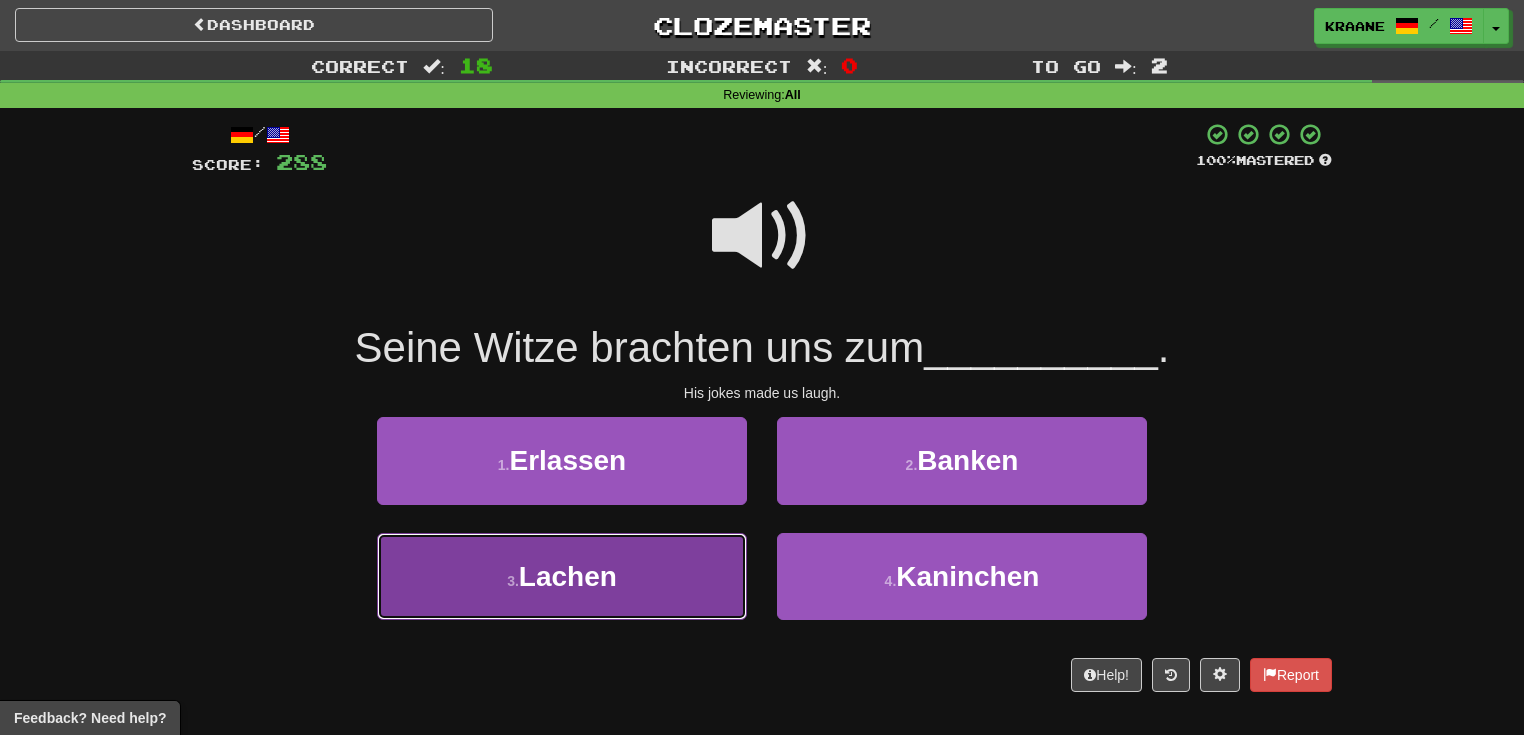 click on "3 .  Lachen" at bounding box center [562, 576] 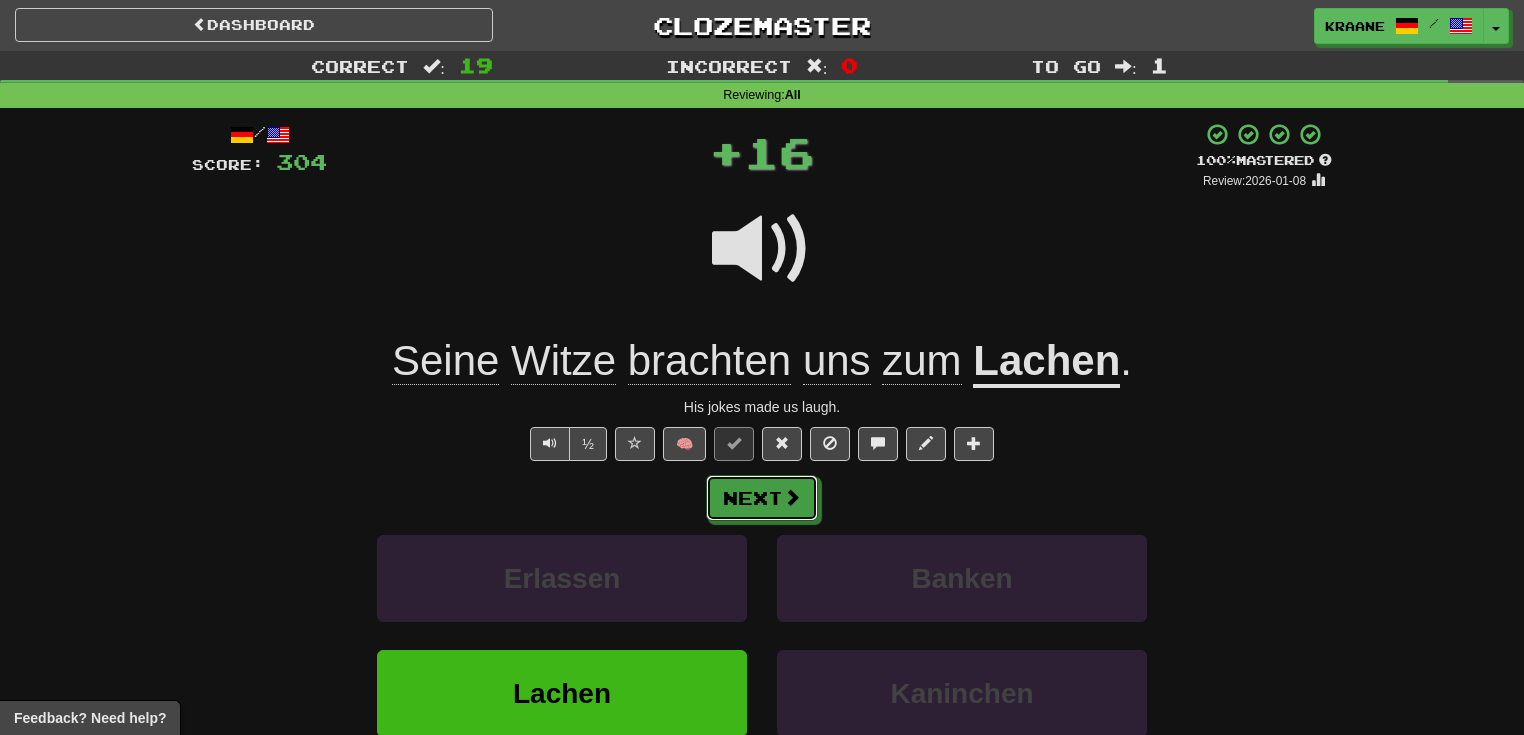 click at bounding box center [792, 497] 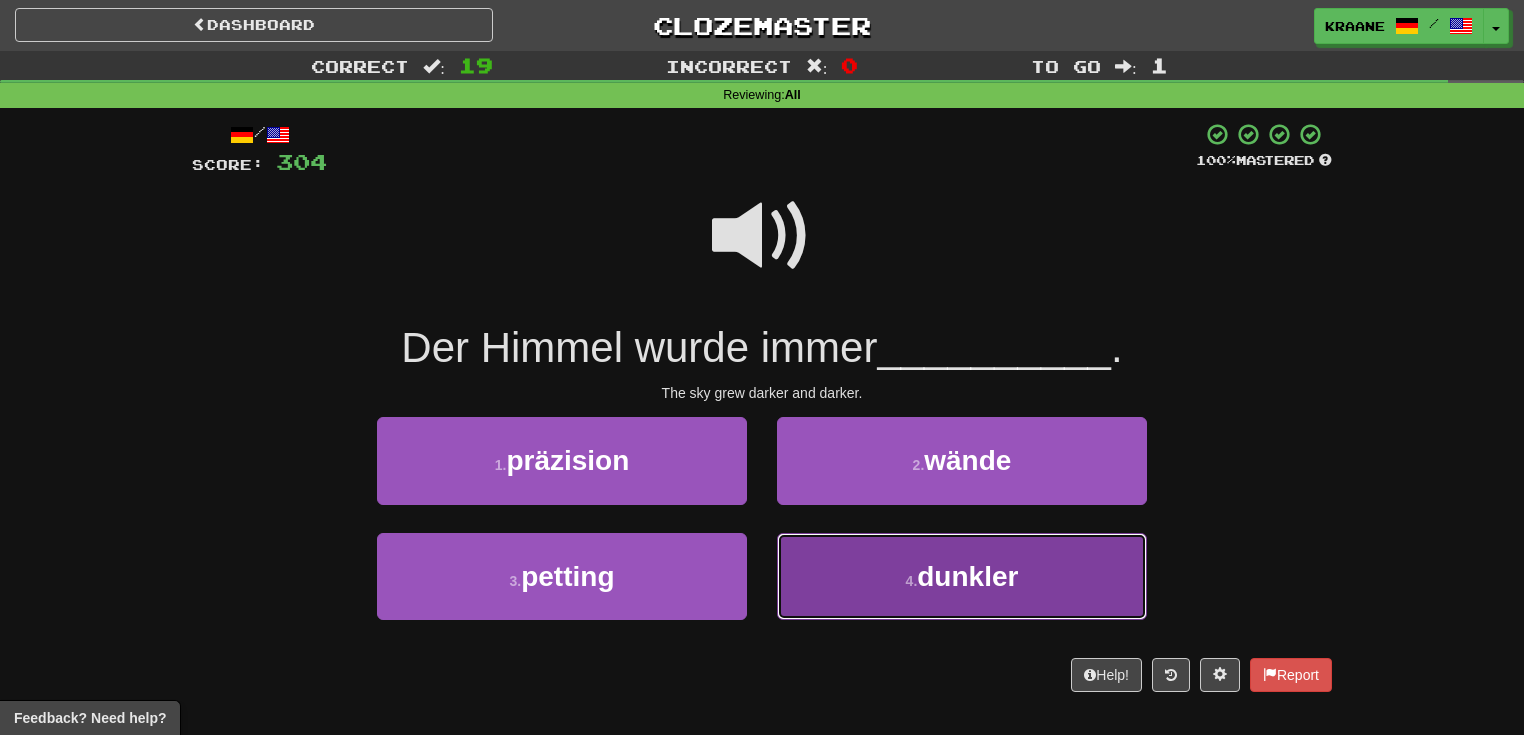 click on "4 .  dunkler" at bounding box center [962, 576] 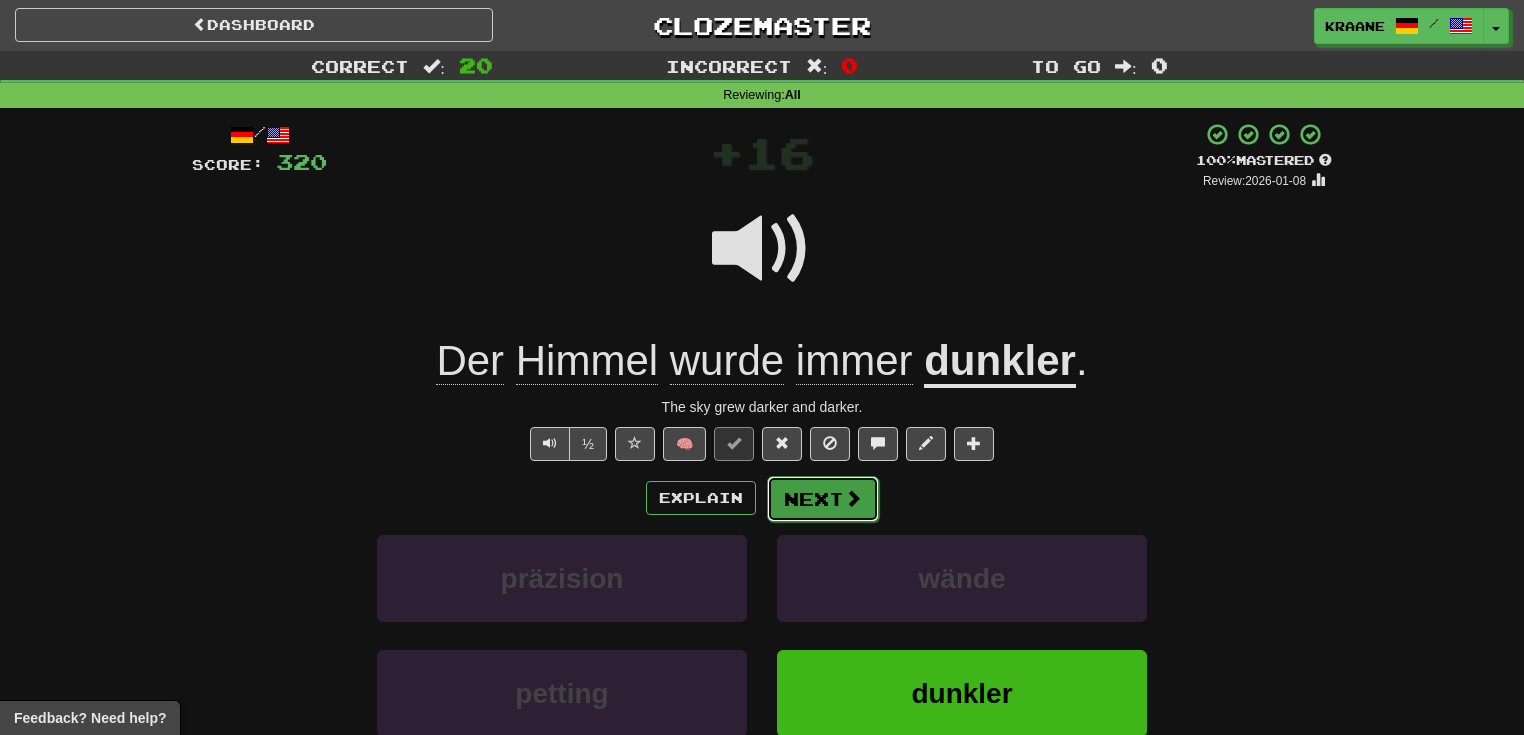 click on "Next" at bounding box center [823, 499] 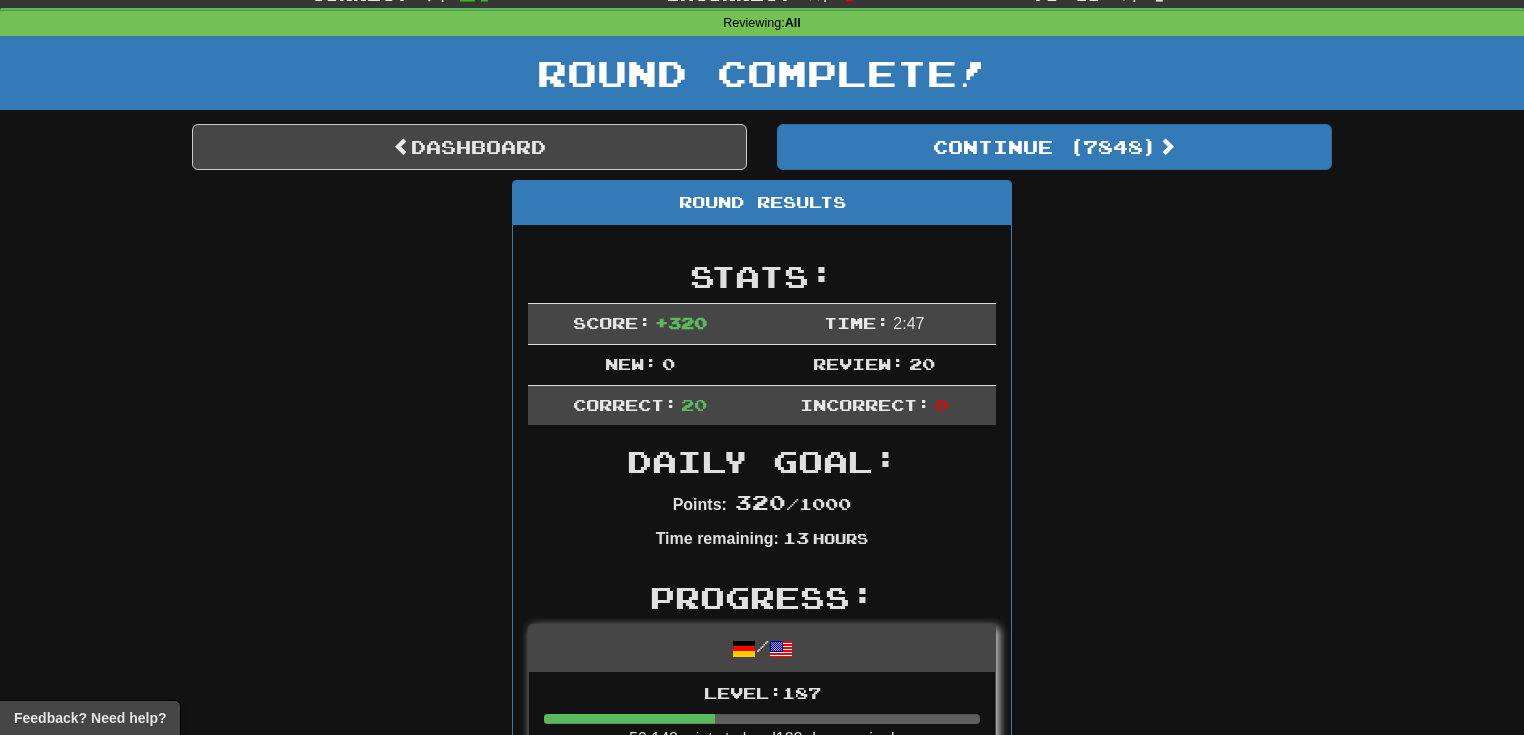 scroll, scrollTop: 116, scrollLeft: 0, axis: vertical 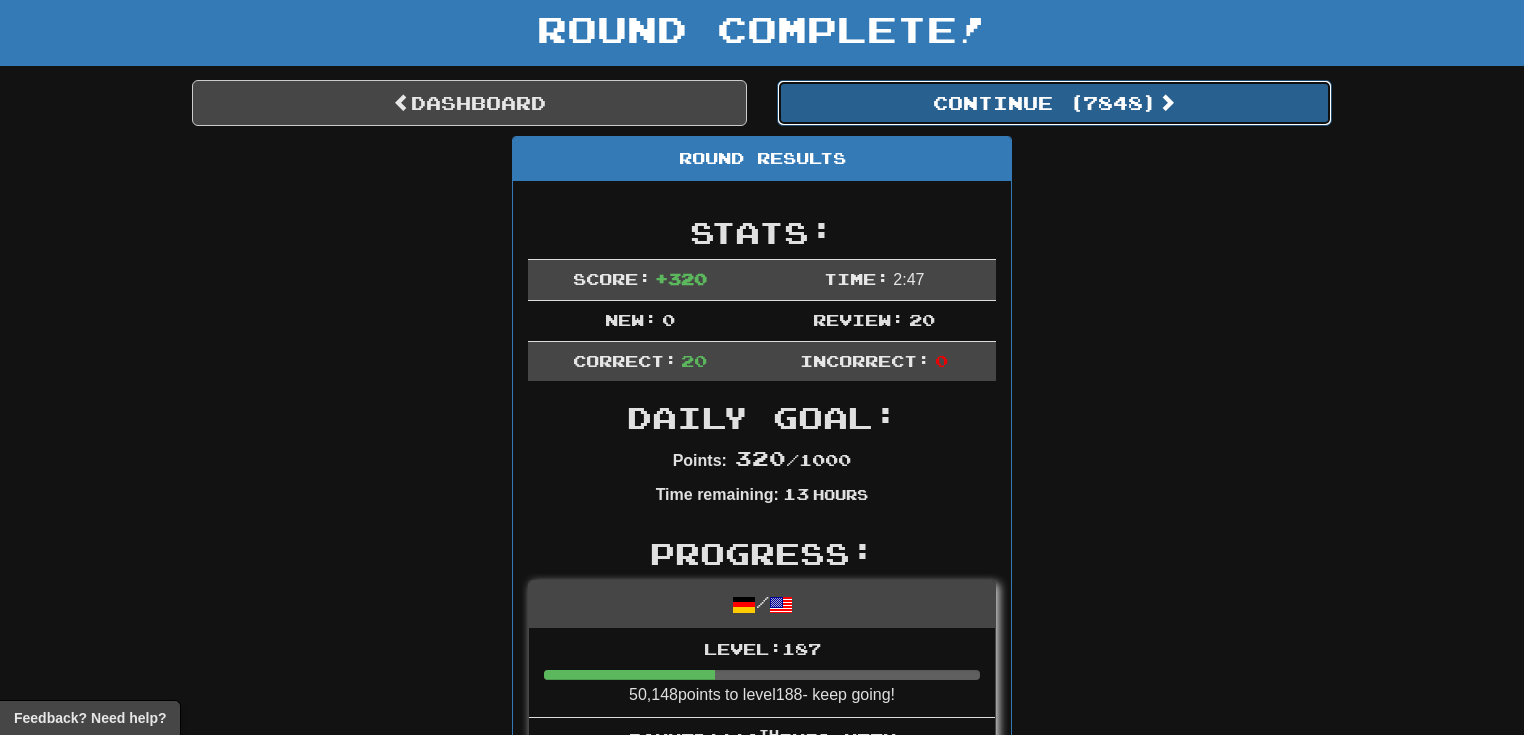 click on "Continue ( 7848 )" at bounding box center [1054, 103] 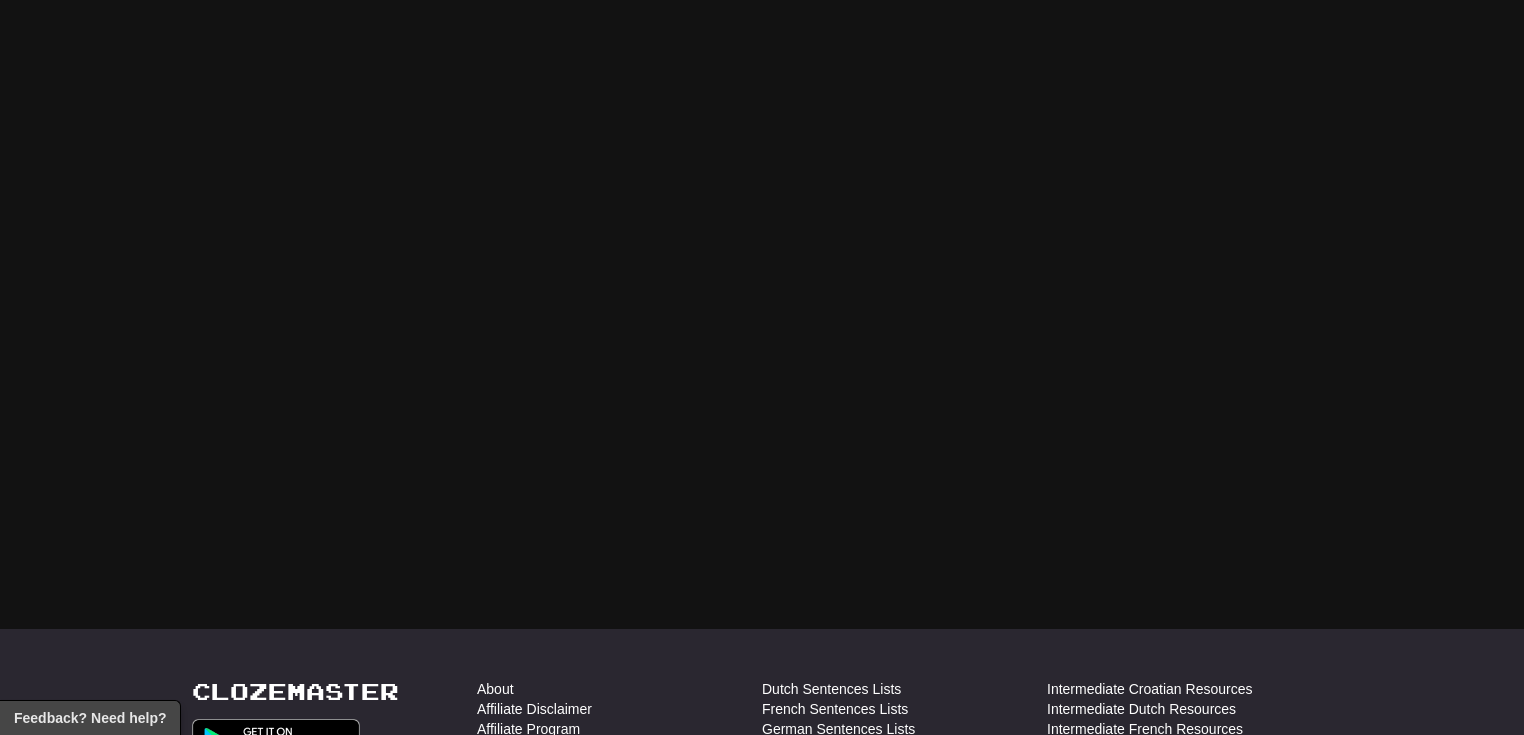 scroll, scrollTop: 116, scrollLeft: 0, axis: vertical 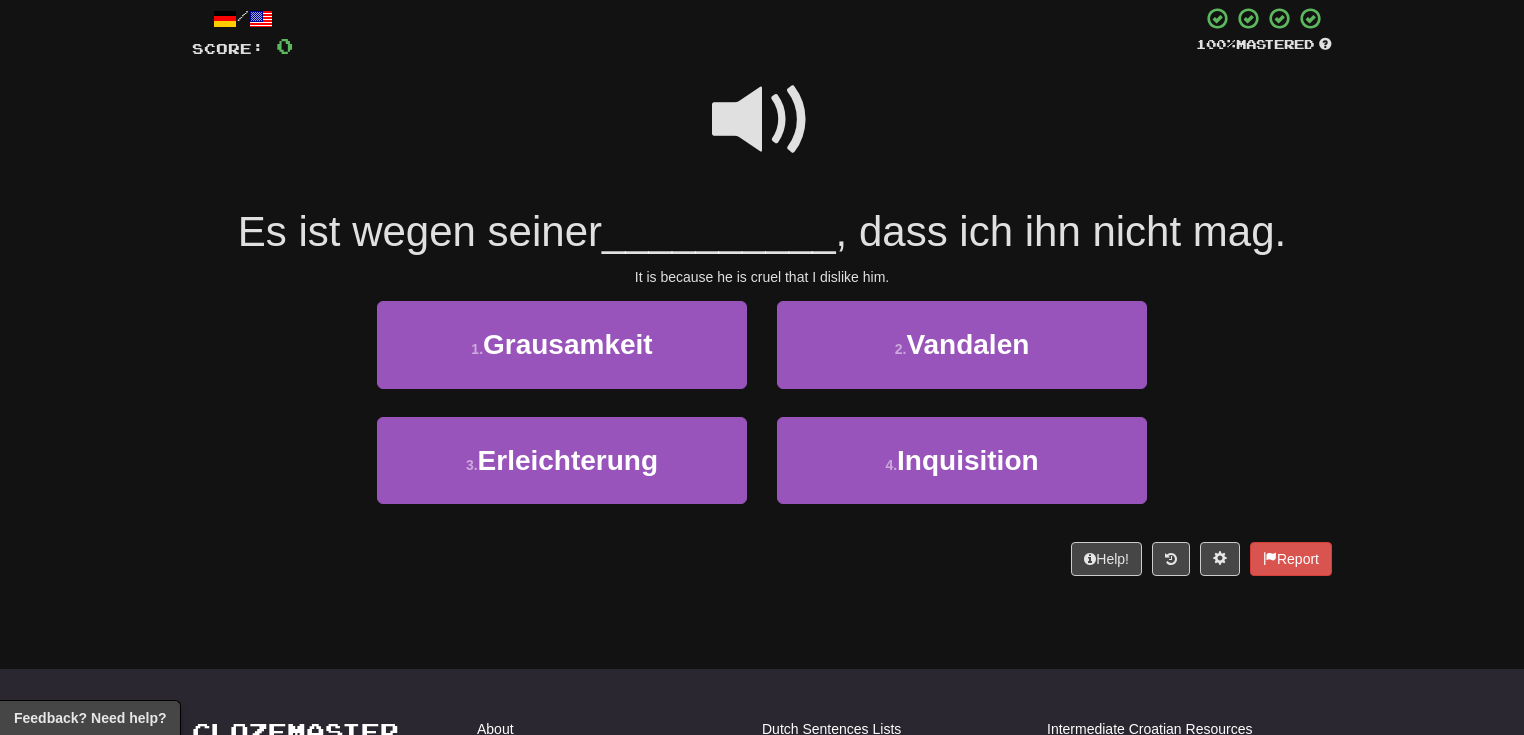 click at bounding box center [762, 120] 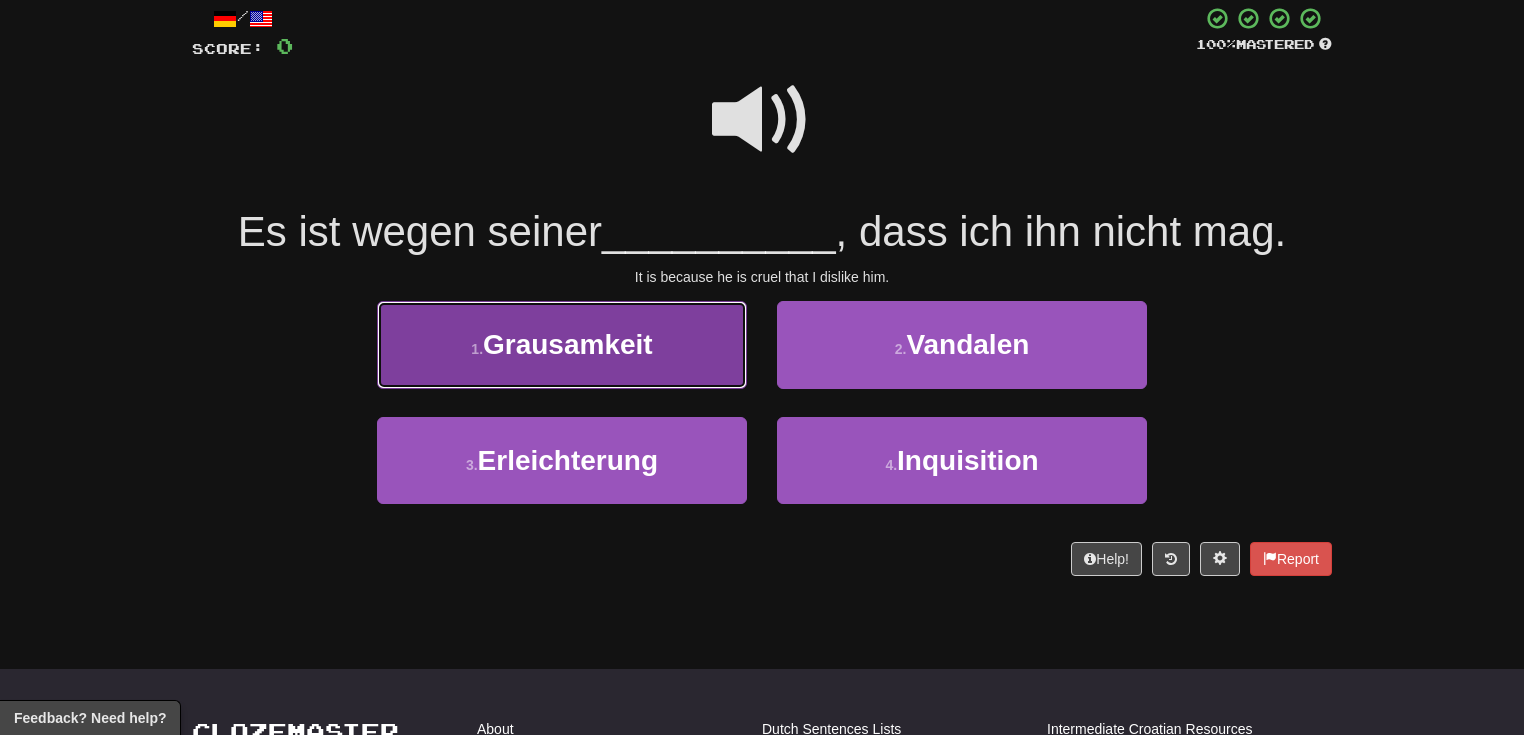 click on "1 .  Grausamkeit" at bounding box center (562, 344) 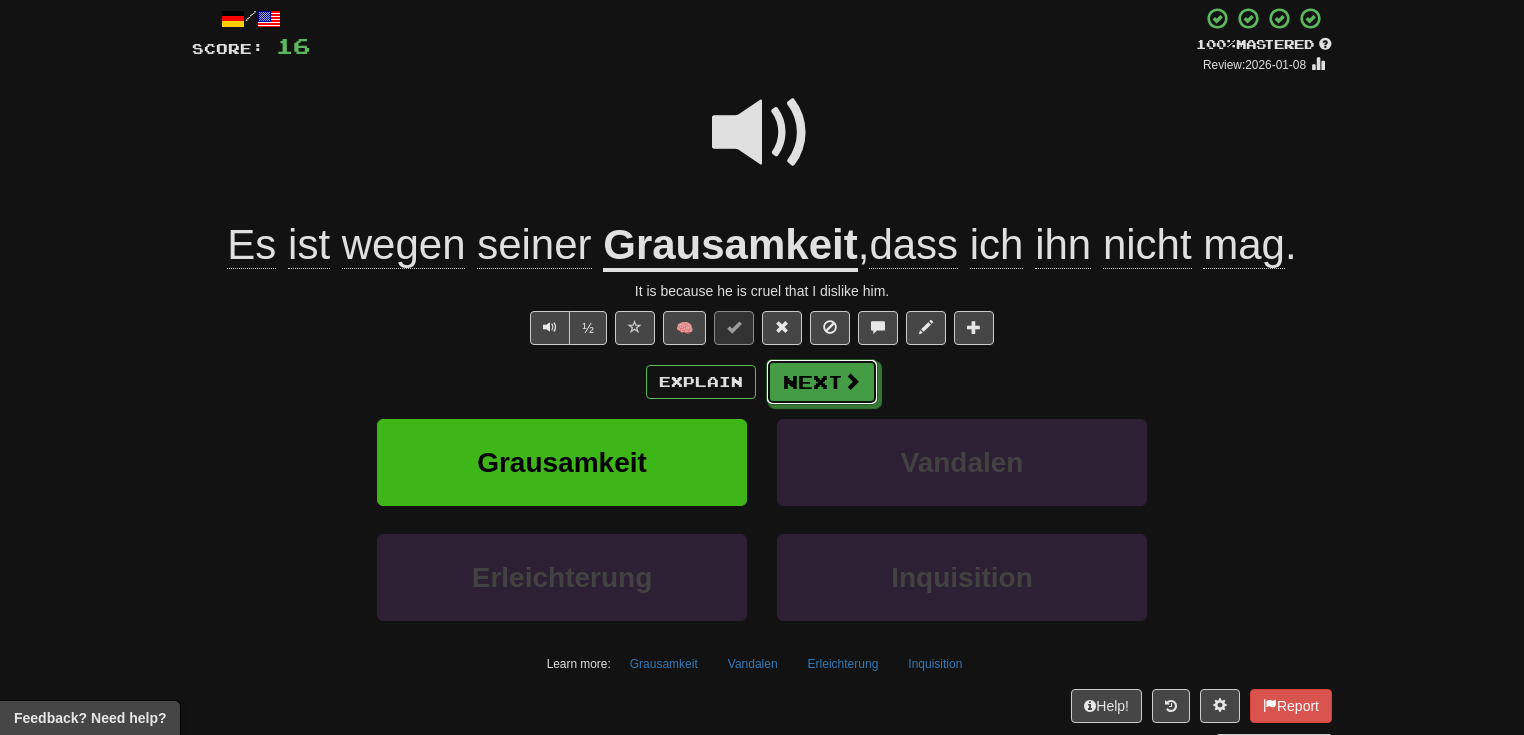 click on "Next" at bounding box center [822, 382] 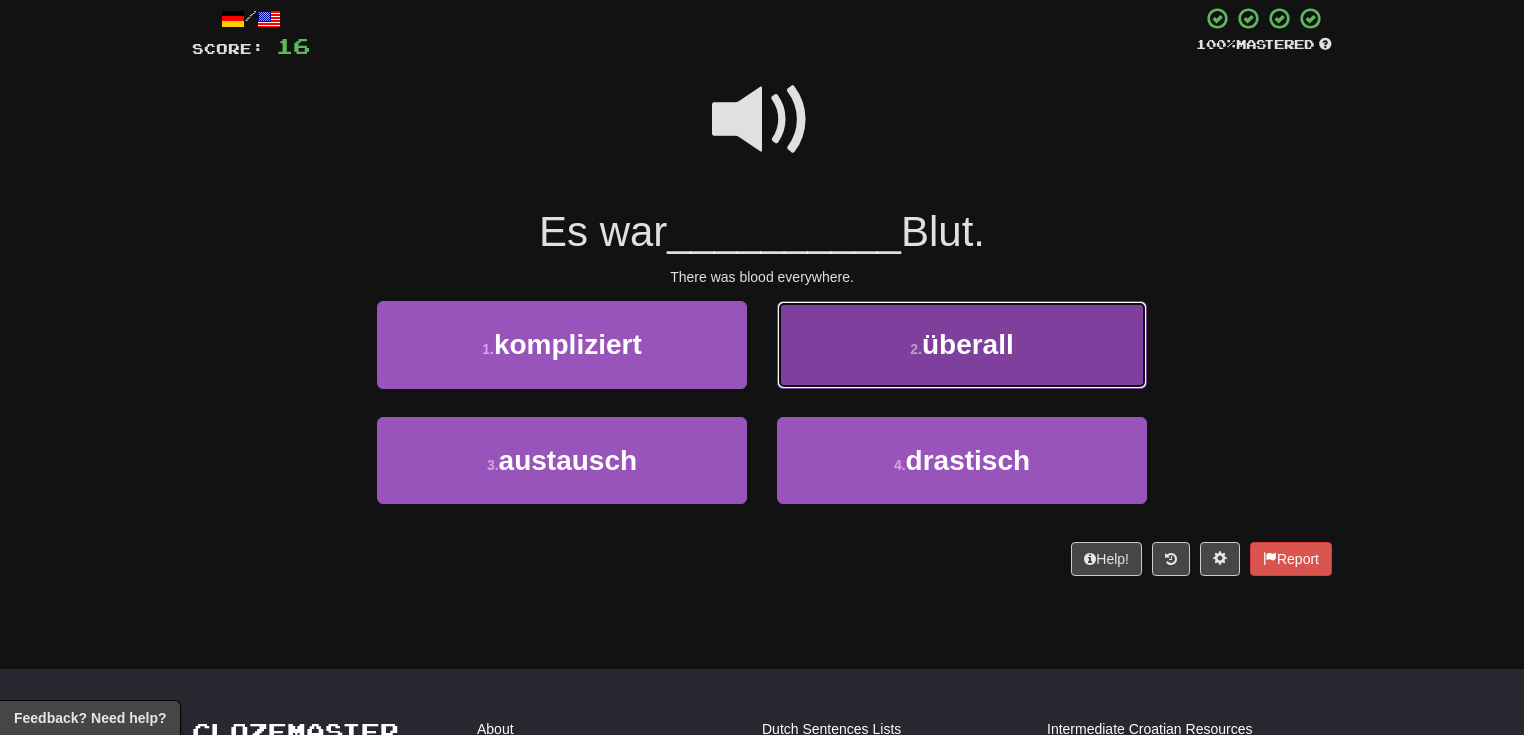 click on "2 .  überall" at bounding box center (962, 344) 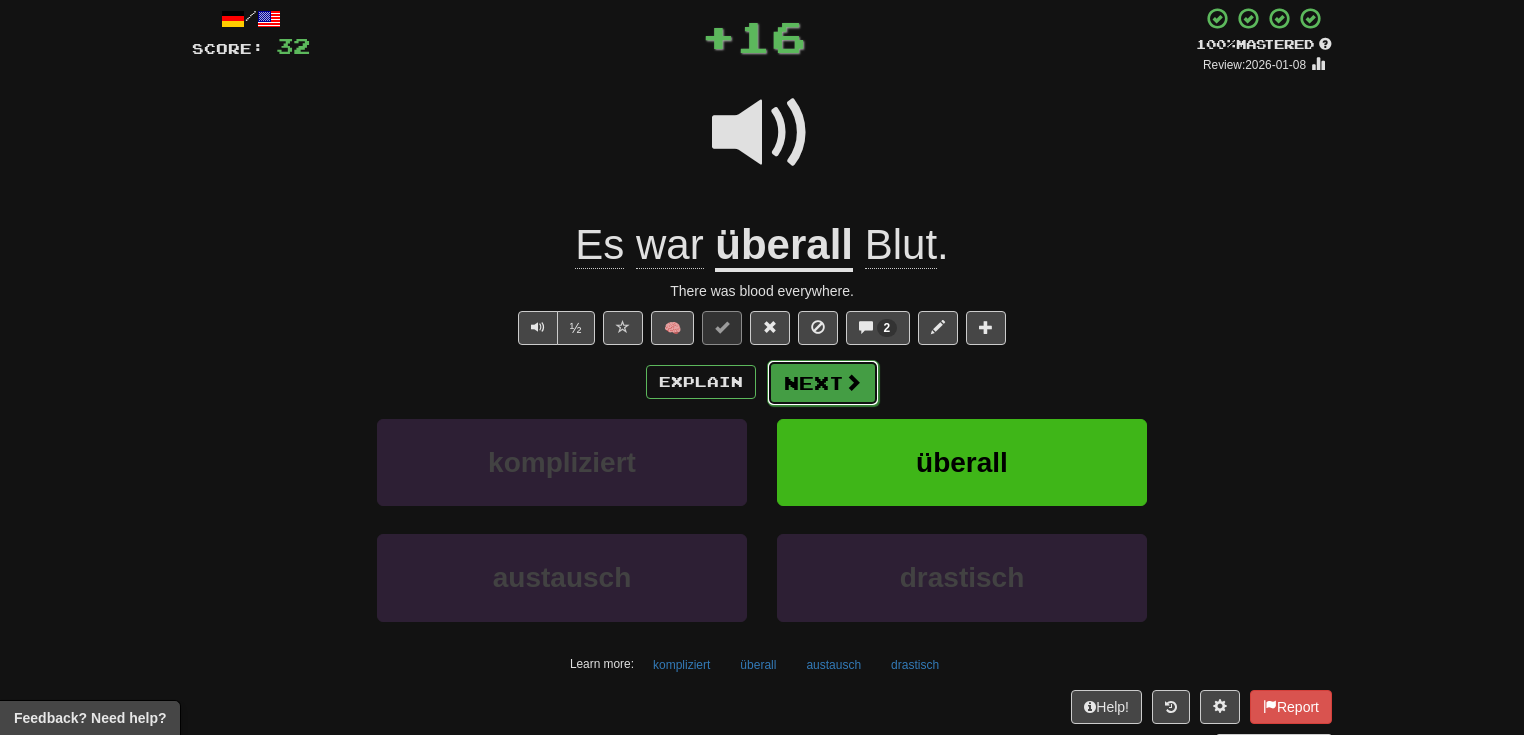click on "Next" at bounding box center (823, 383) 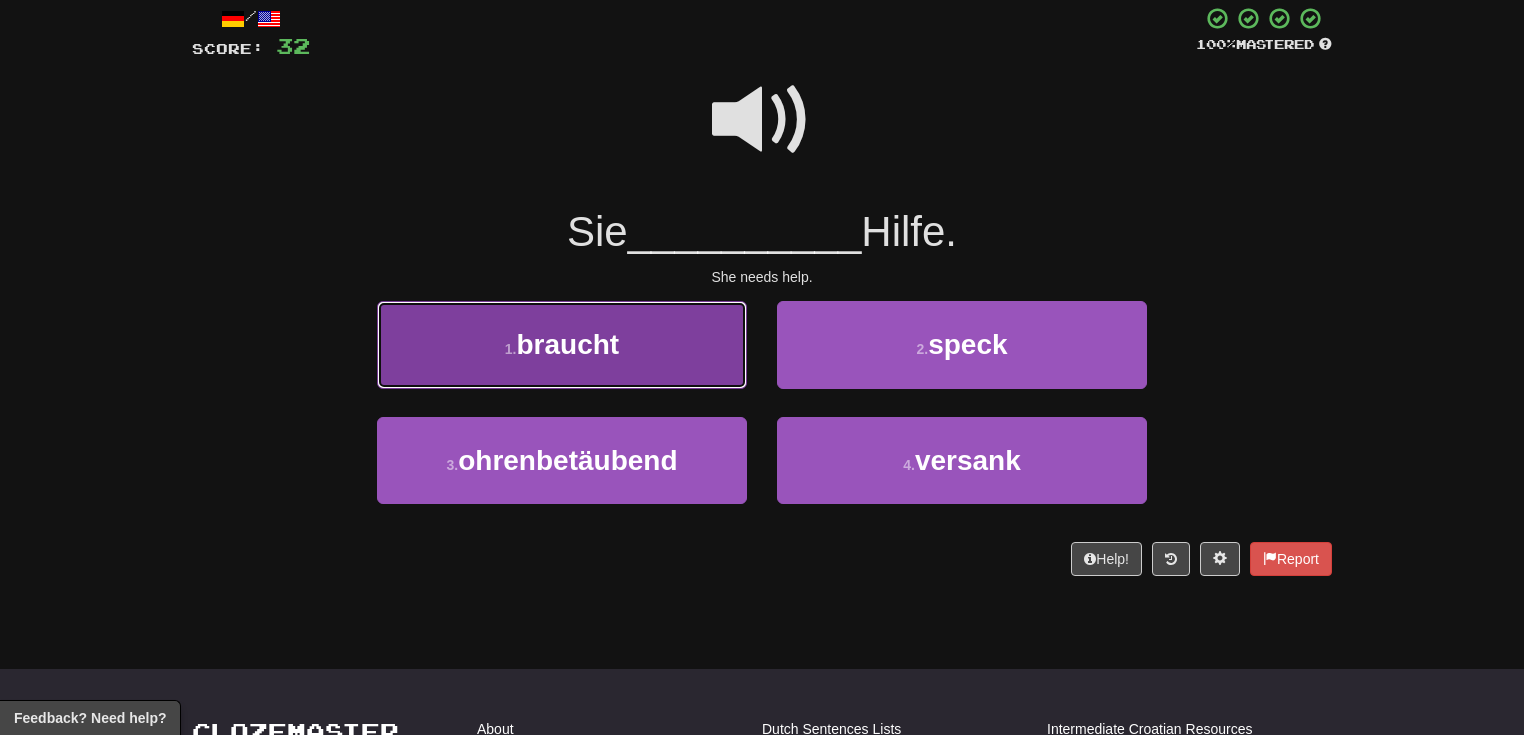 click on "1 .  braucht" at bounding box center (562, 344) 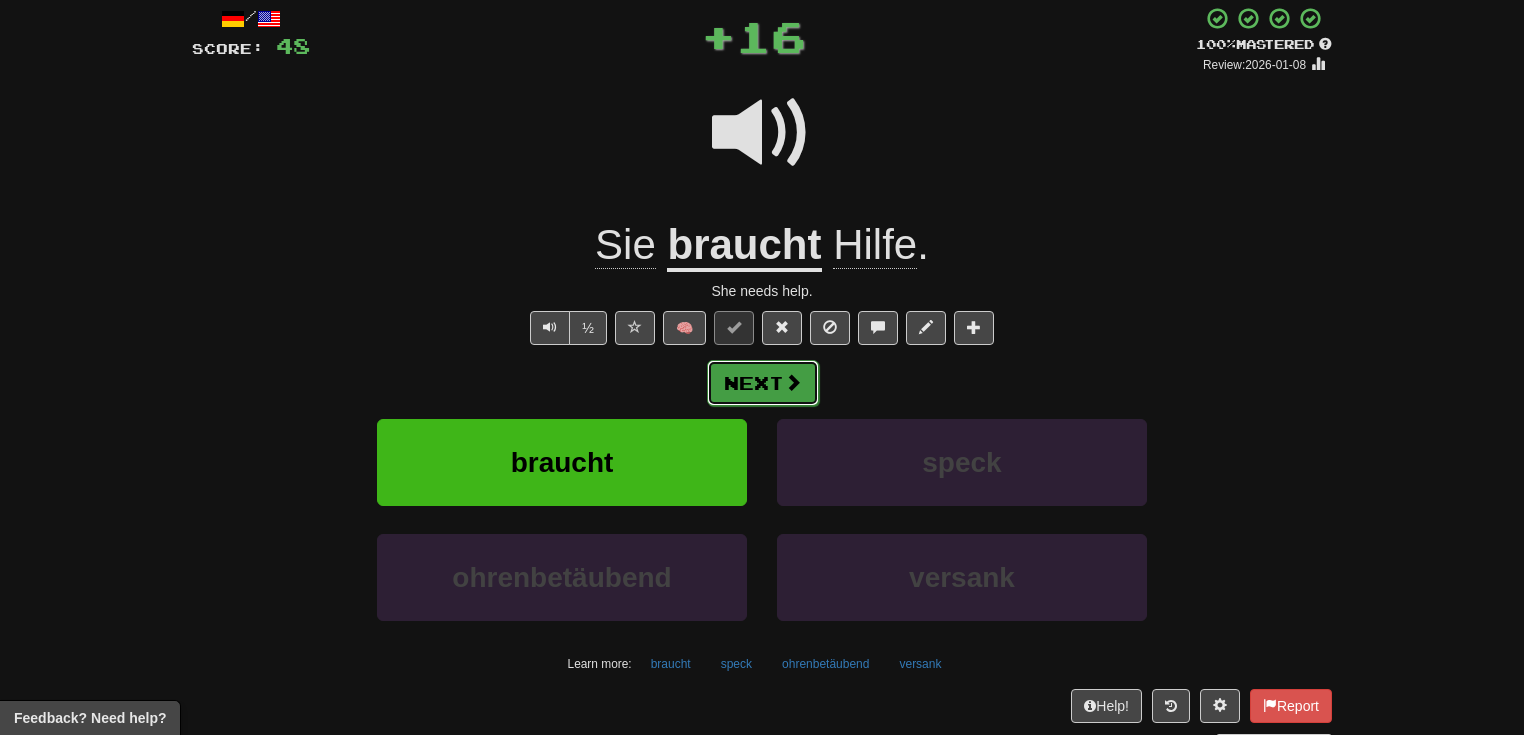 click on "Next" at bounding box center [763, 383] 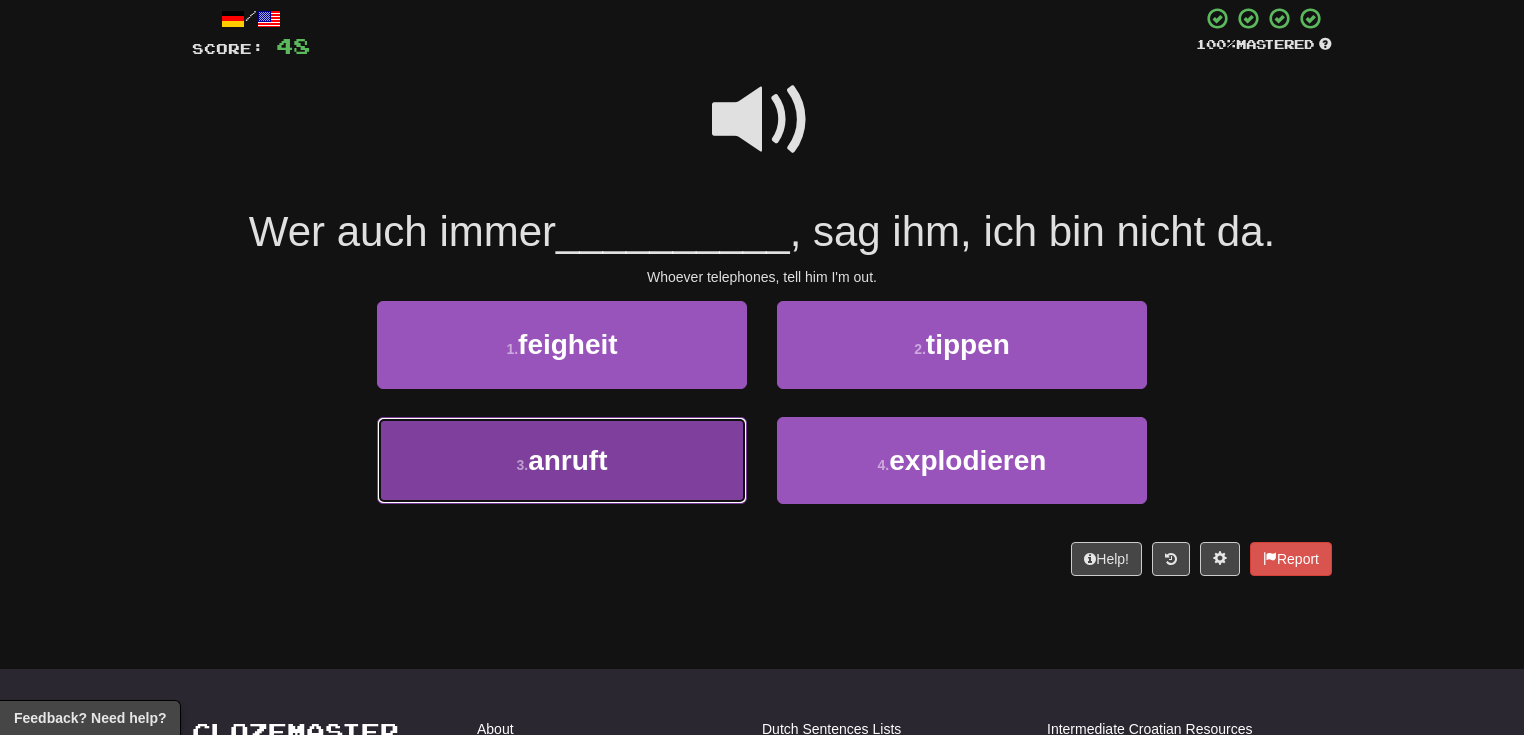 click on "3 .  anruft" at bounding box center [562, 460] 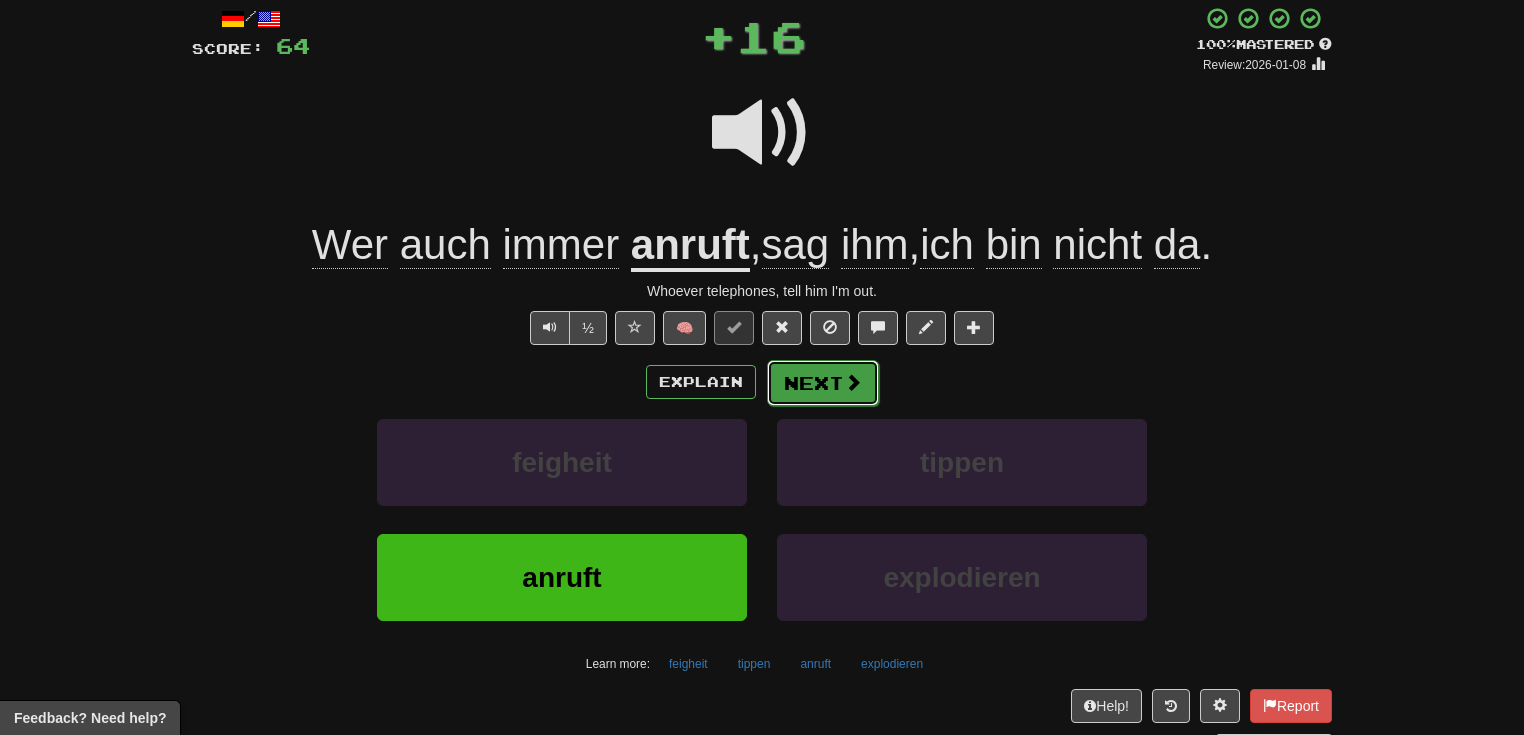 click on "Next" at bounding box center [823, 383] 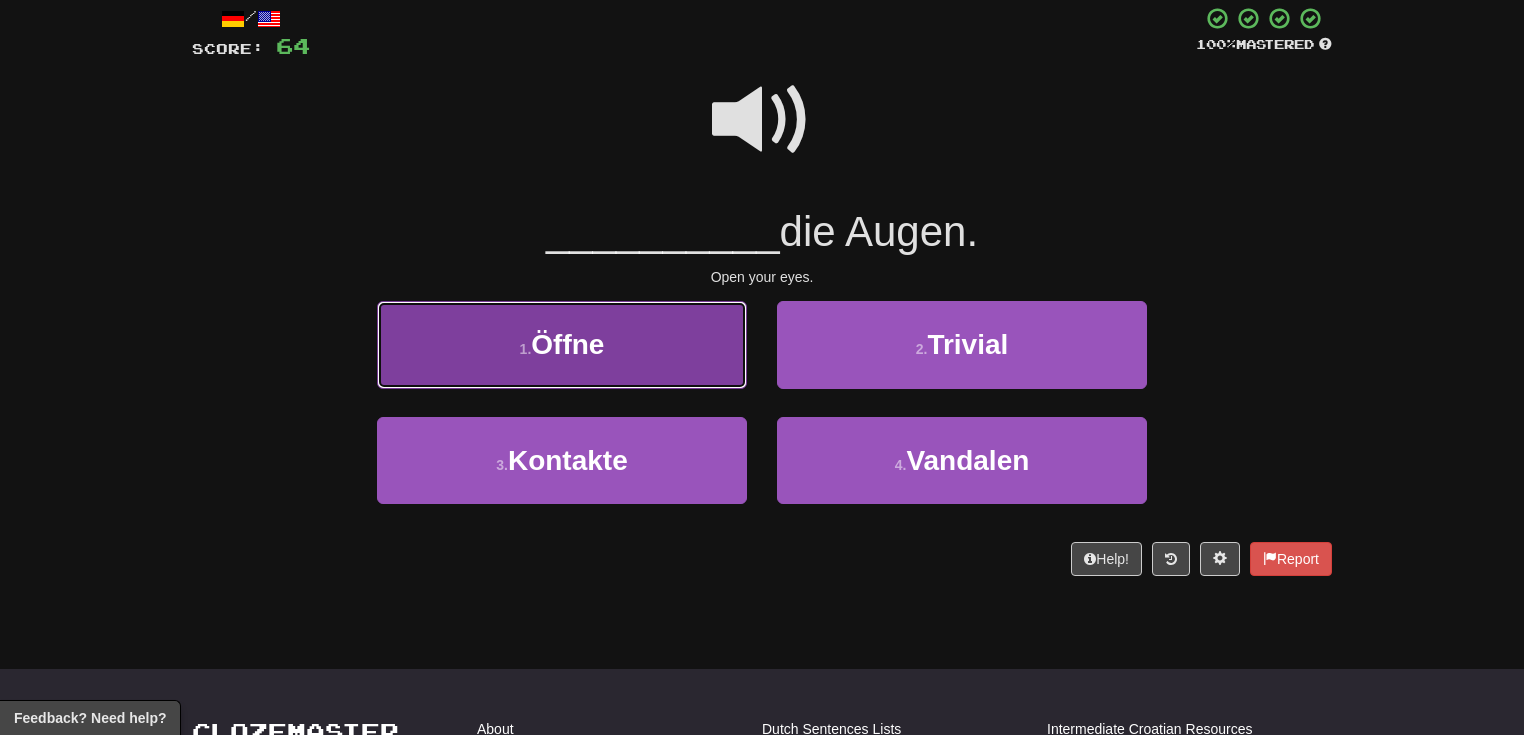 click on "1 .  Öffne" at bounding box center [562, 344] 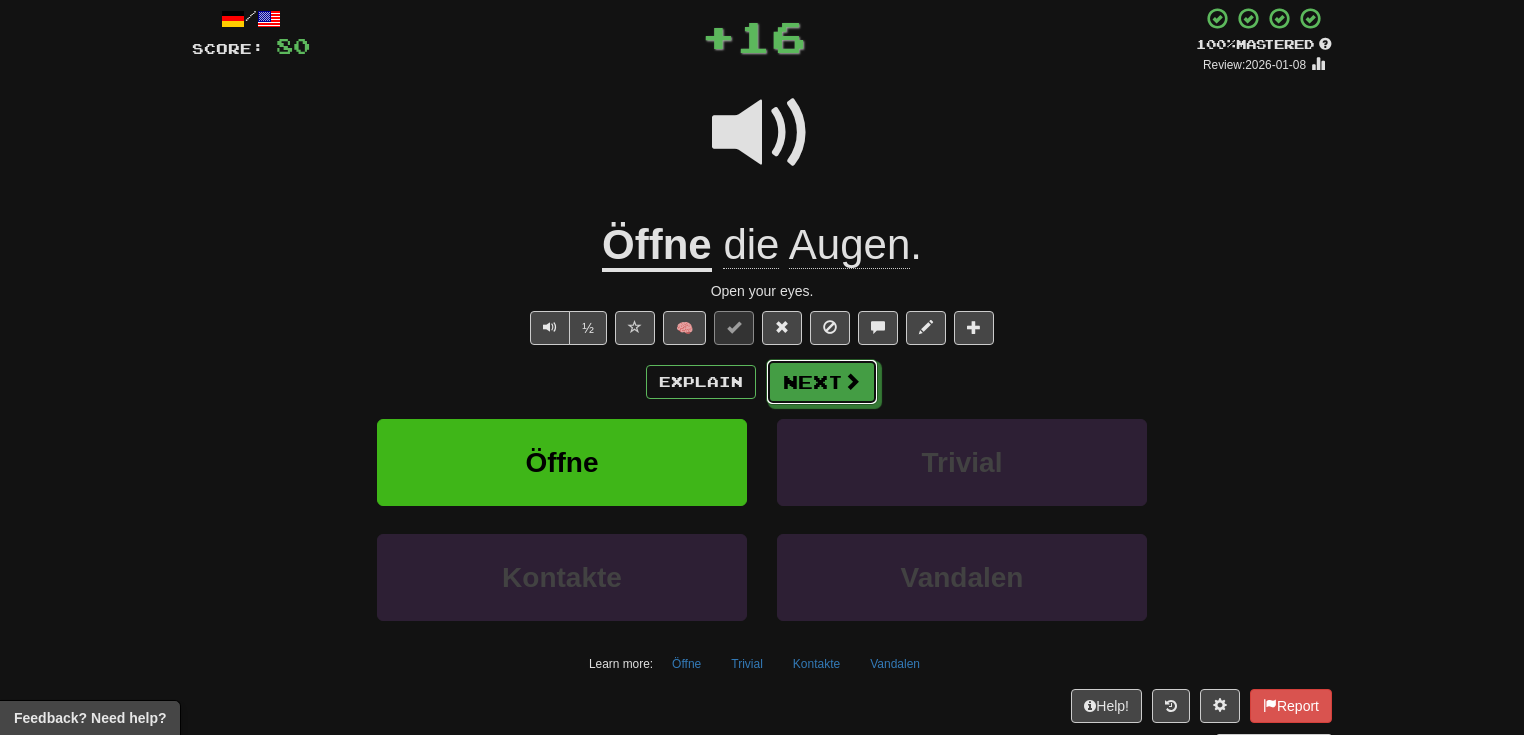 click on "Next" at bounding box center (822, 382) 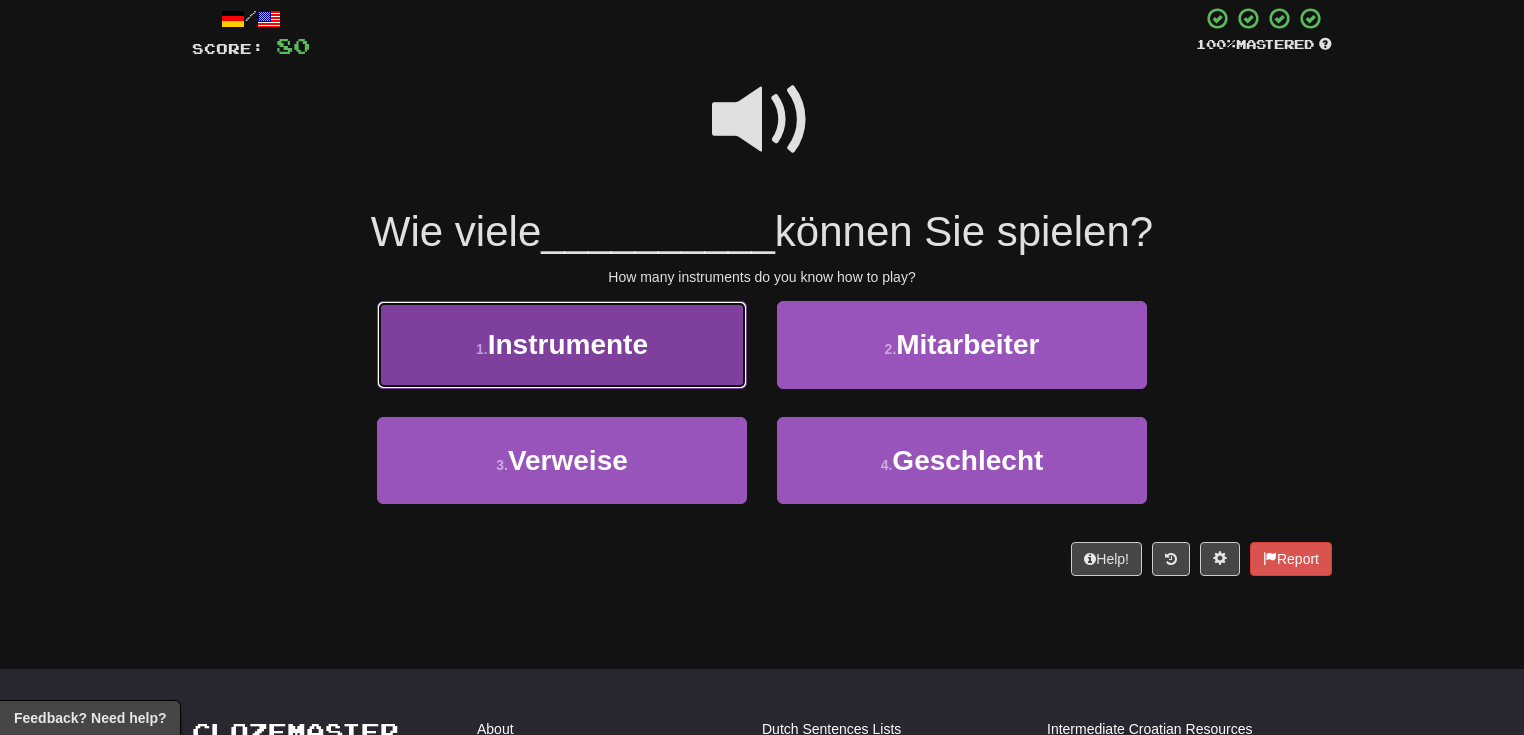 click on "1 .  Instrumente" at bounding box center (562, 344) 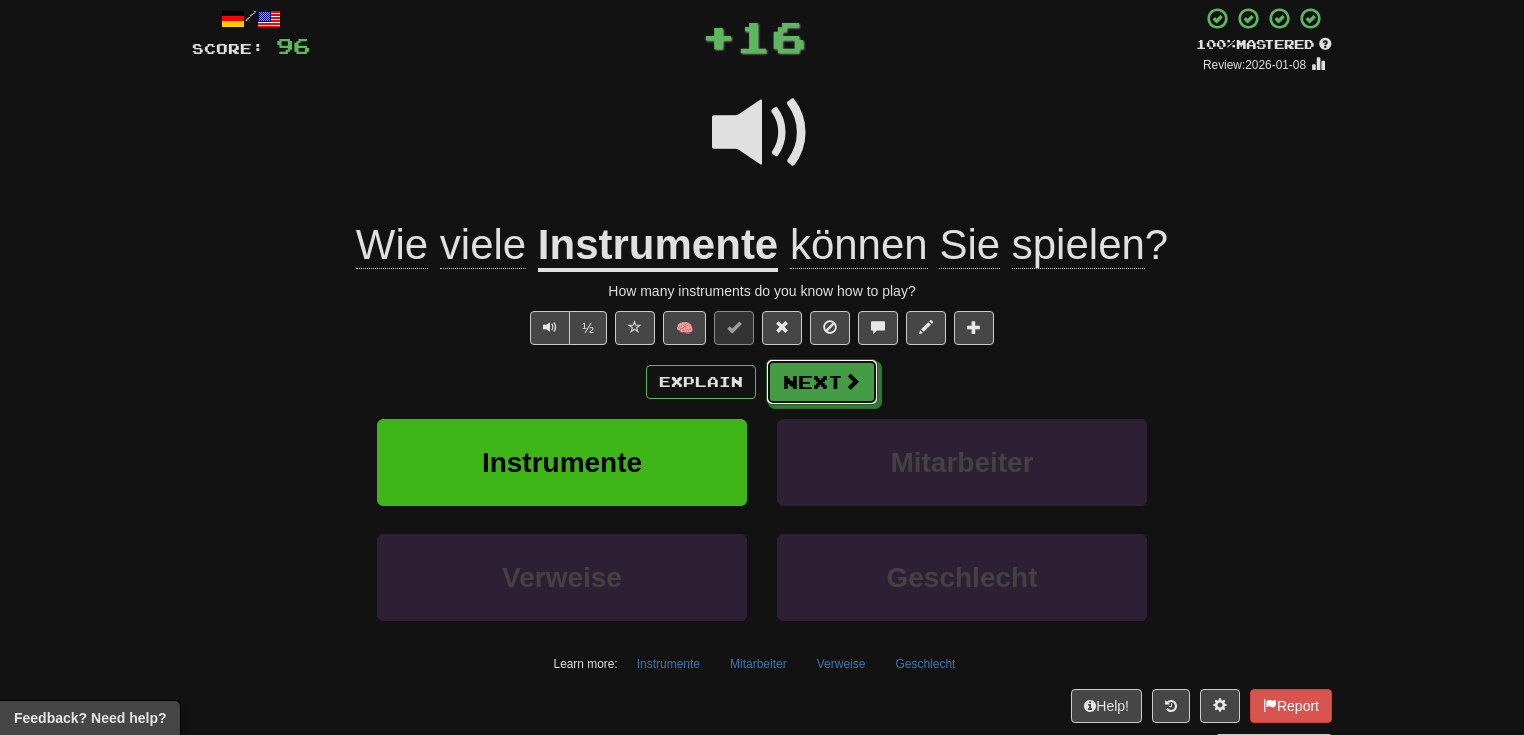 click on "Next" at bounding box center (822, 382) 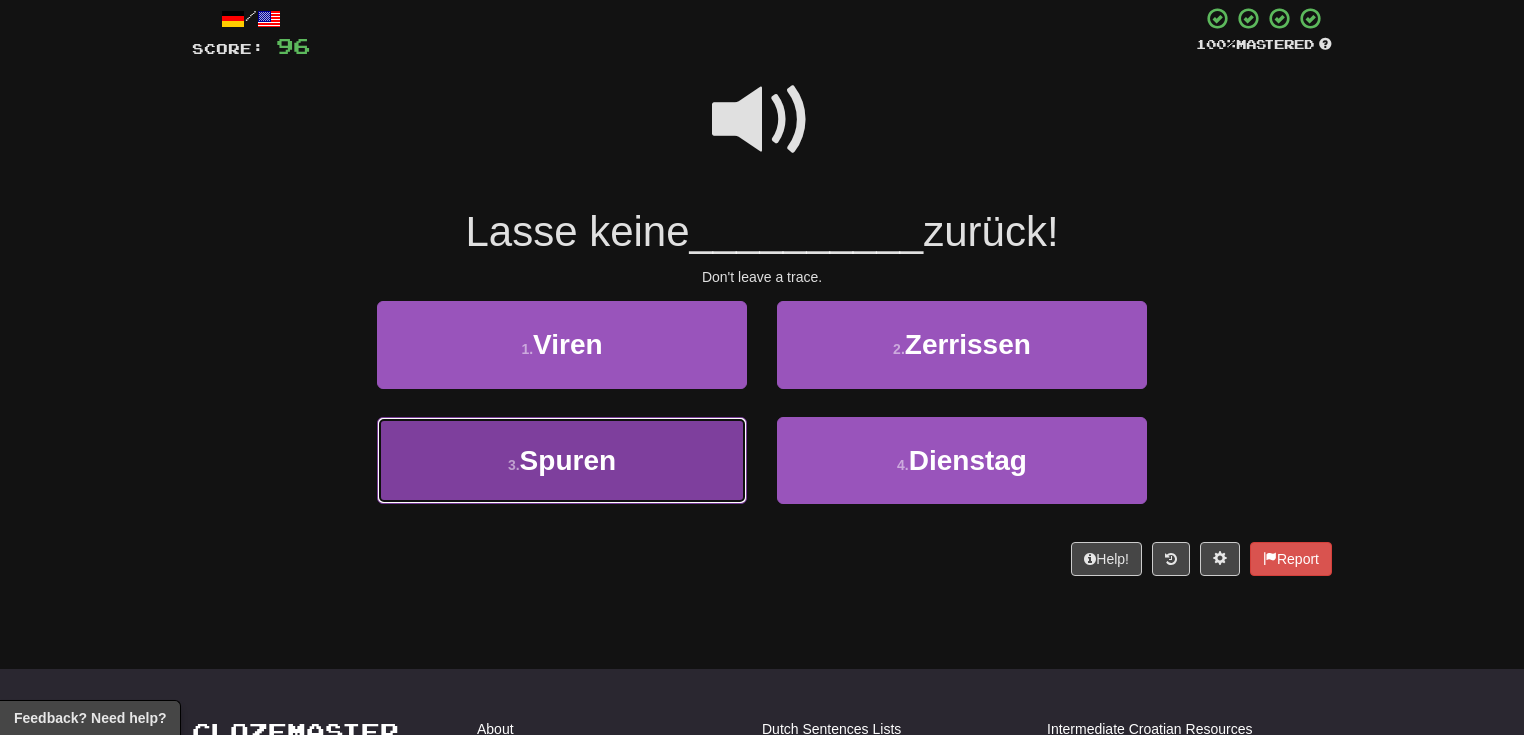 click on "3 .  Spuren" at bounding box center (562, 460) 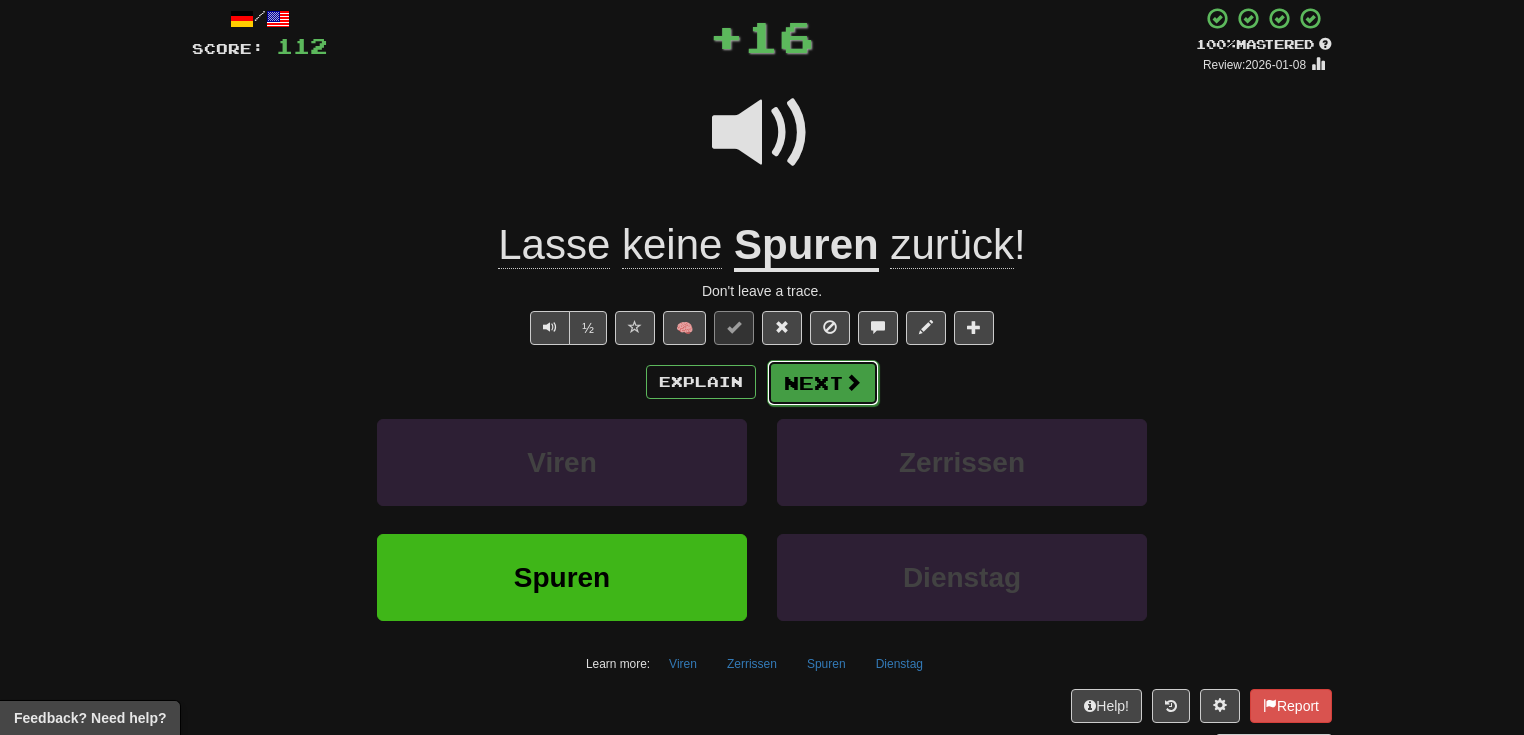 click at bounding box center [853, 382] 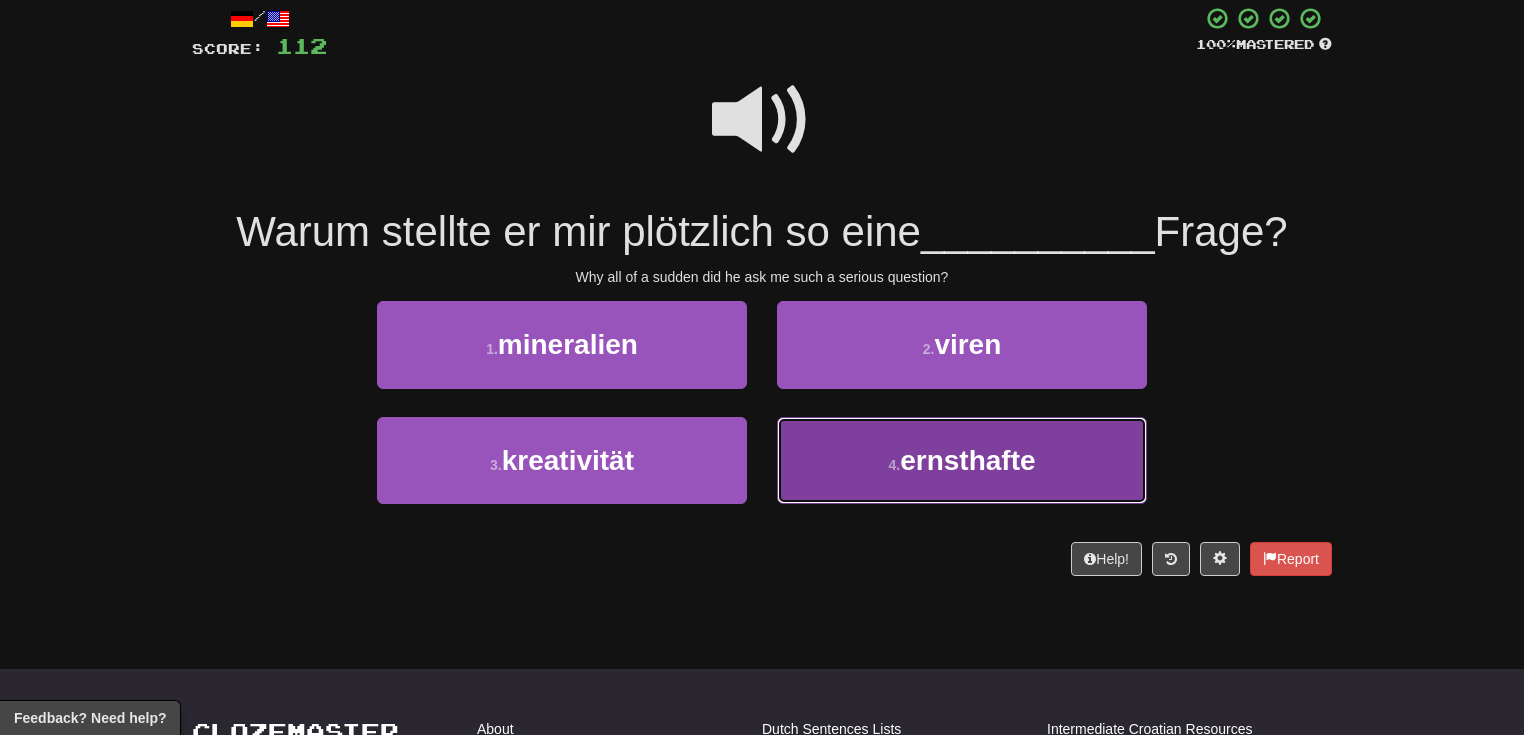 click on "ernsthafte" at bounding box center [967, 460] 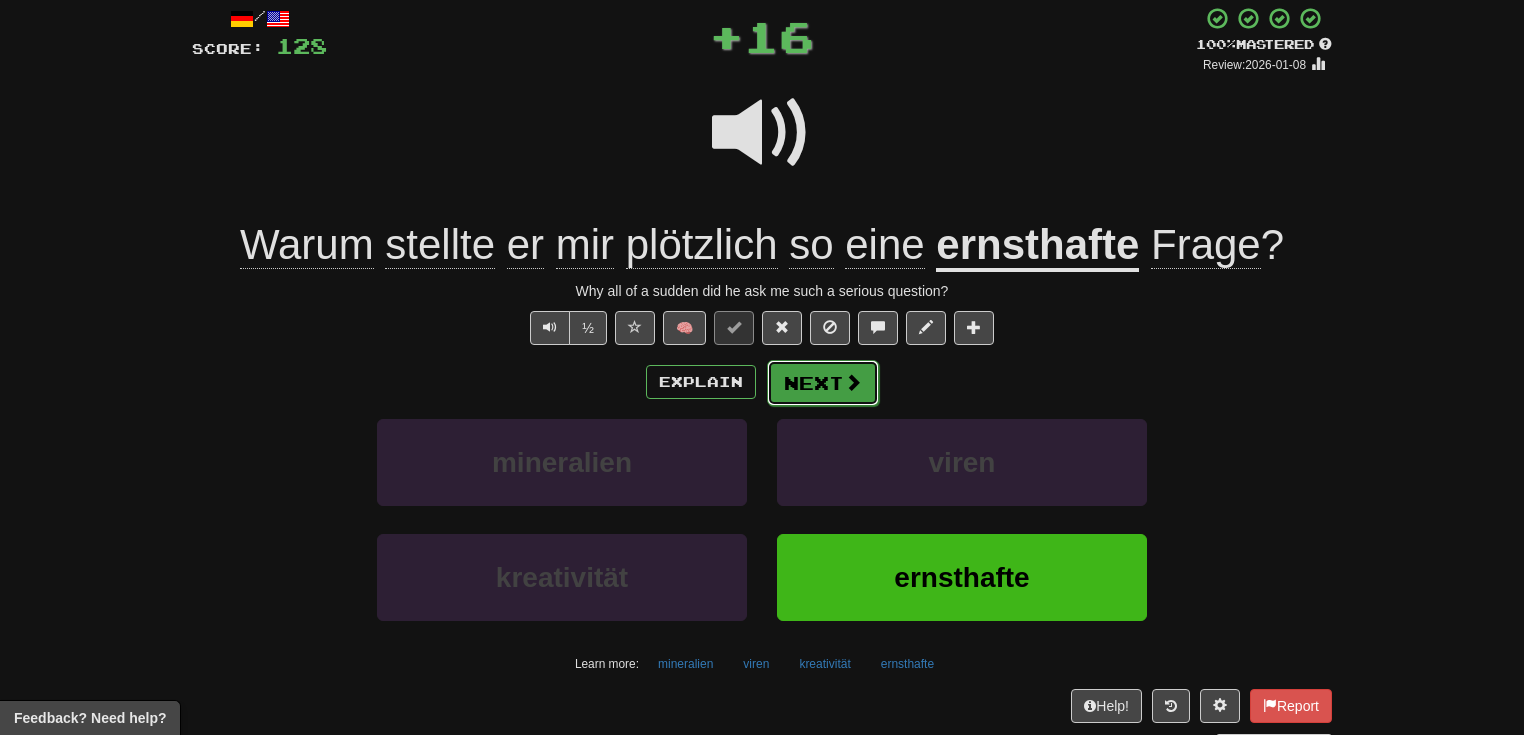 click on "Next" at bounding box center [823, 383] 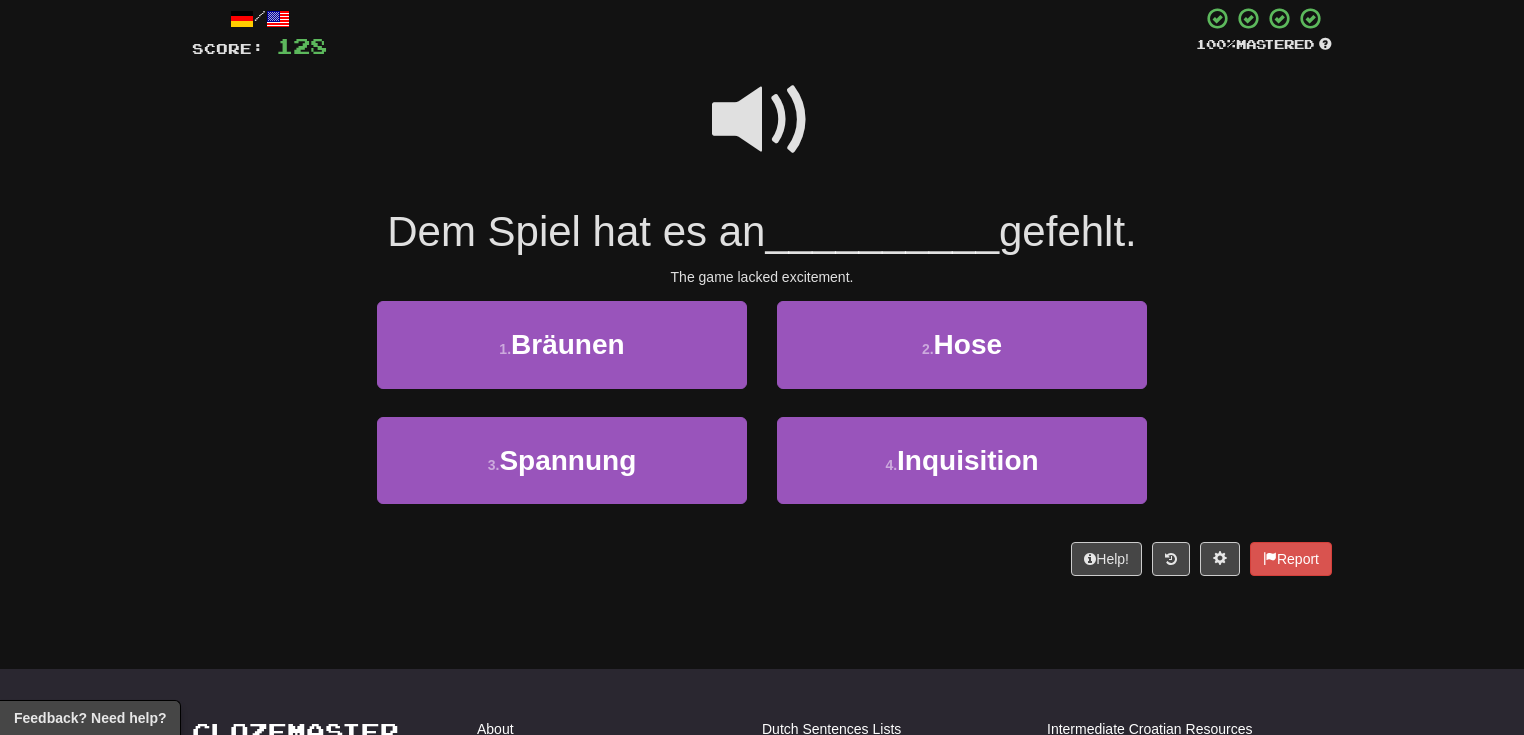 click at bounding box center [762, 120] 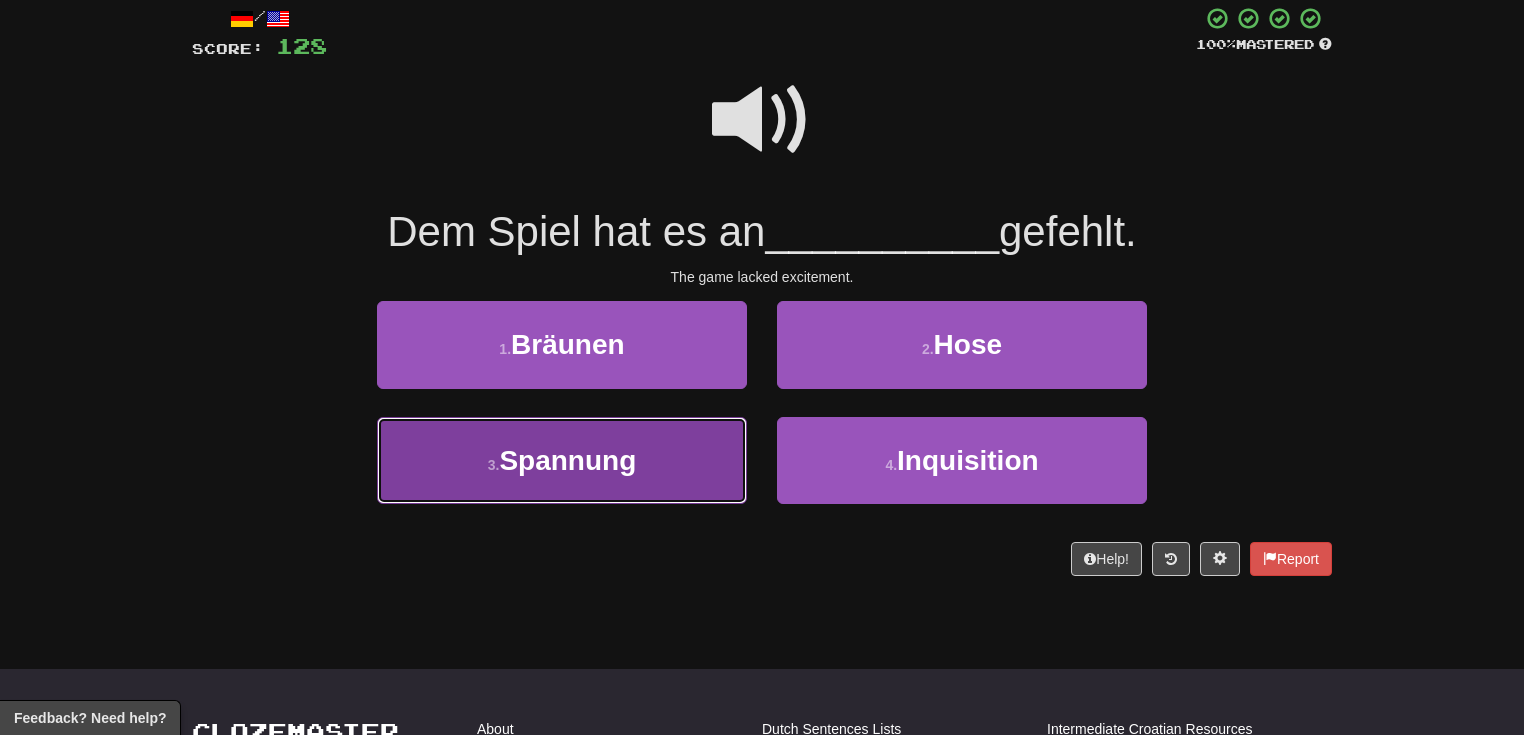 click on "3 .  Spannung" at bounding box center (562, 460) 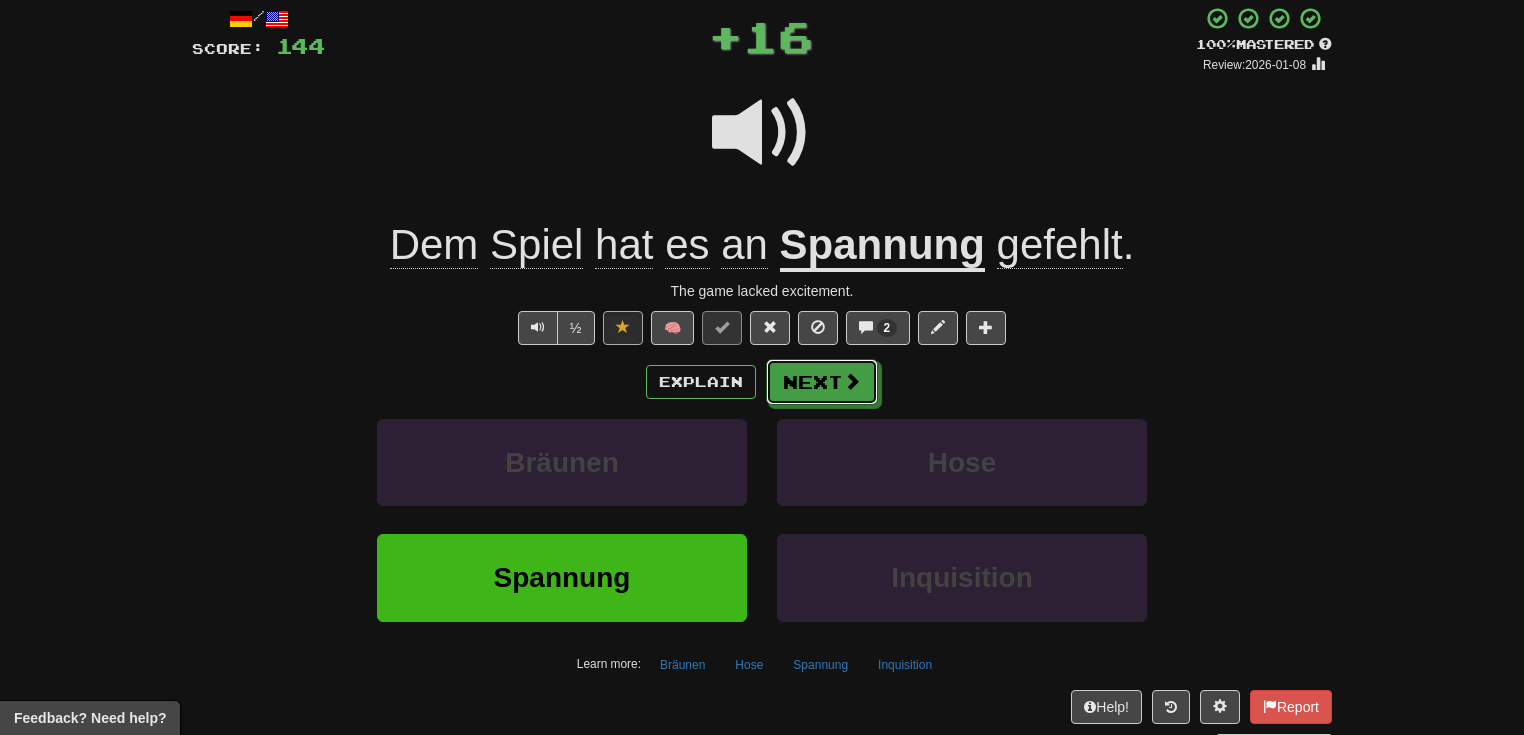 click at bounding box center (852, 381) 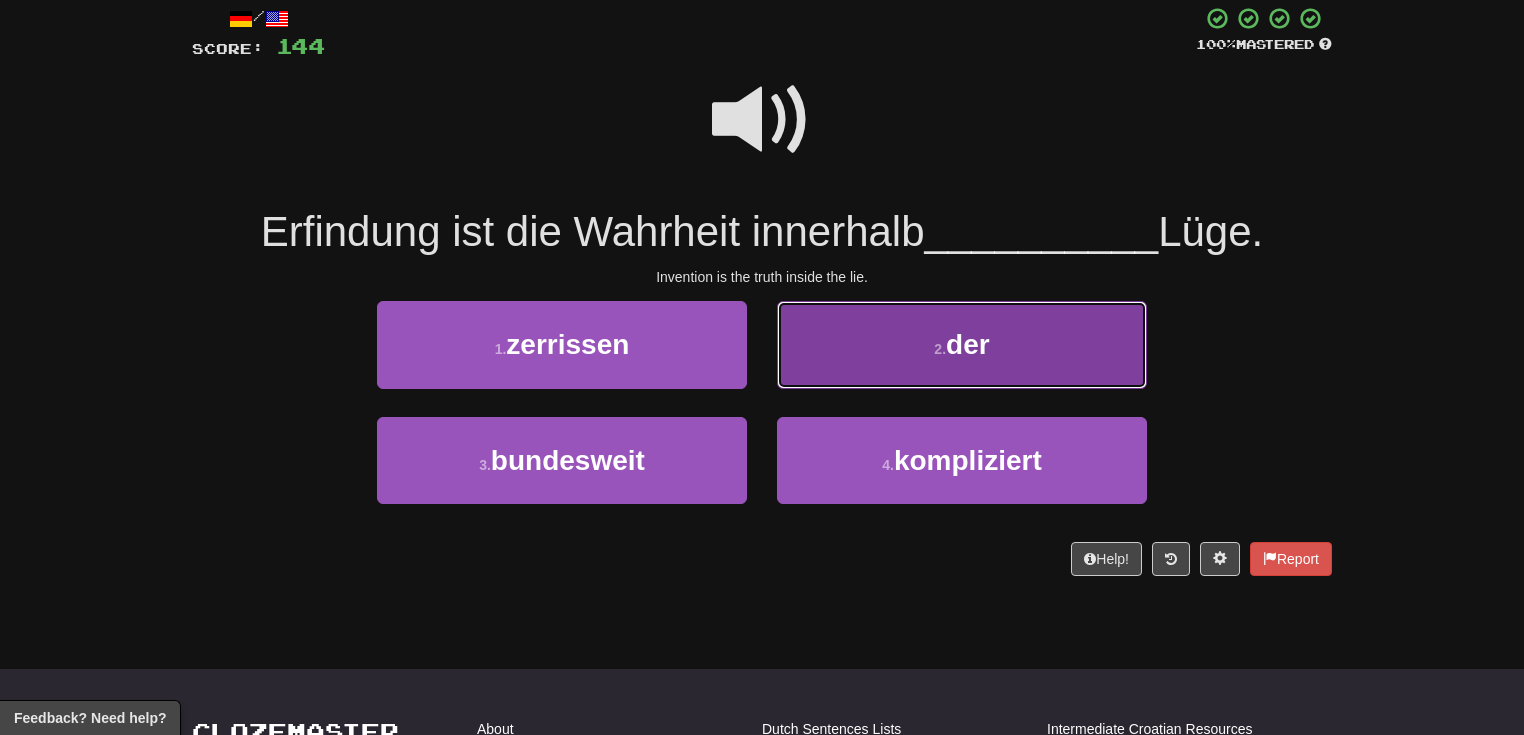 click on "2 .  der" at bounding box center (962, 344) 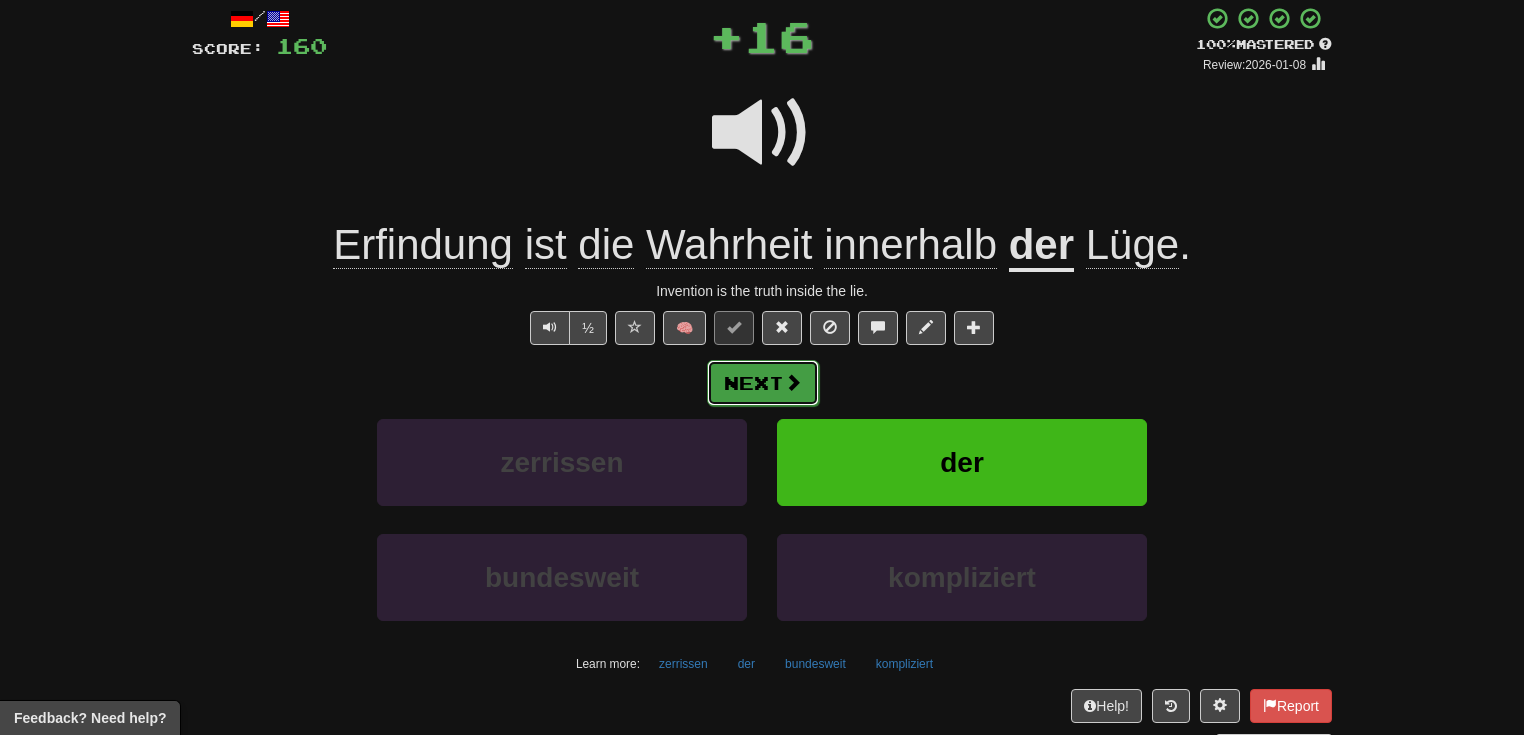 click on "Next" at bounding box center [763, 383] 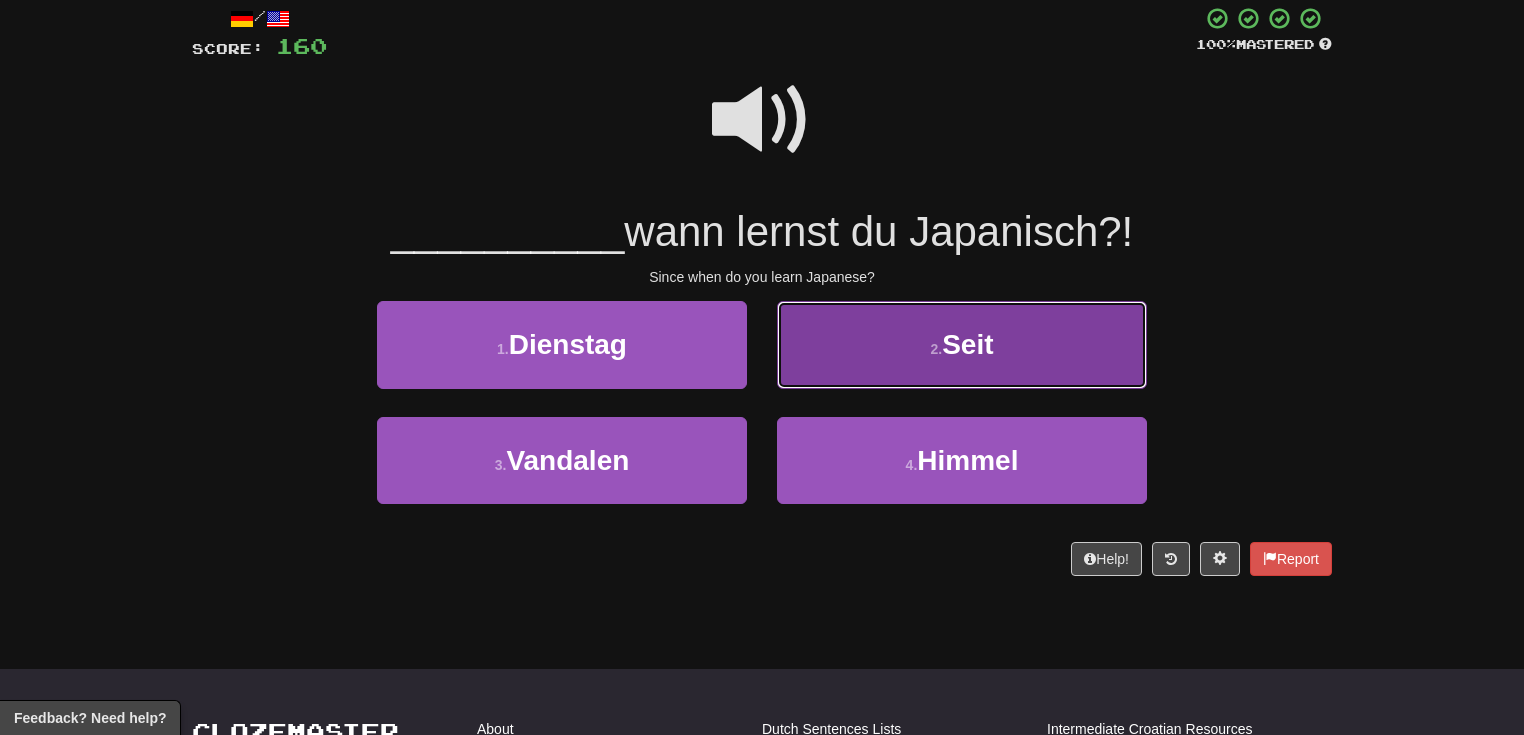 click on "2 .  Seit" at bounding box center [962, 344] 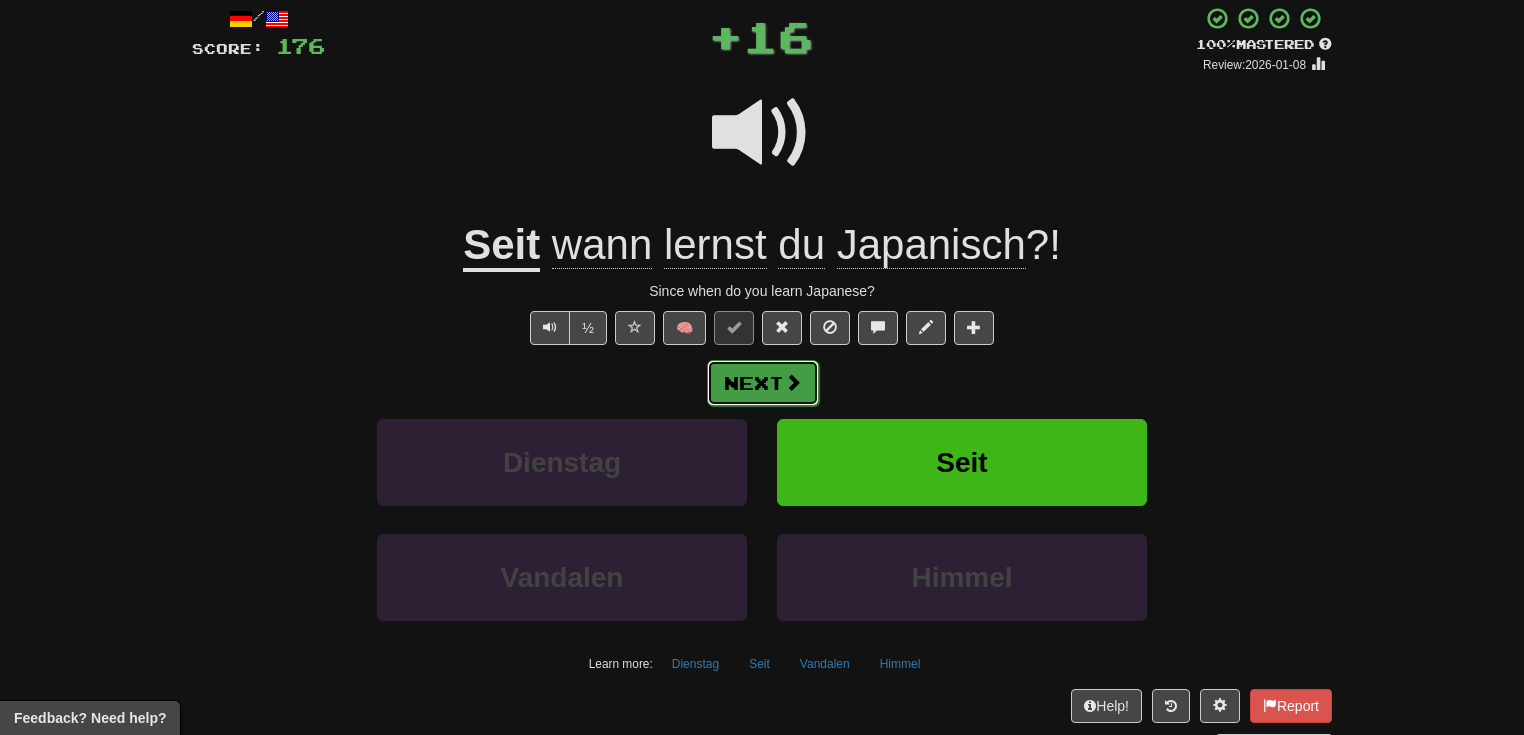 click on "Next" at bounding box center (763, 383) 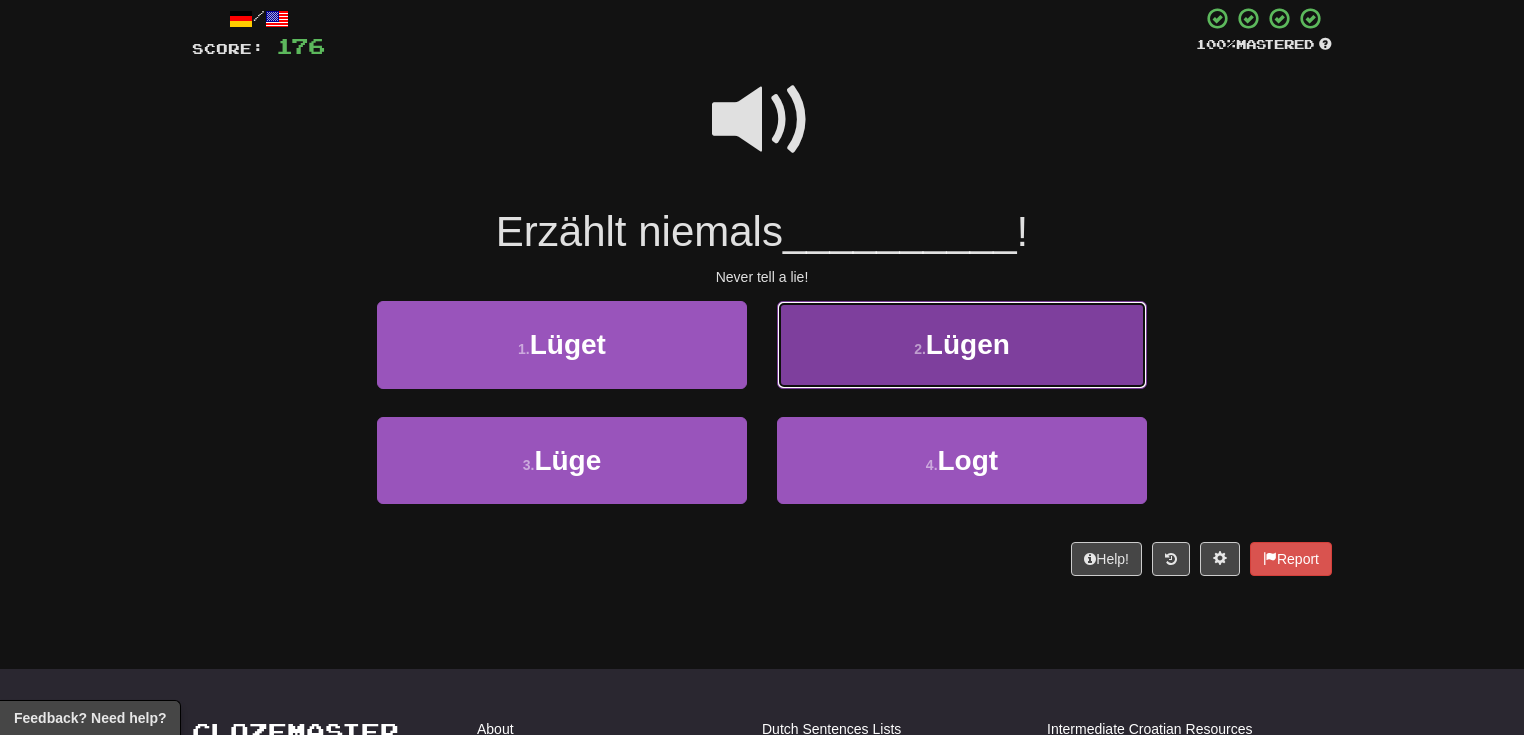 click on "2 .  Lügen" at bounding box center (962, 344) 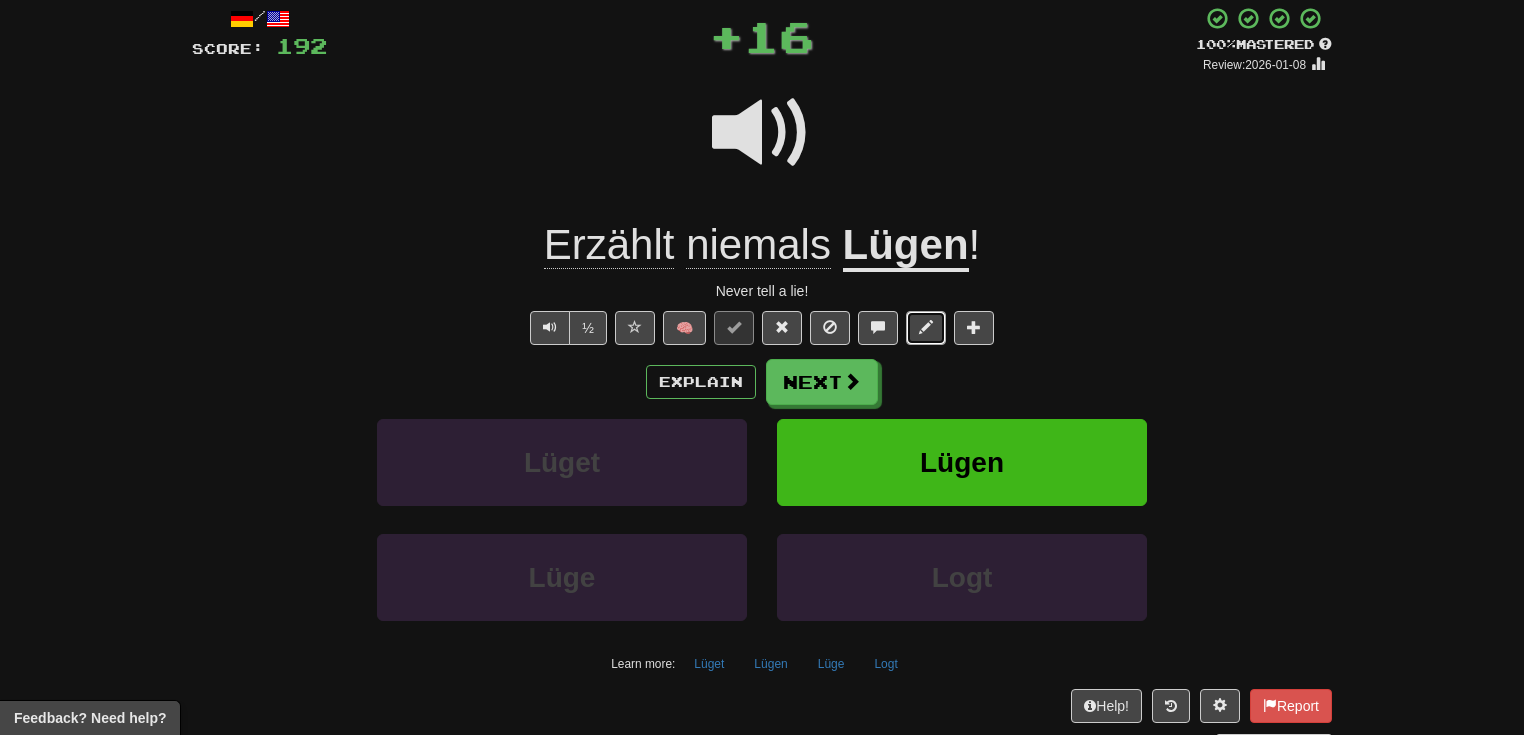 click at bounding box center [926, 328] 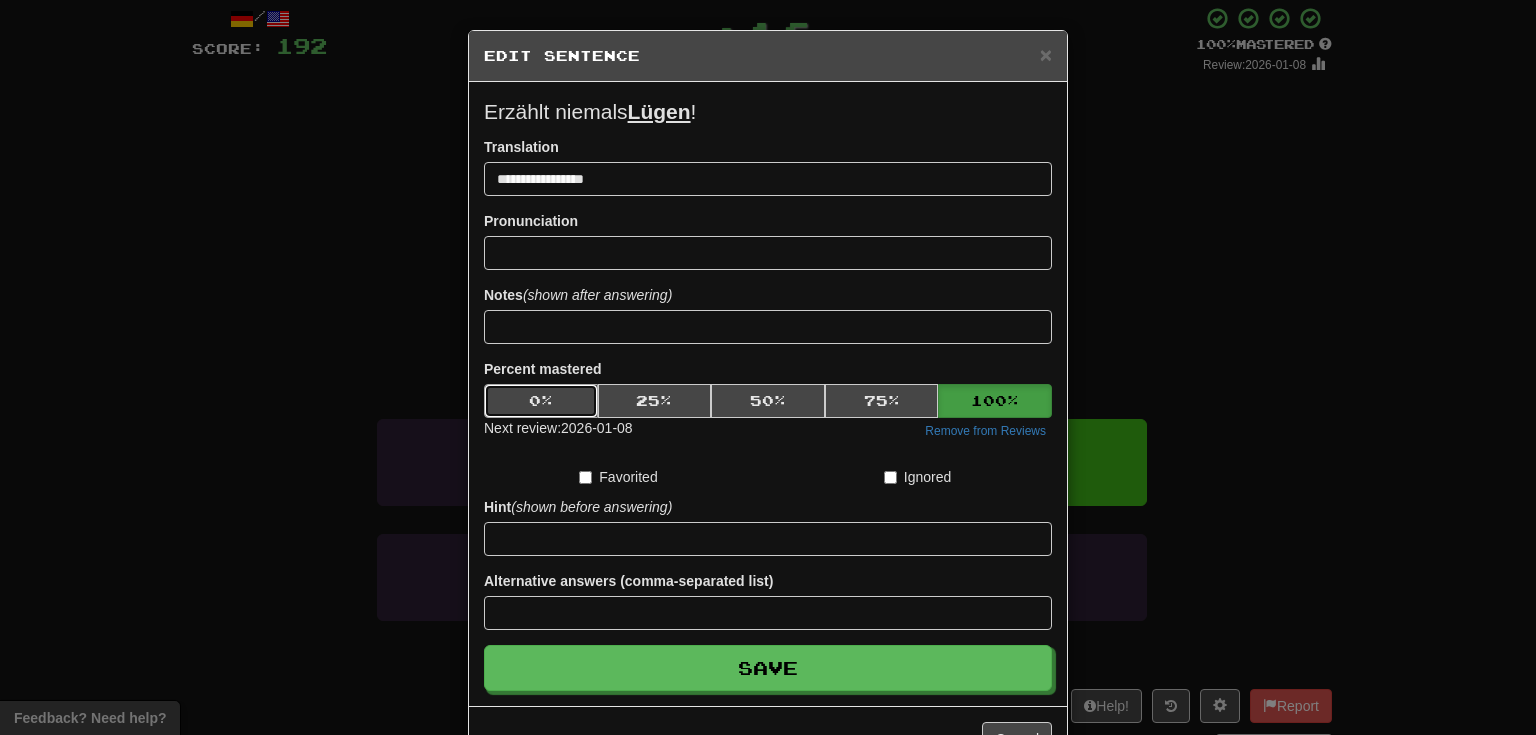 click on "0 %" at bounding box center (541, 401) 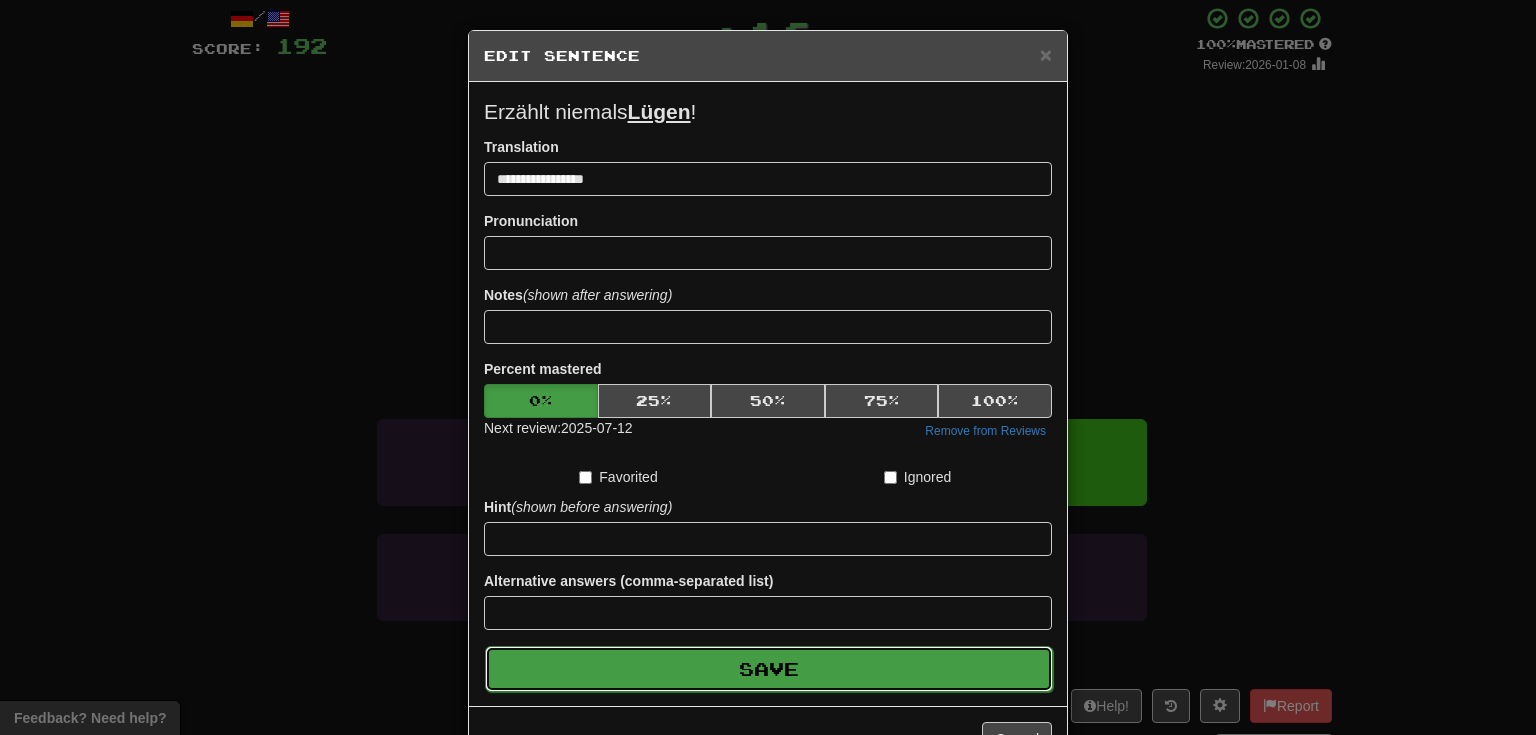 click on "Save" at bounding box center (769, 669) 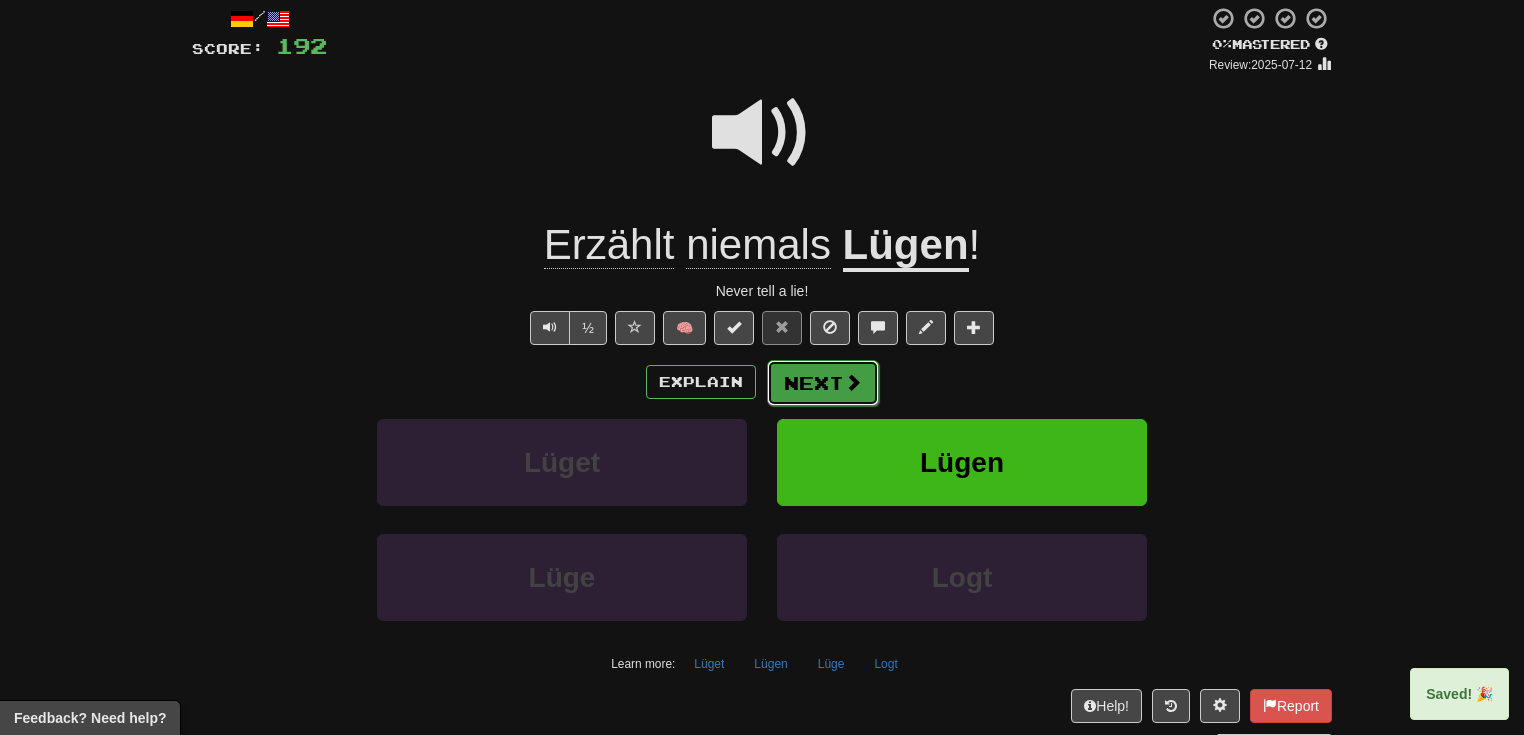 click at bounding box center (853, 382) 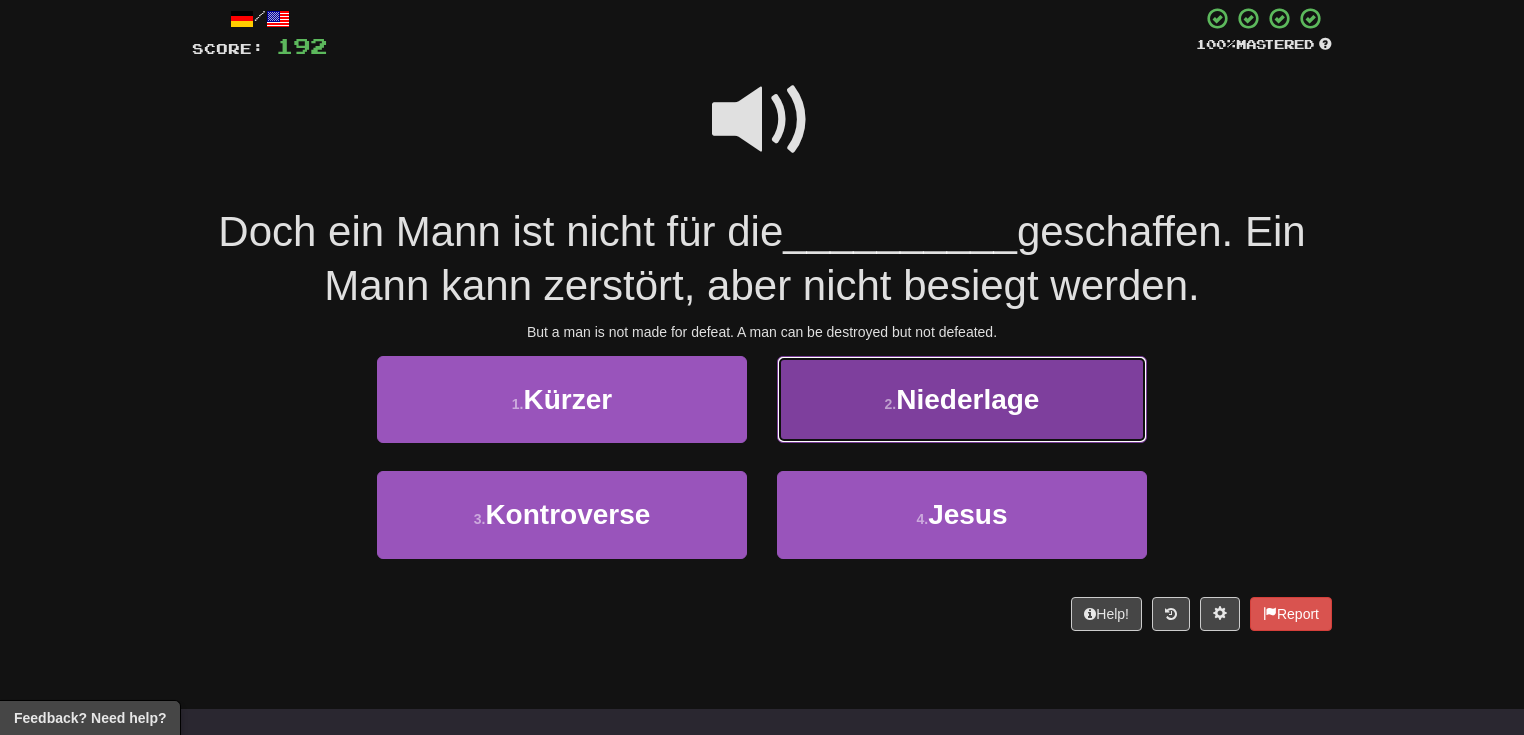 click on "2 .  Niederlage" at bounding box center (962, 399) 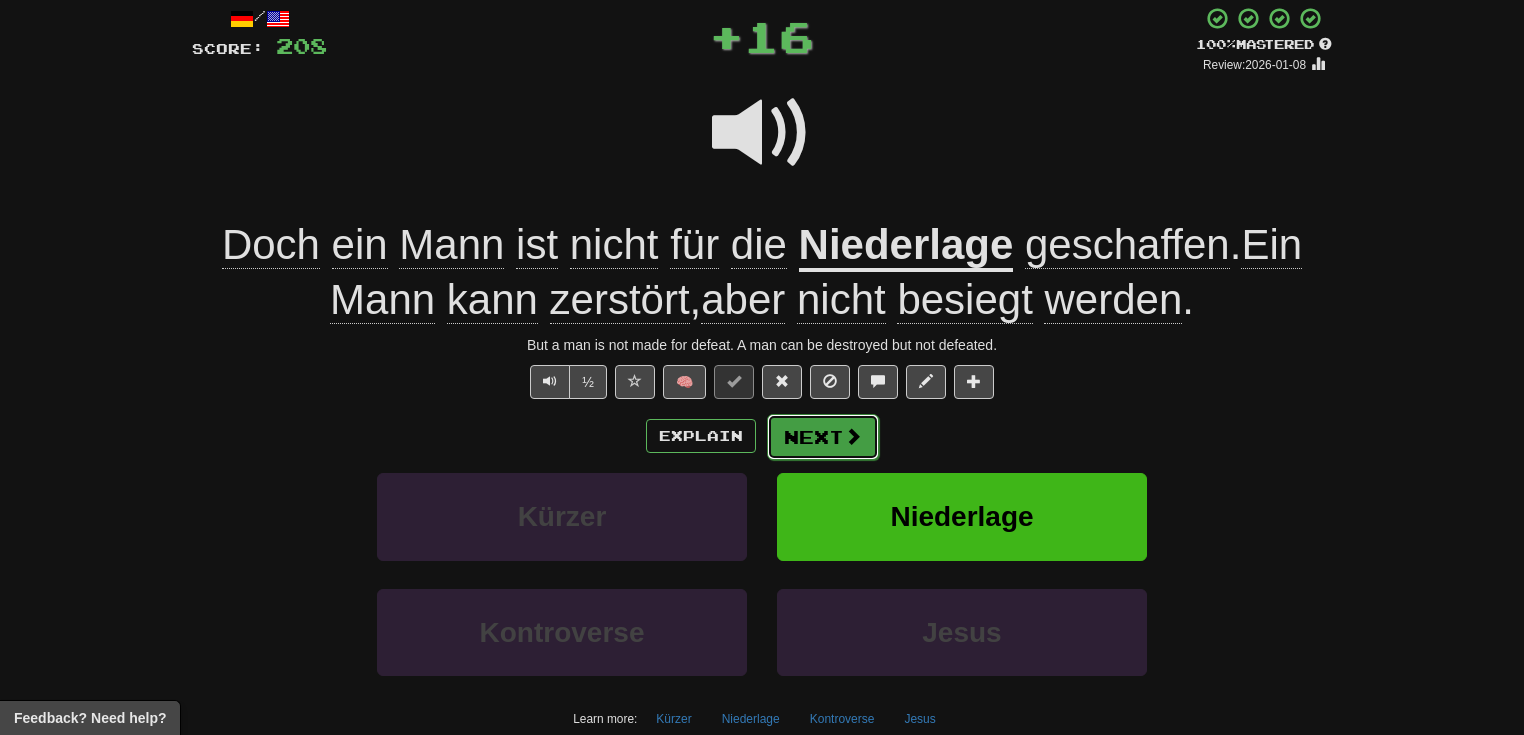 click on "Next" at bounding box center [823, 437] 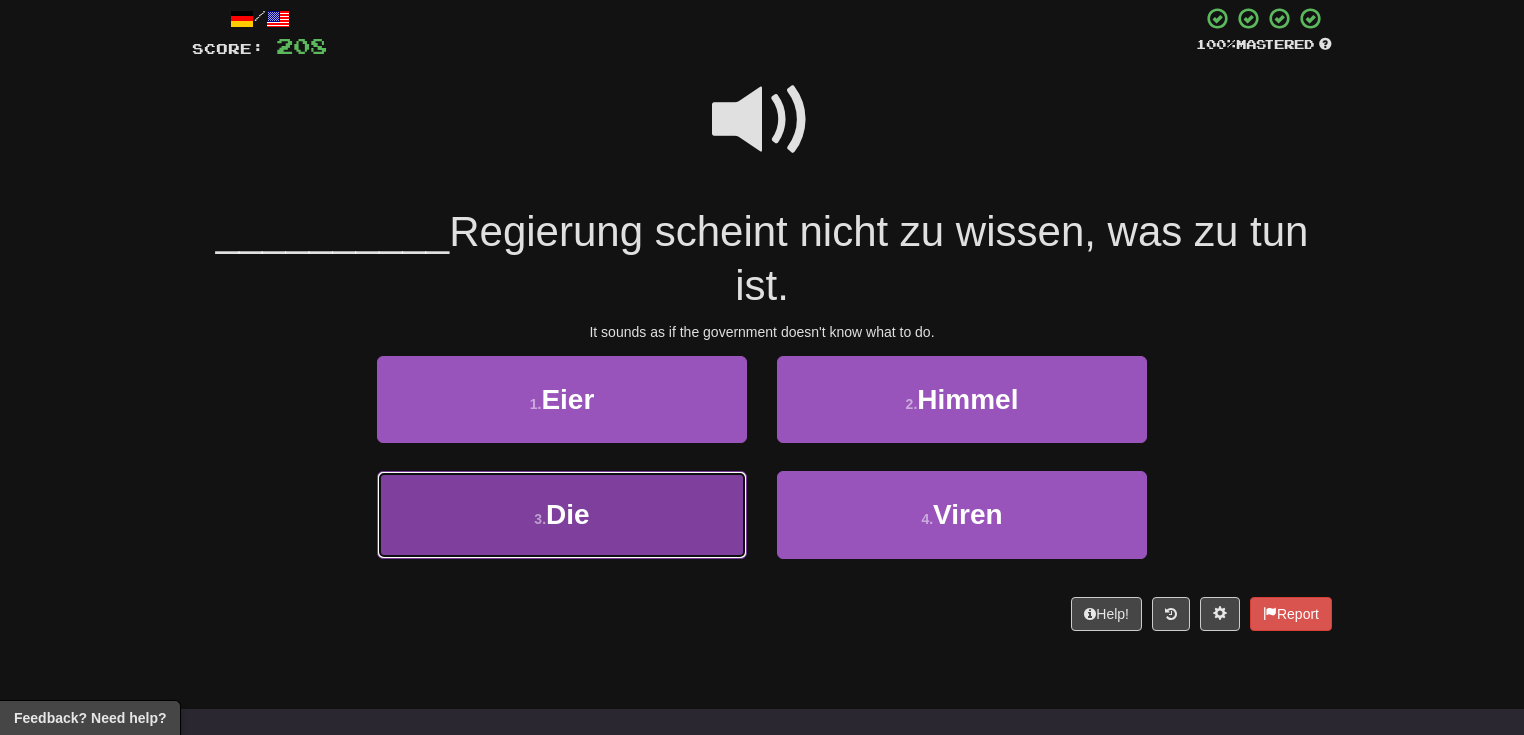 click on "3 .  Die" at bounding box center [562, 514] 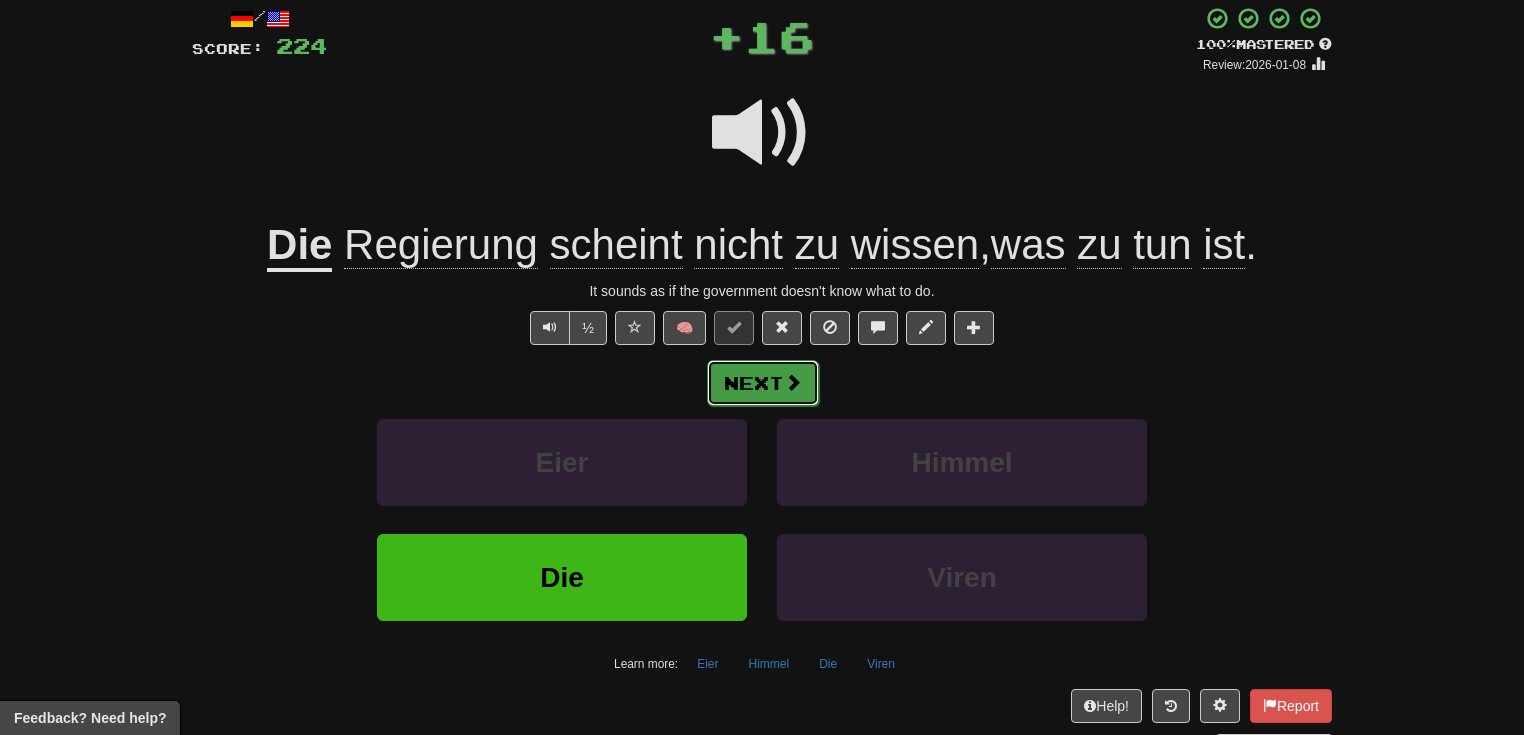 click on "Next" at bounding box center (763, 383) 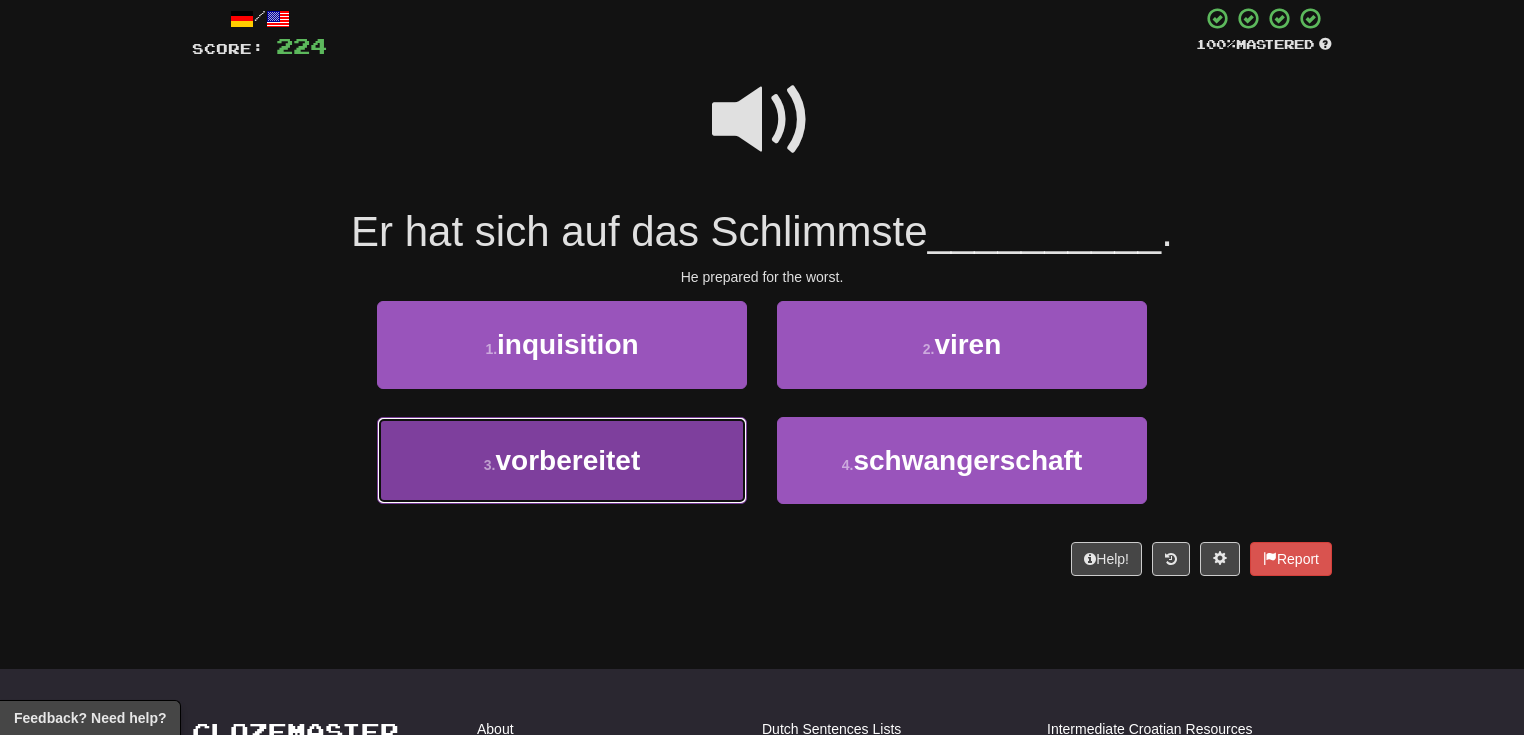 click on "3 .  vorbereitet" at bounding box center (562, 460) 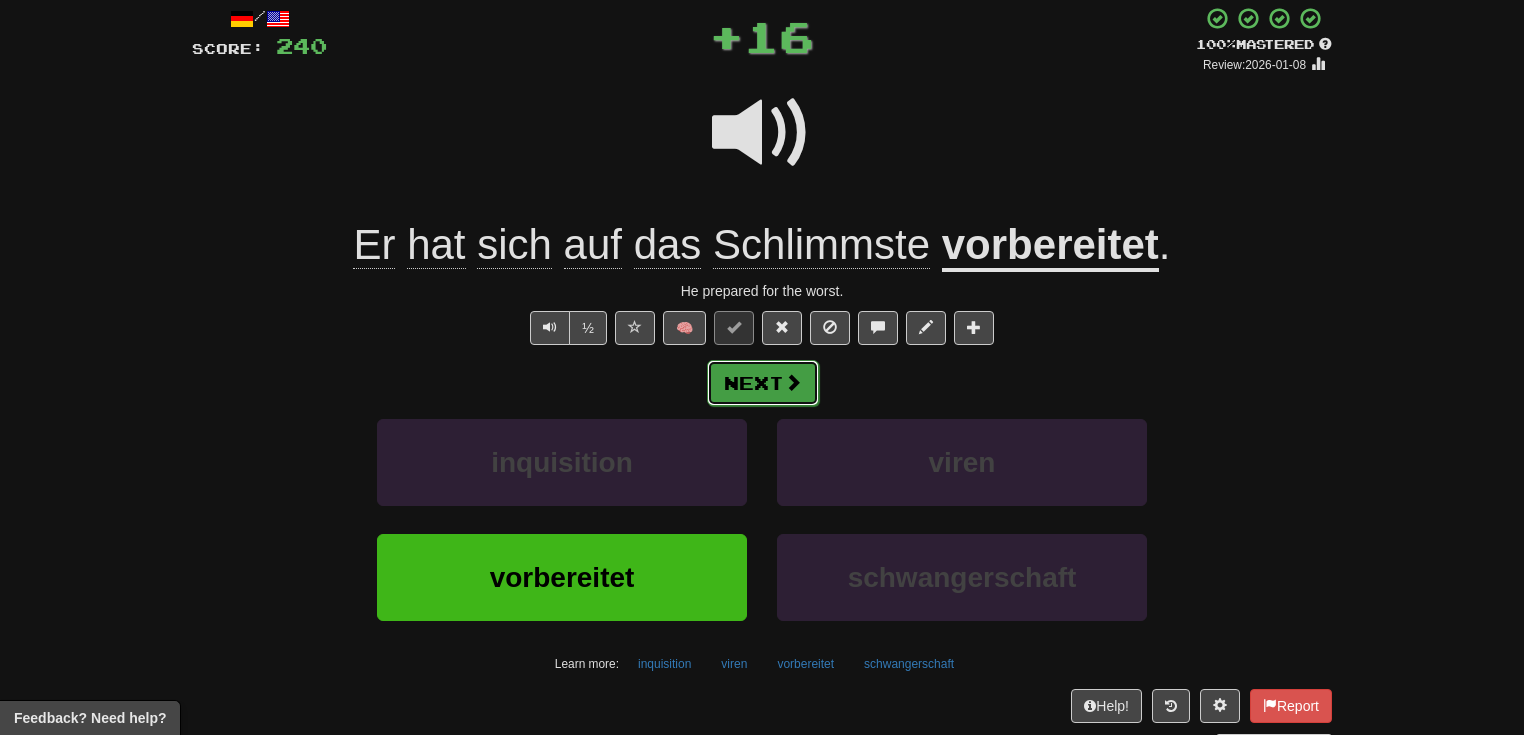 click on "Next" at bounding box center [763, 383] 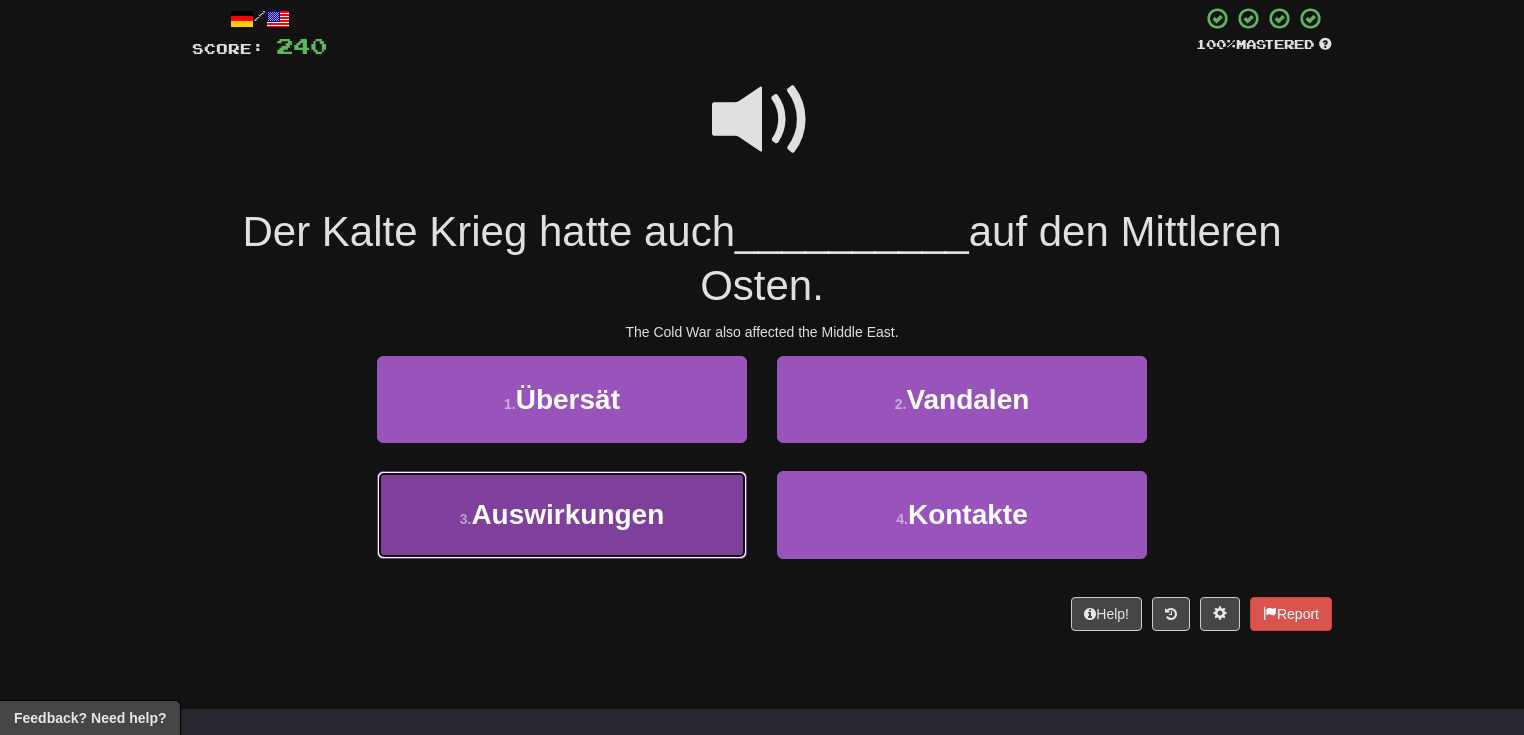 click on "3 .  Auswirkungen" at bounding box center (562, 514) 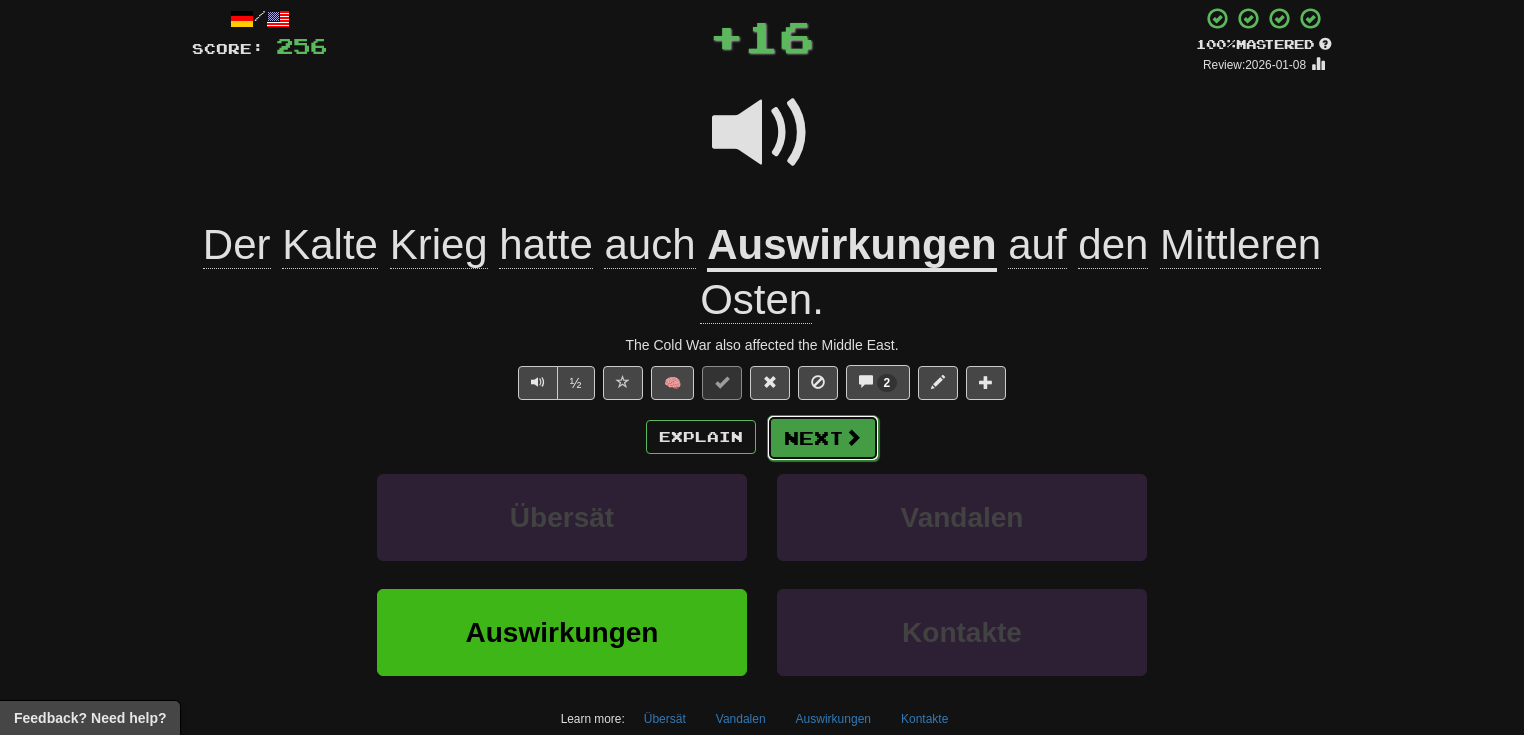 click on "Next" at bounding box center [823, 438] 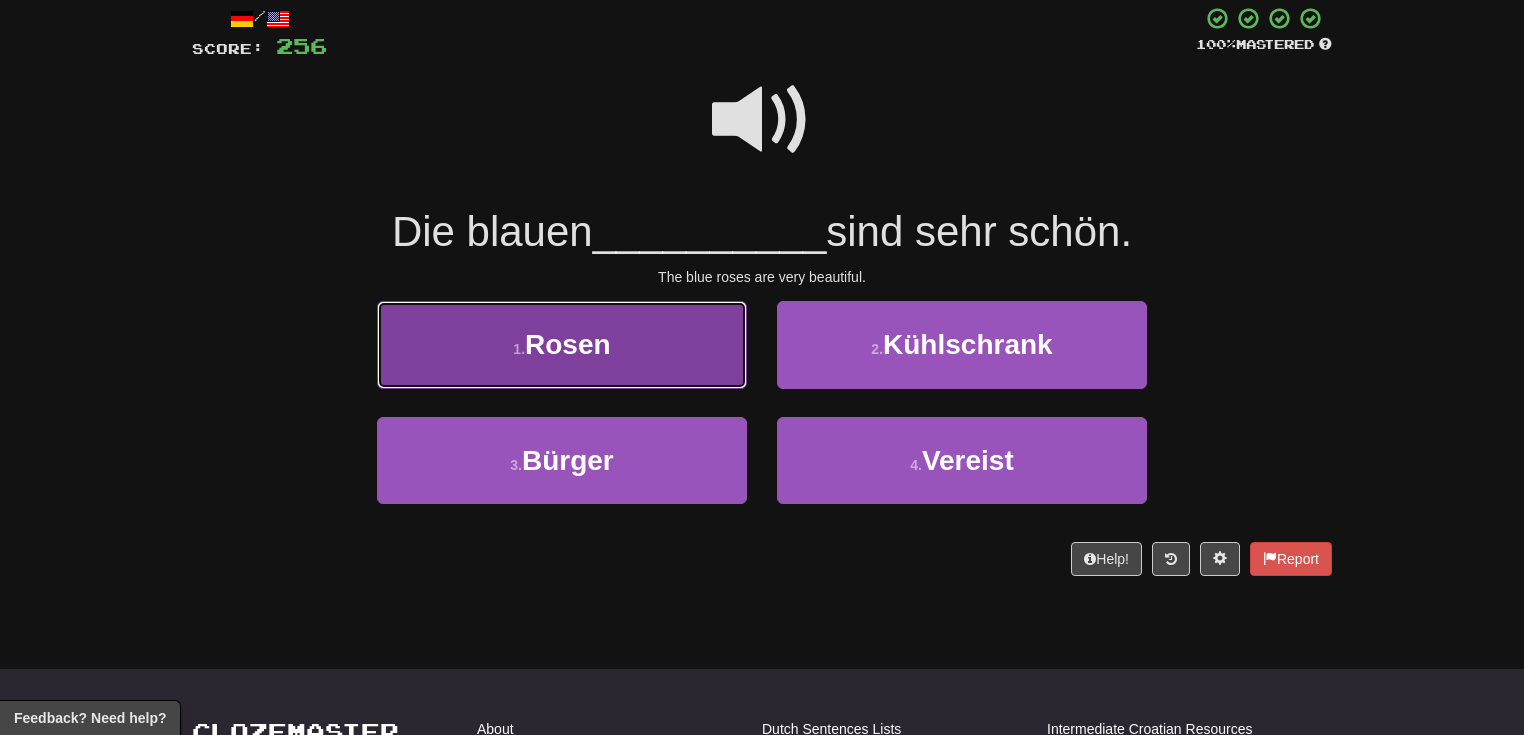 click on "1 .  Rosen" at bounding box center [562, 344] 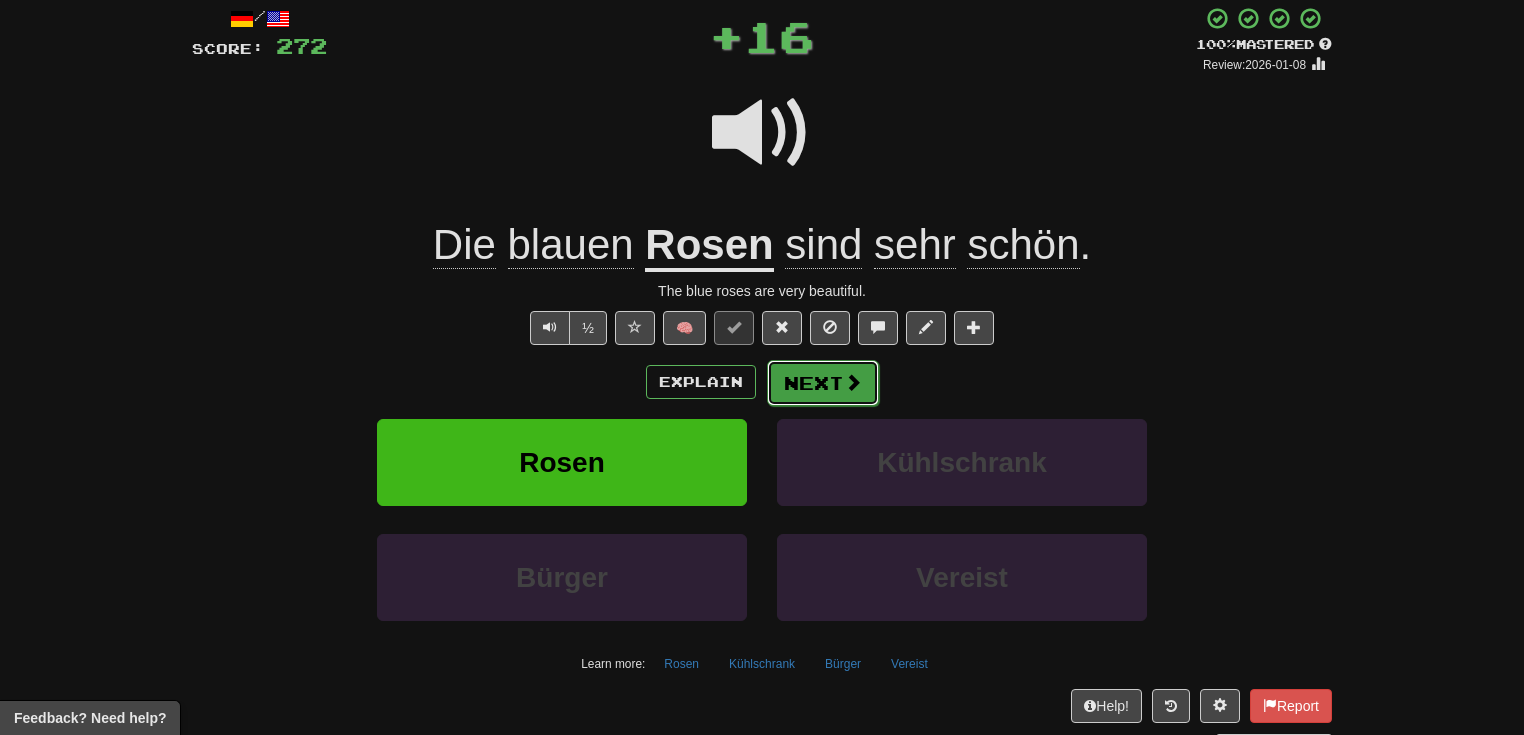 click on "Next" at bounding box center [823, 383] 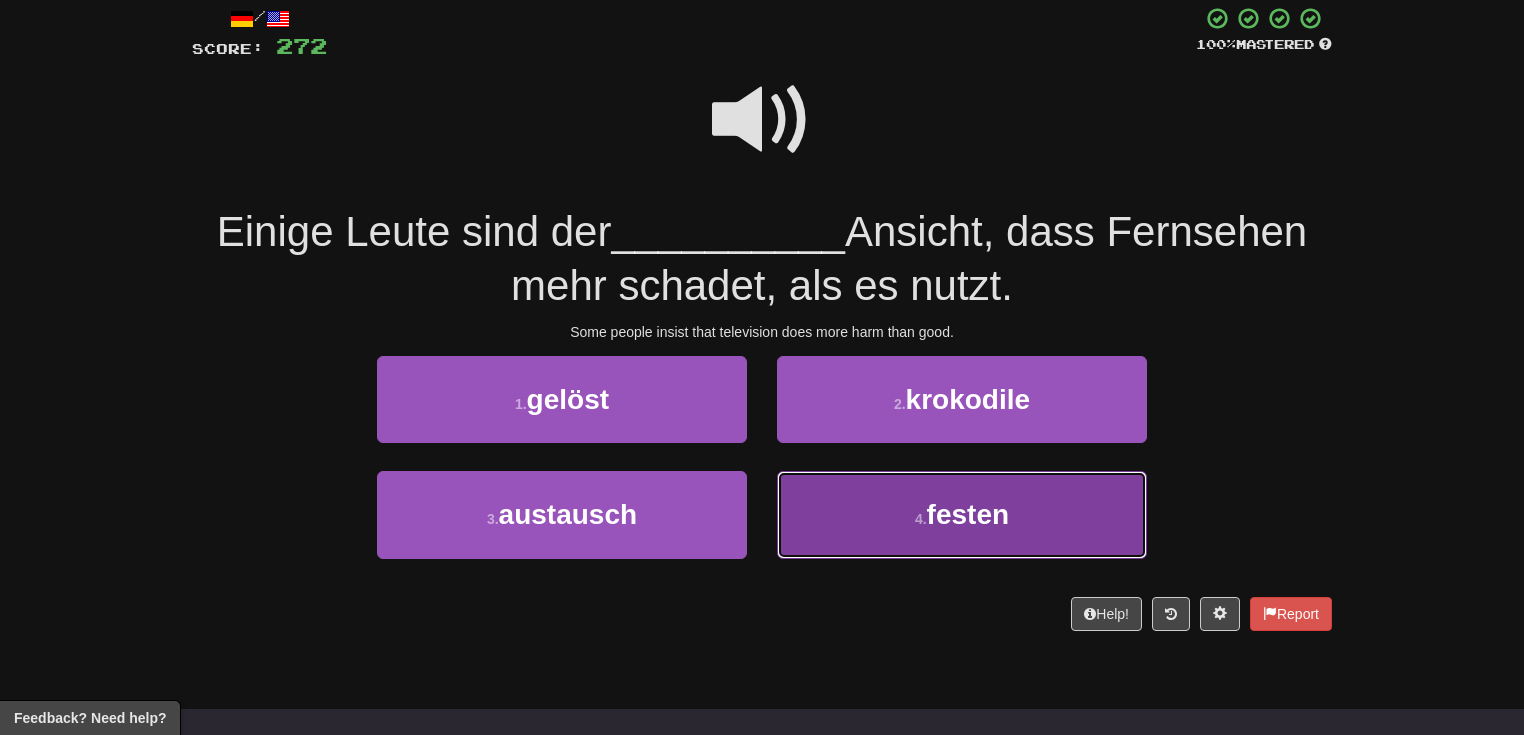 click on "4 .  festen" at bounding box center (962, 514) 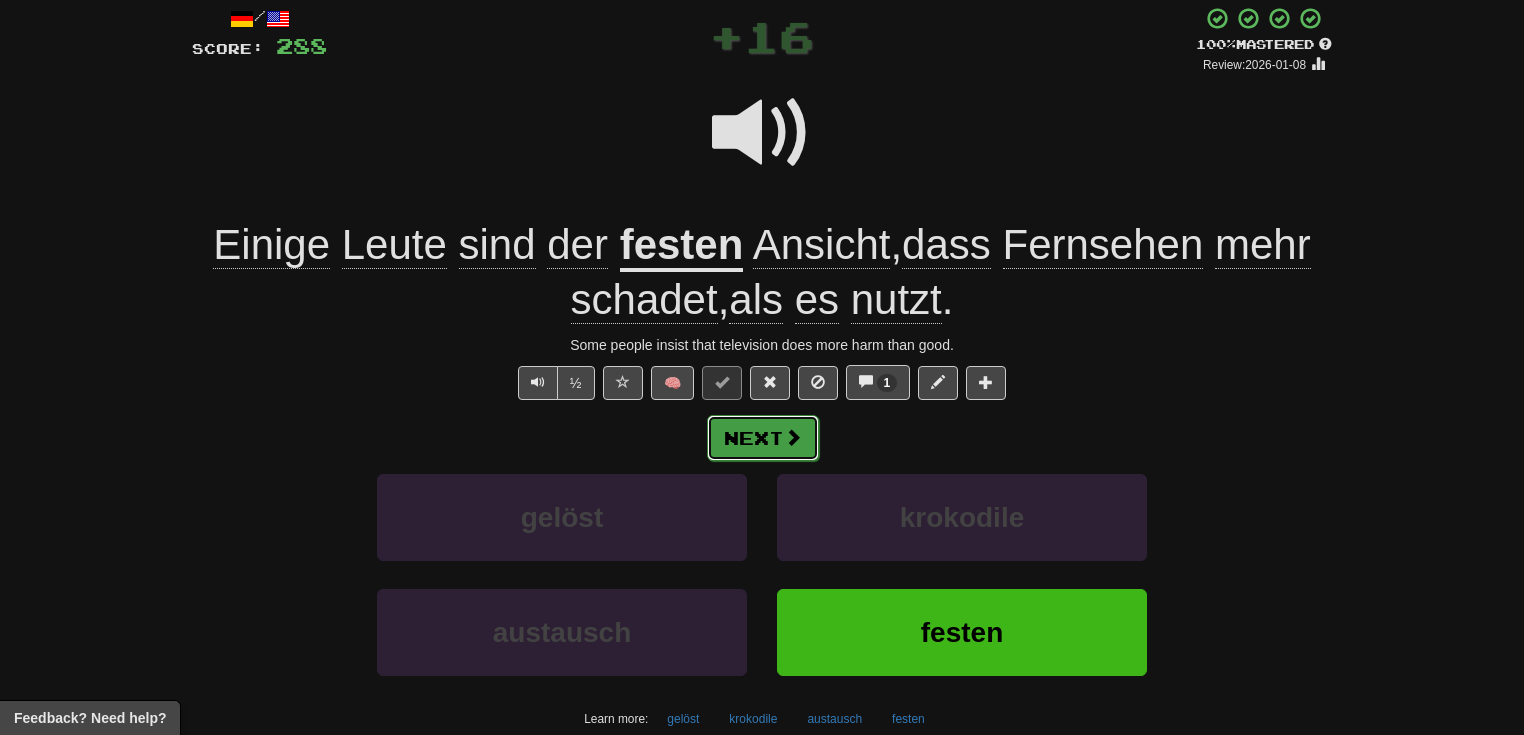 click on "Next" at bounding box center (763, 438) 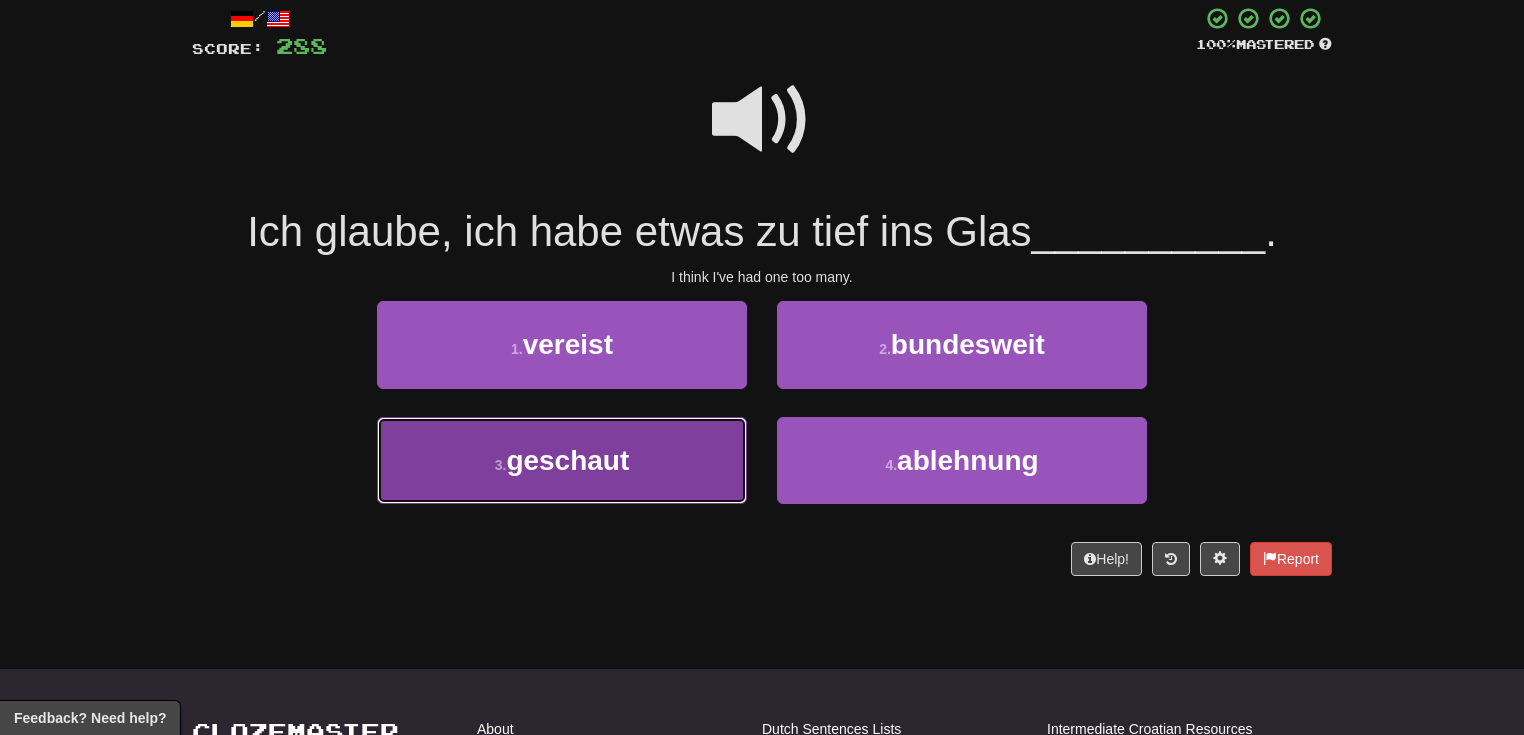 click on "3 .  geschaut" at bounding box center [562, 460] 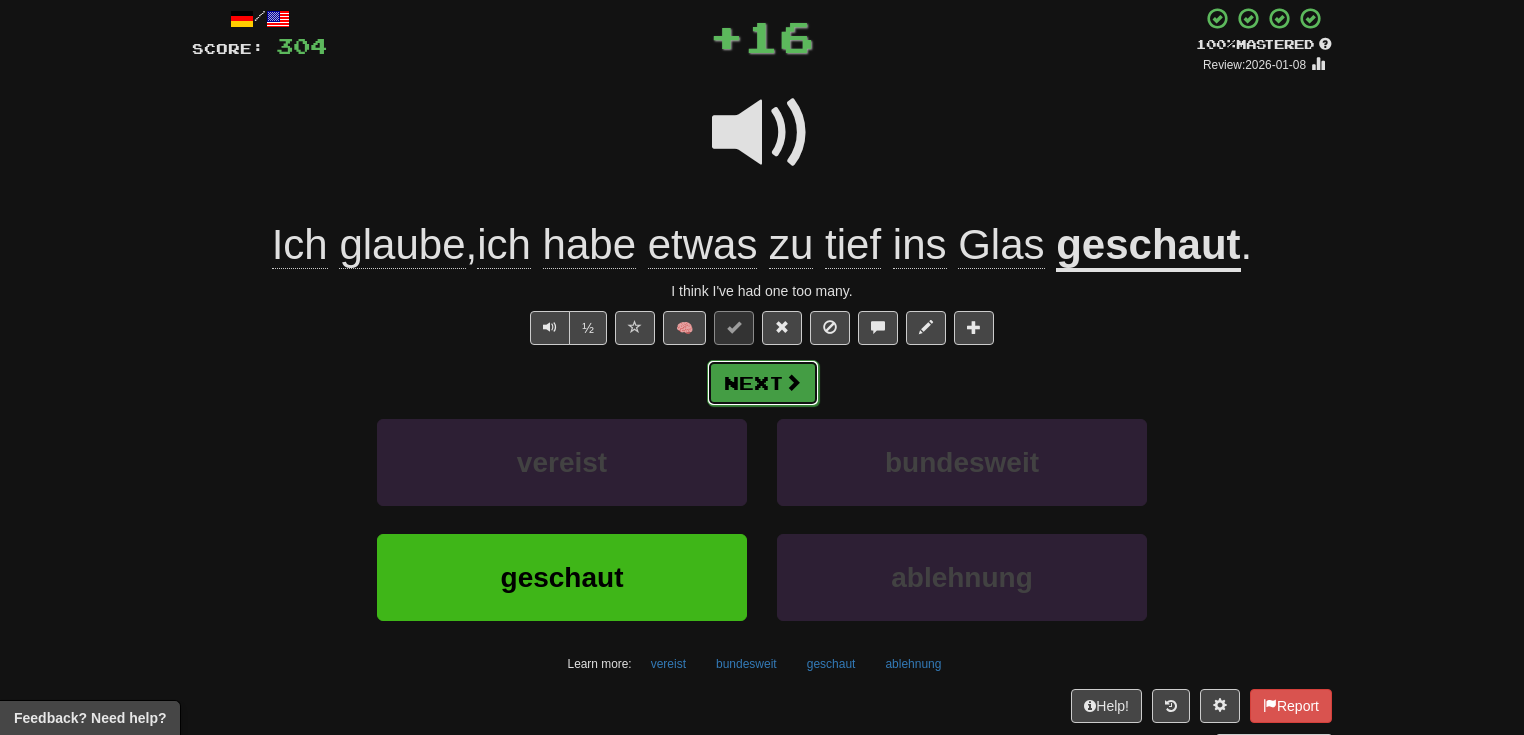 click on "Next" at bounding box center [763, 383] 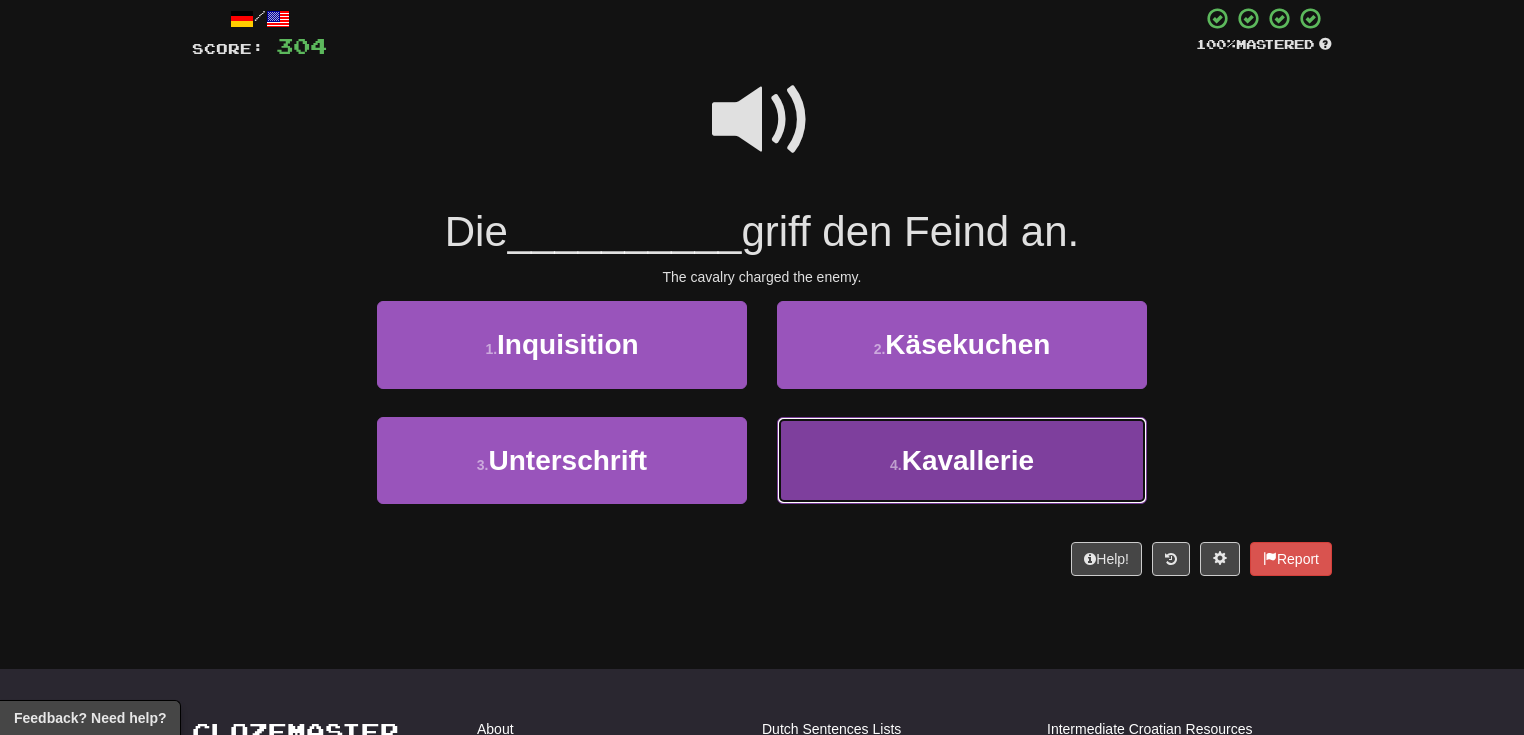 click on "4 .  Kavallerie" at bounding box center [962, 460] 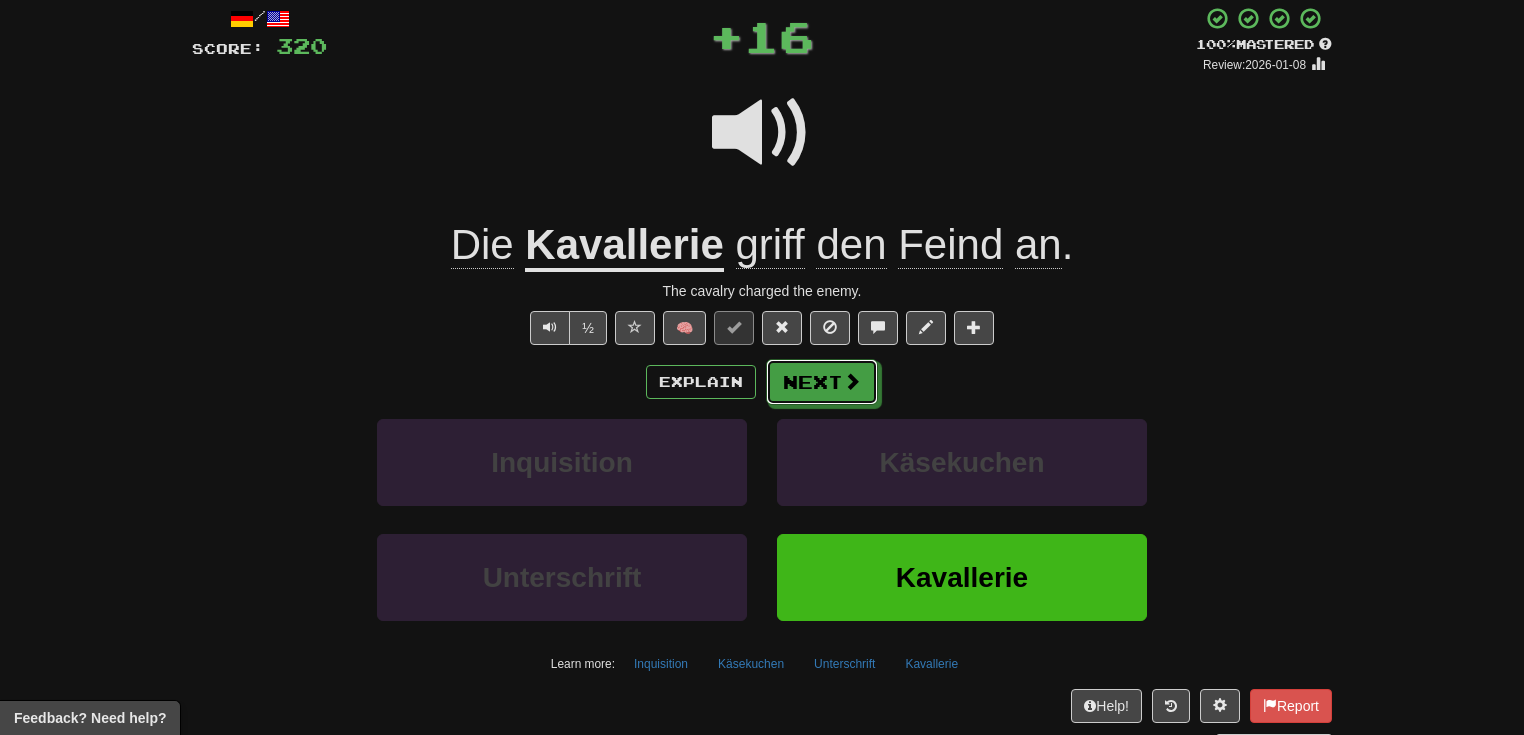 click on "Next" at bounding box center [822, 382] 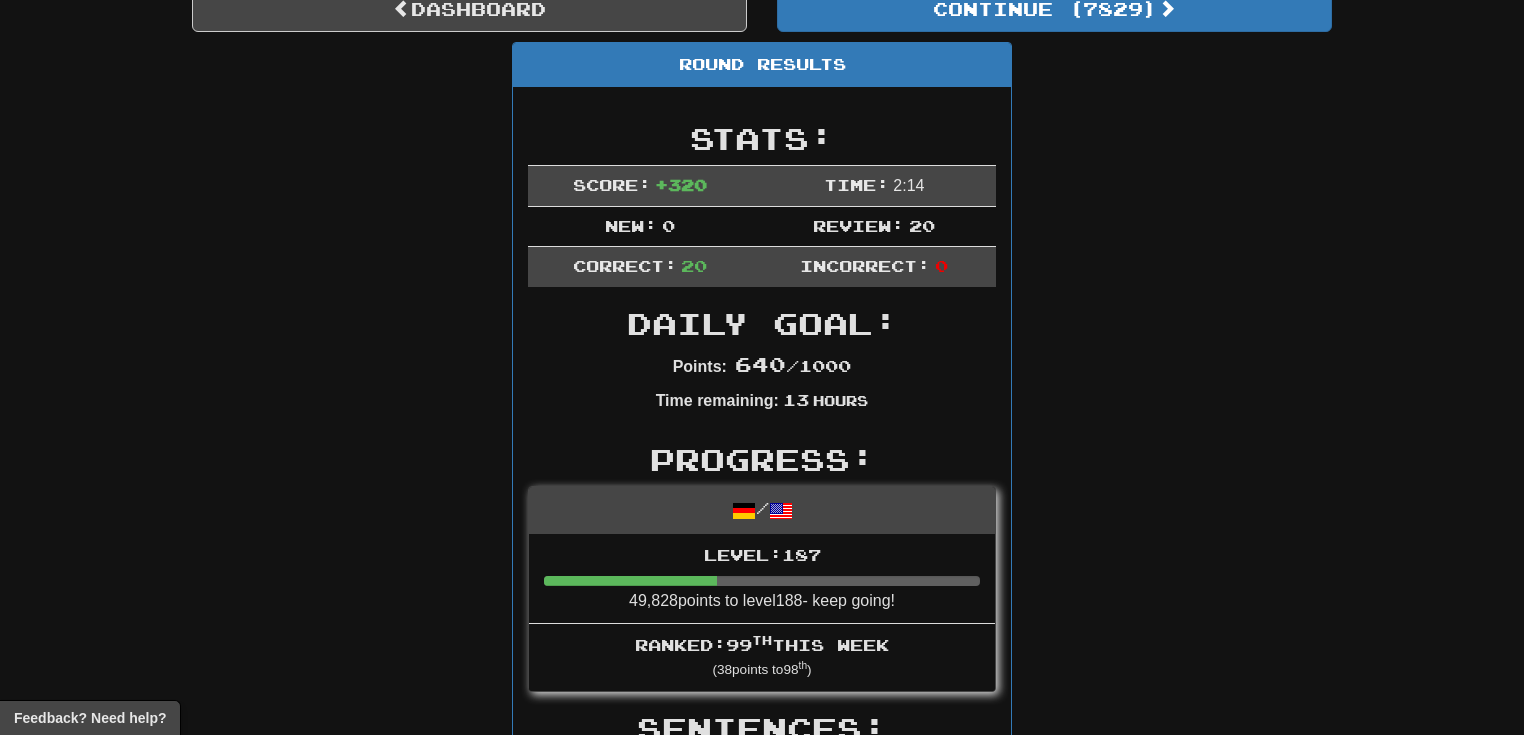 scroll, scrollTop: 203, scrollLeft: 0, axis: vertical 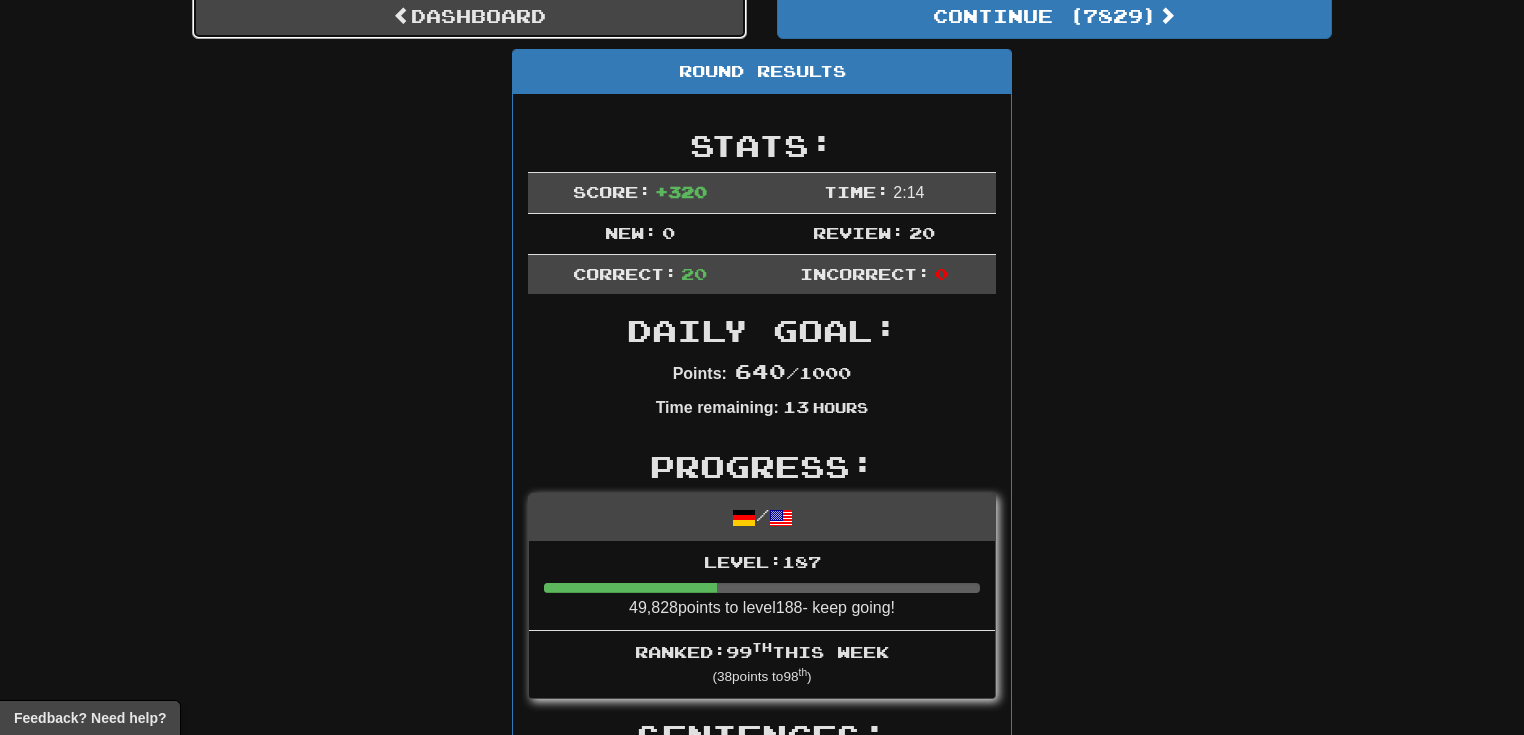 click on "Dashboard" at bounding box center (469, 16) 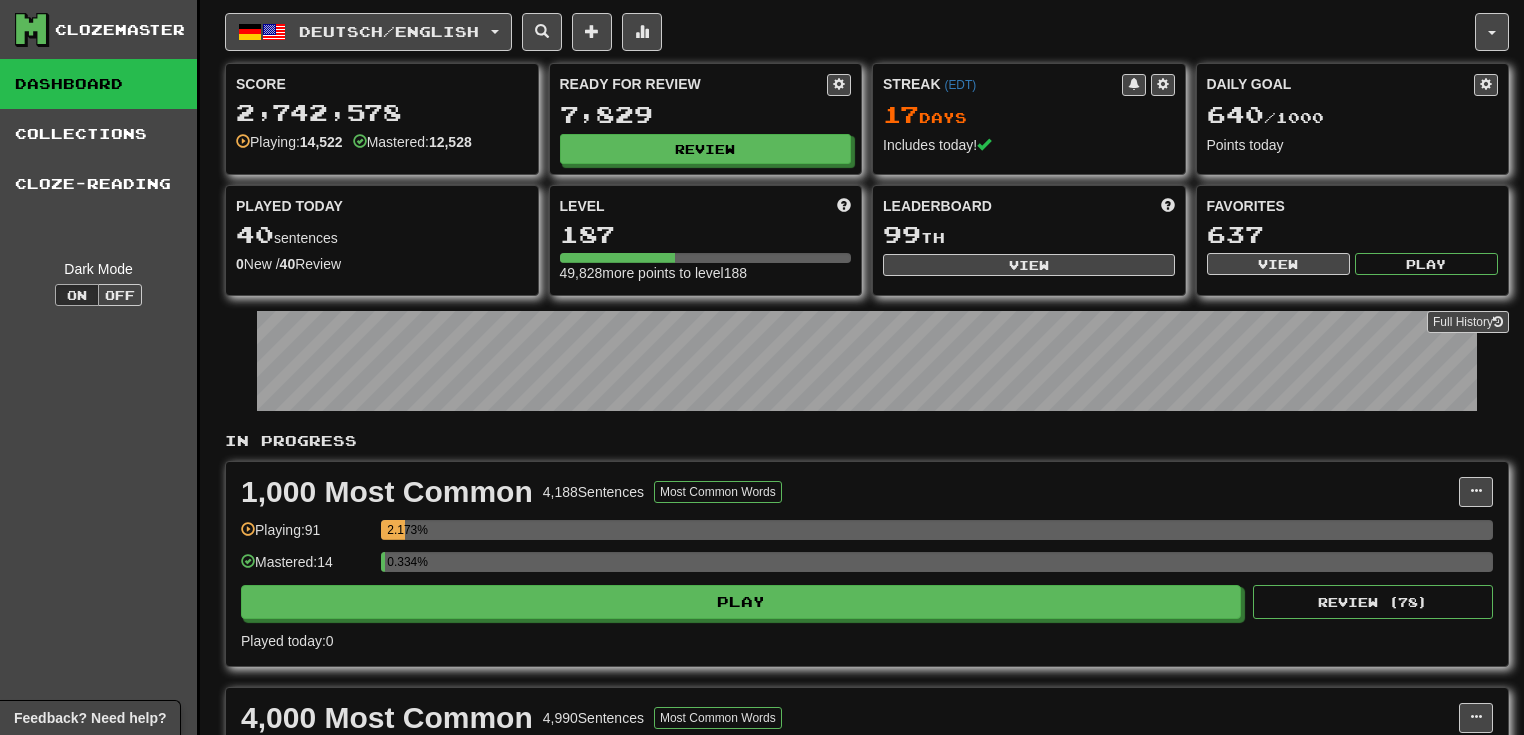 scroll, scrollTop: 0, scrollLeft: 0, axis: both 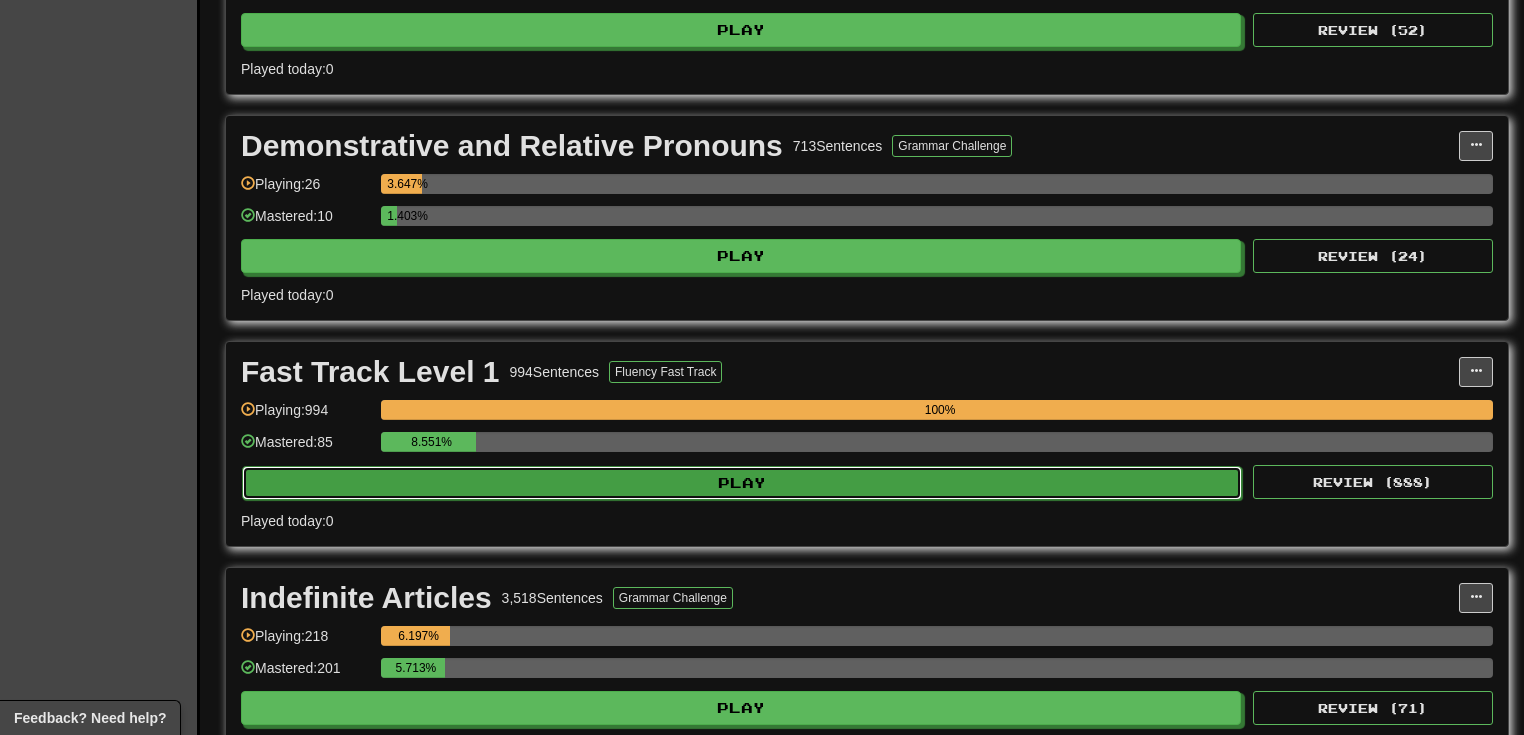 click on "Play" at bounding box center (742, 483) 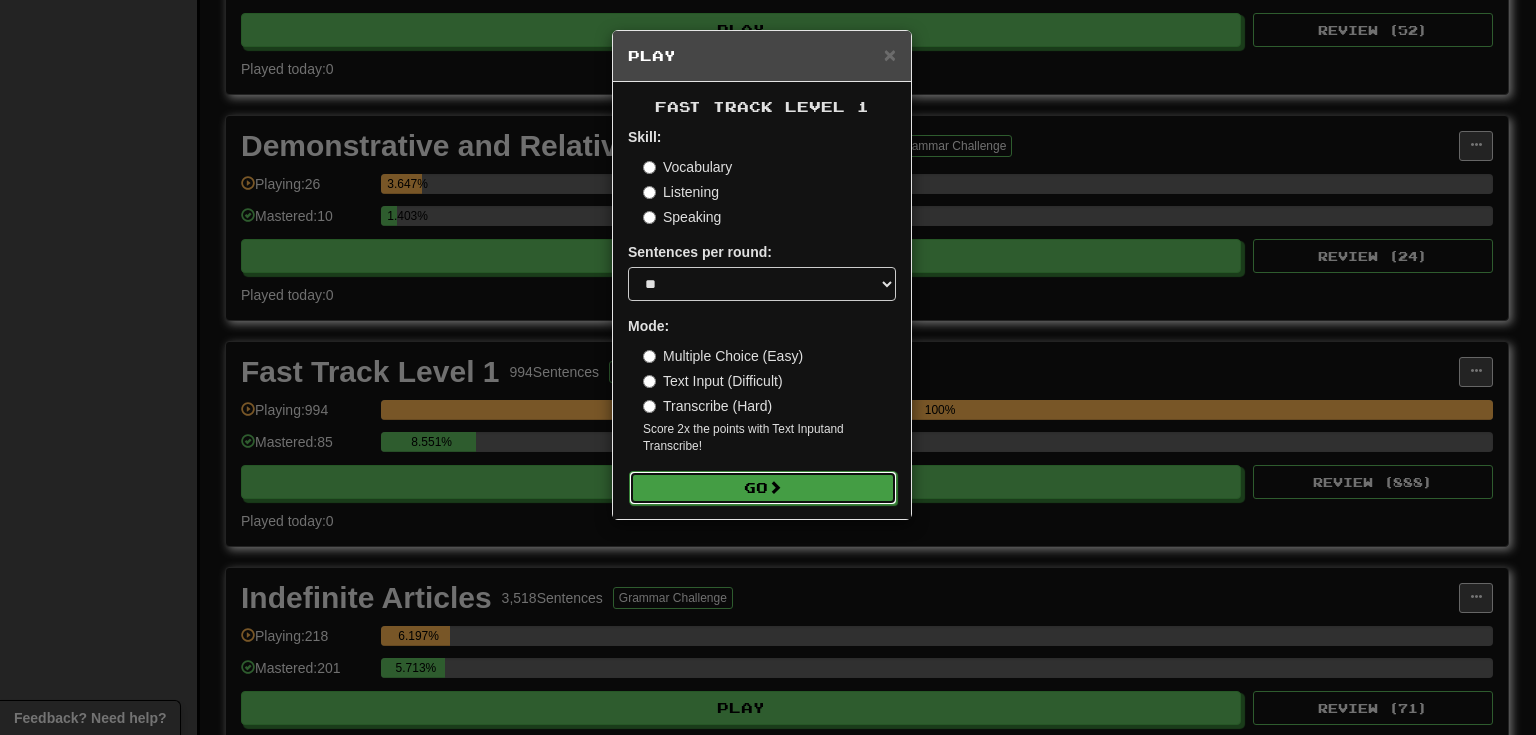 click on "Go" at bounding box center (763, 488) 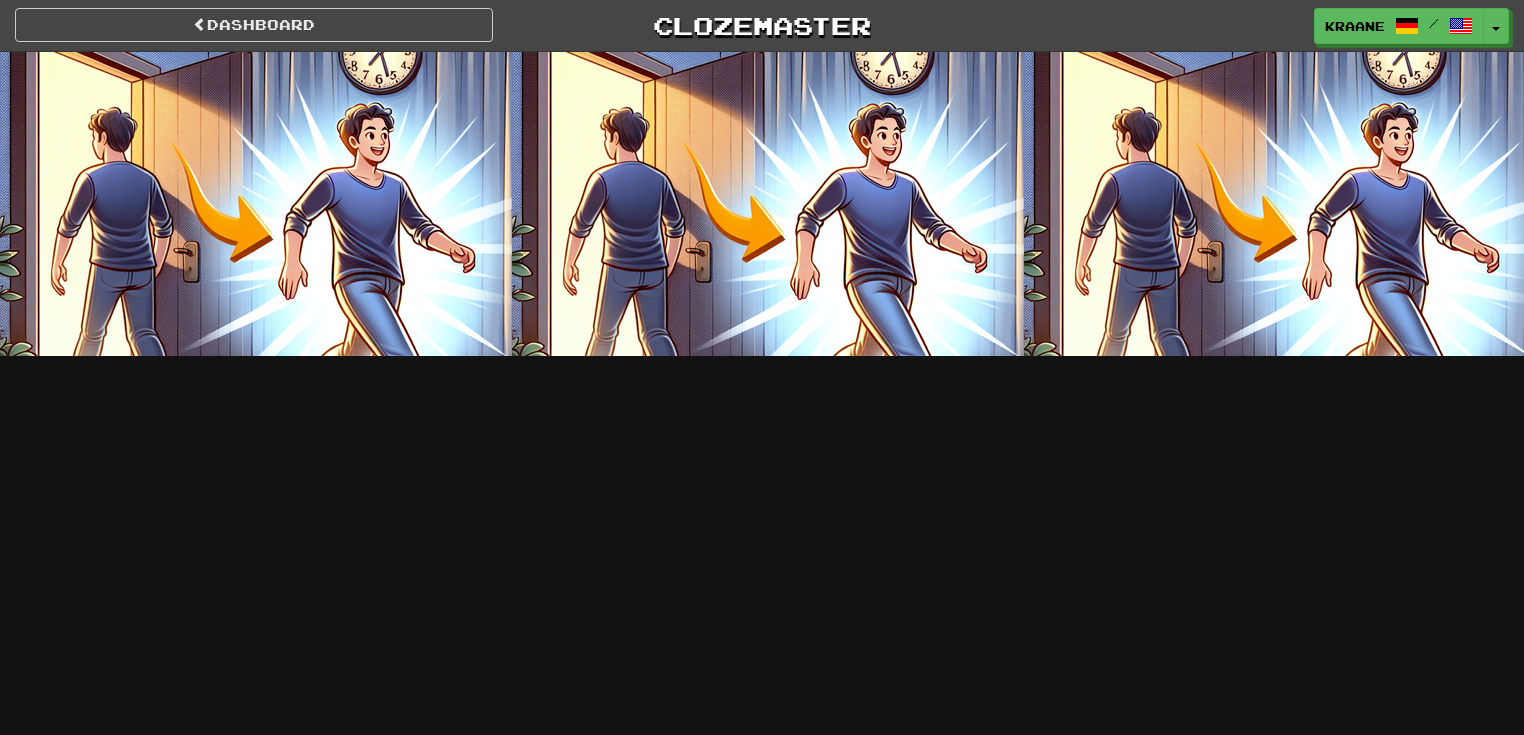scroll, scrollTop: 0, scrollLeft: 0, axis: both 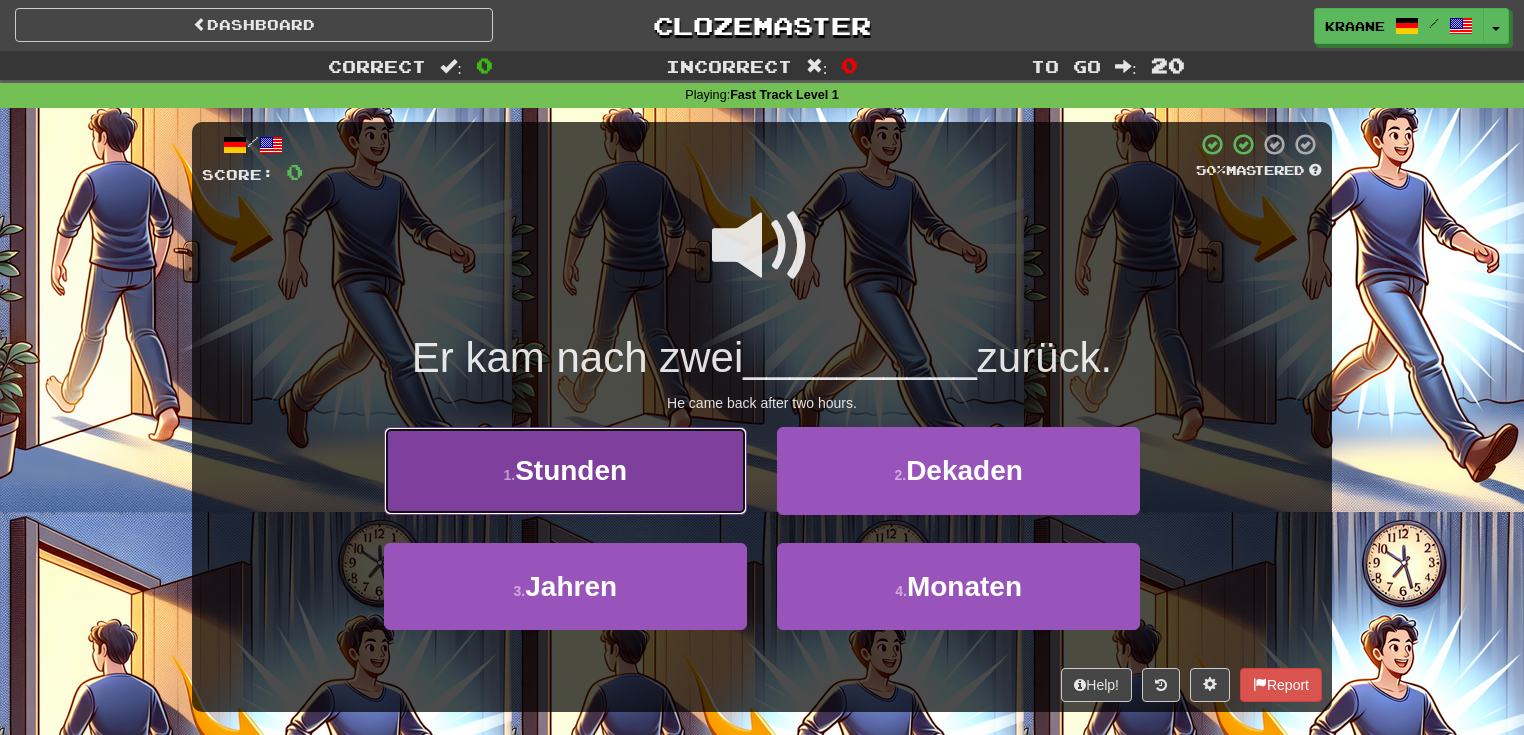 click on "1 .  Stunden" at bounding box center [565, 470] 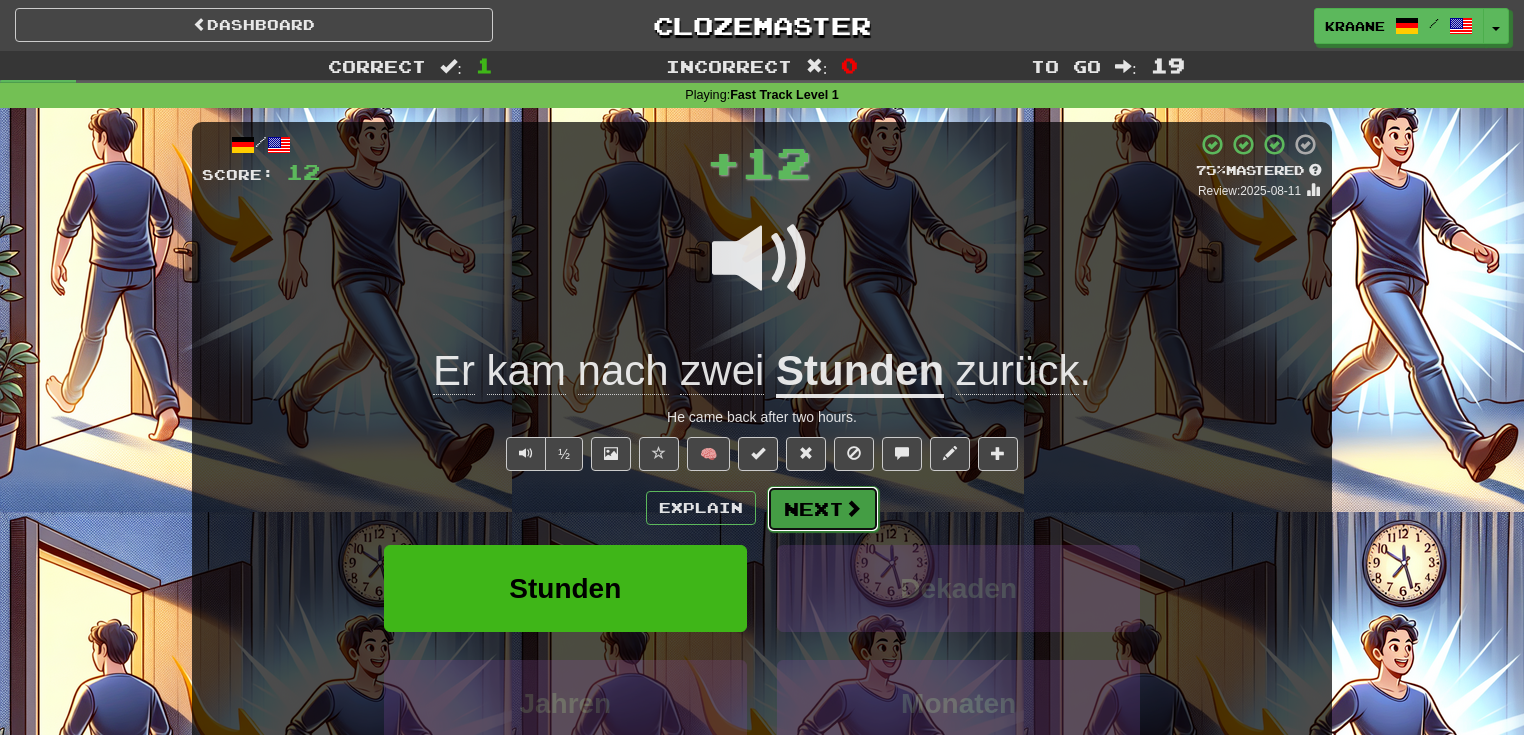 click on "Next" at bounding box center (823, 509) 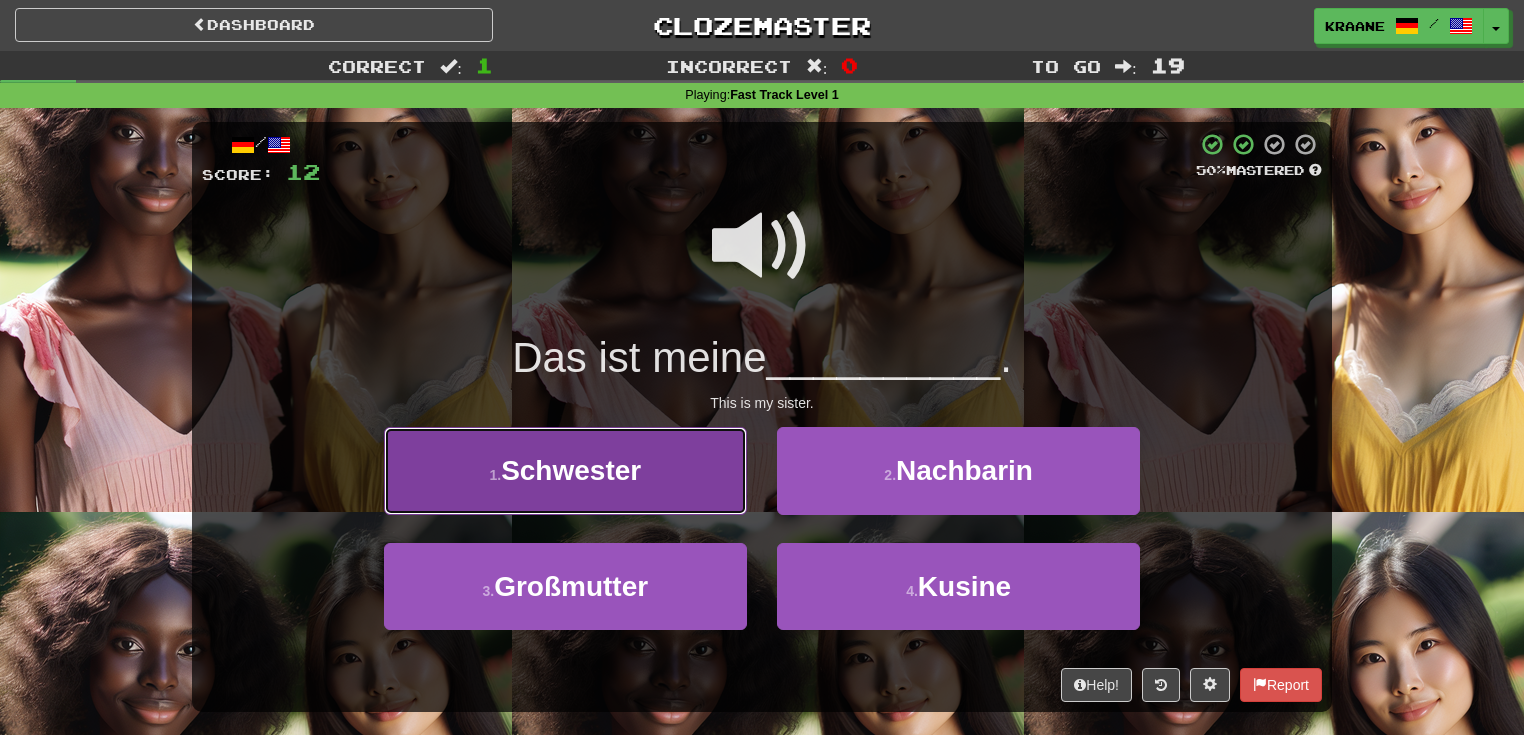 click on "1 .  Schwester" at bounding box center (565, 470) 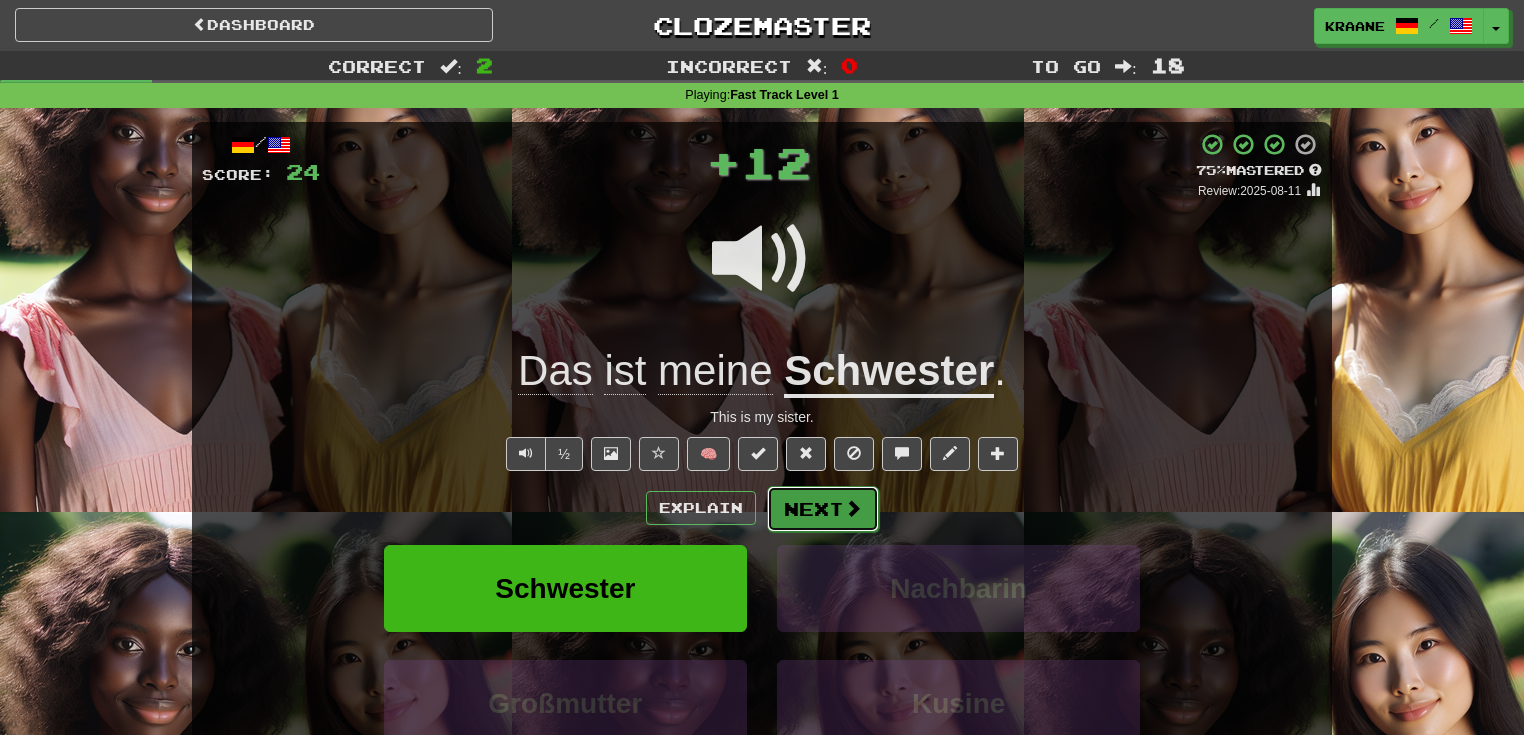 click on "Next" at bounding box center (823, 509) 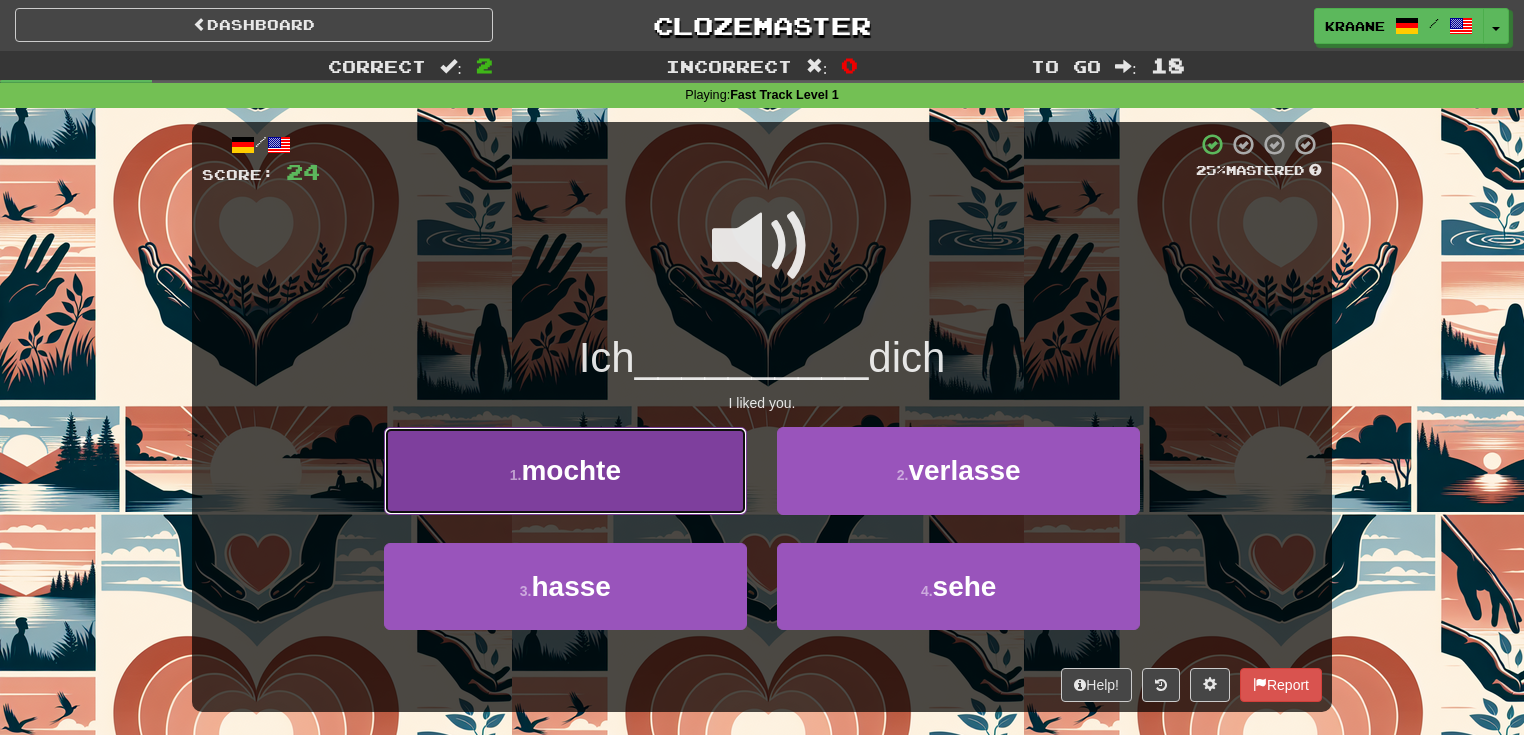 click on "1 .  mochte" at bounding box center [565, 470] 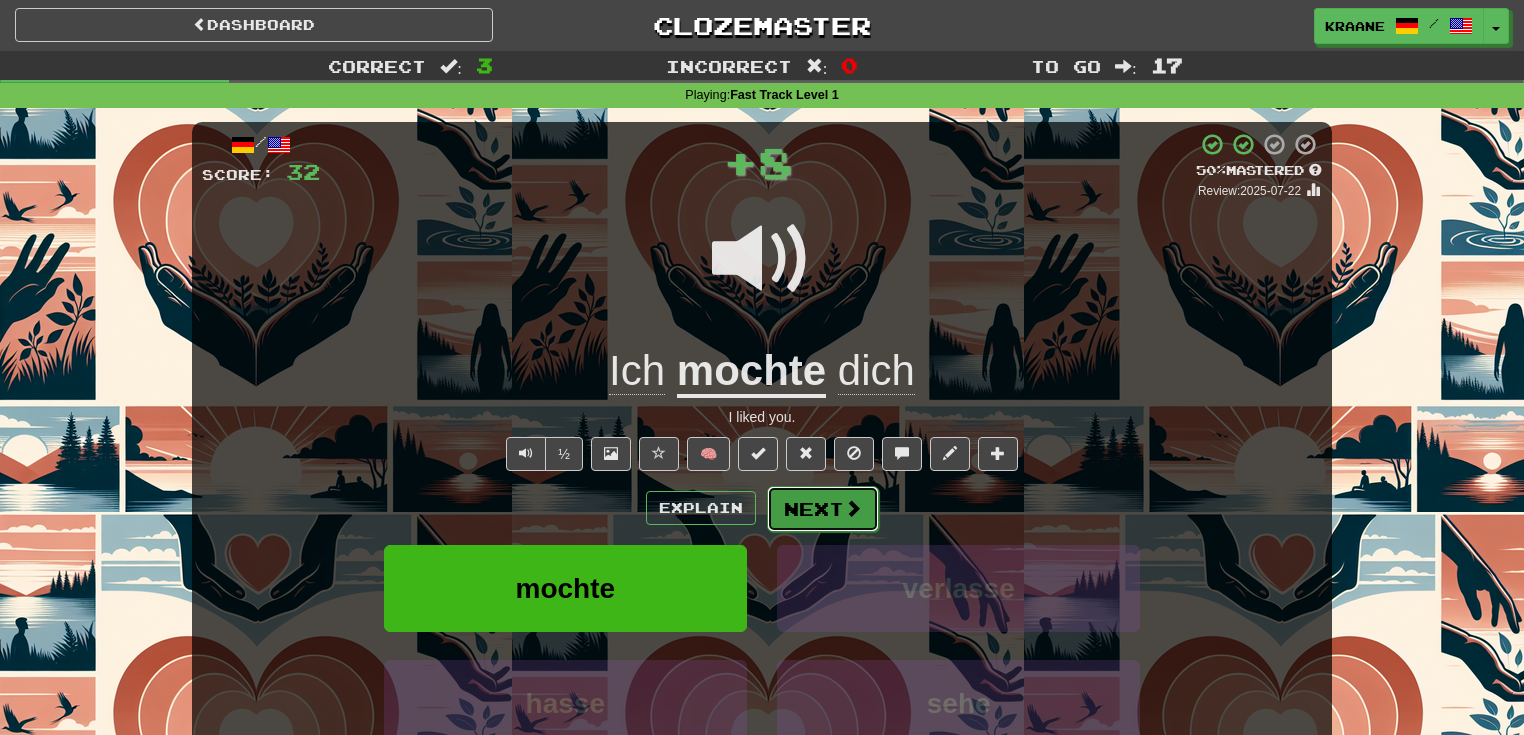 click on "Next" at bounding box center [823, 509] 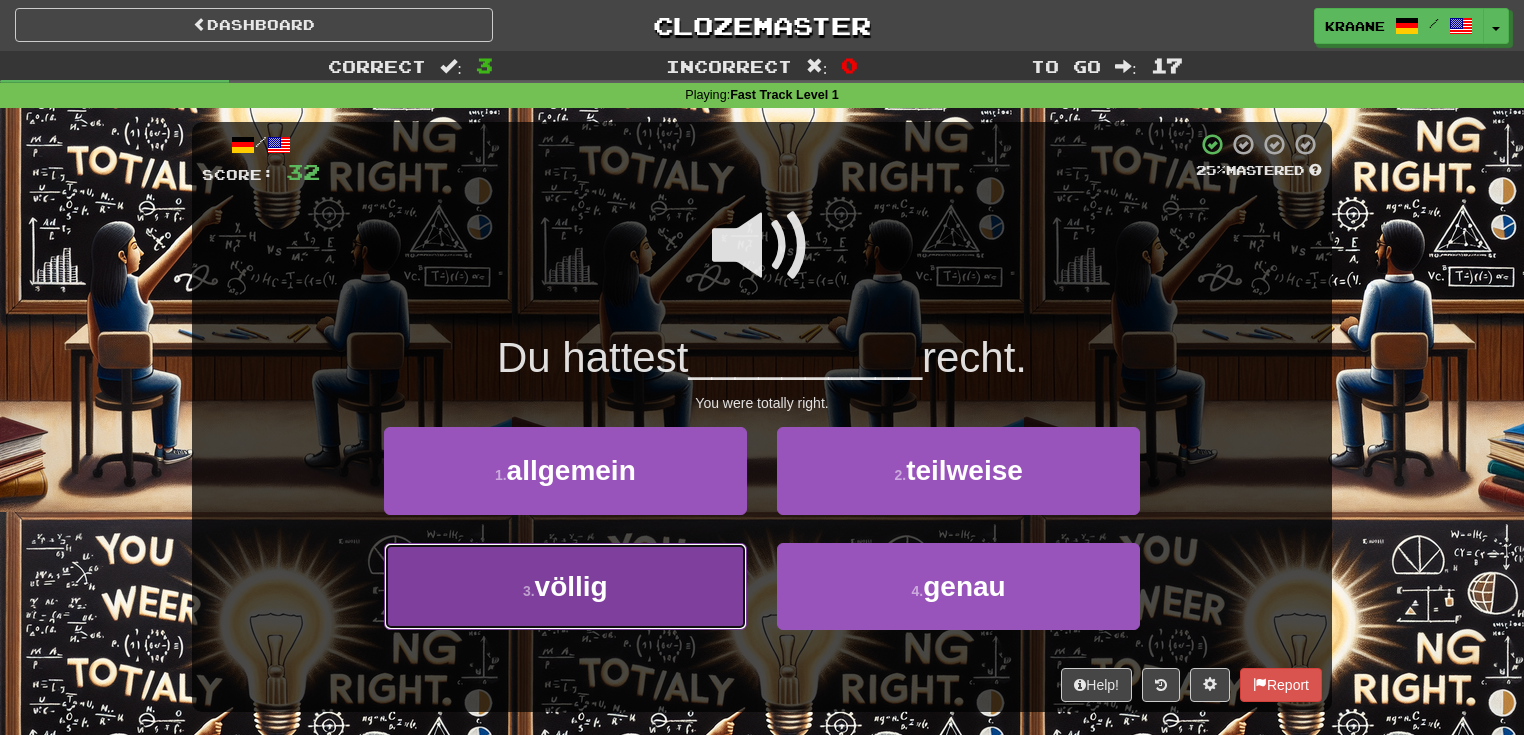 click on "3 .  völlig" at bounding box center [565, 586] 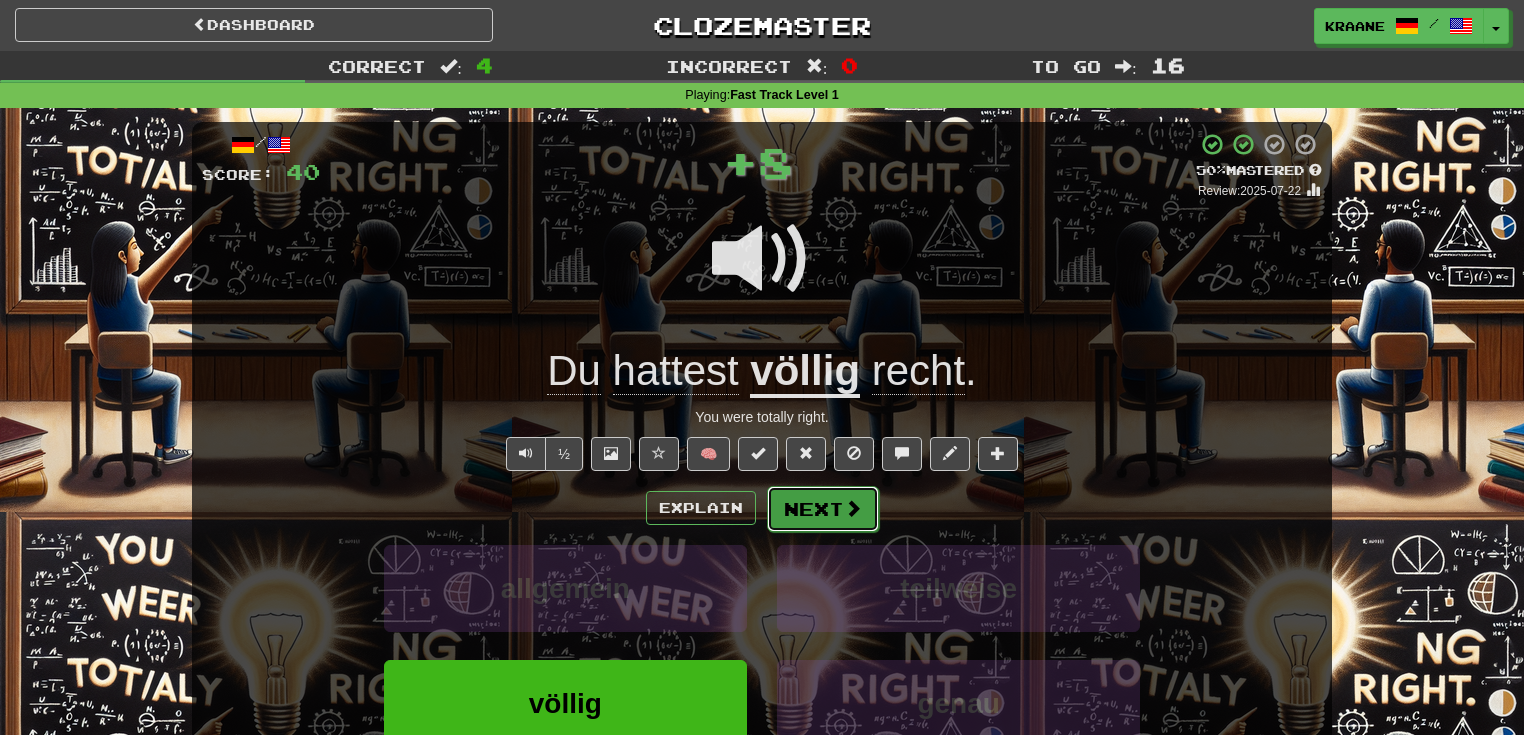 click on "Next" at bounding box center (823, 509) 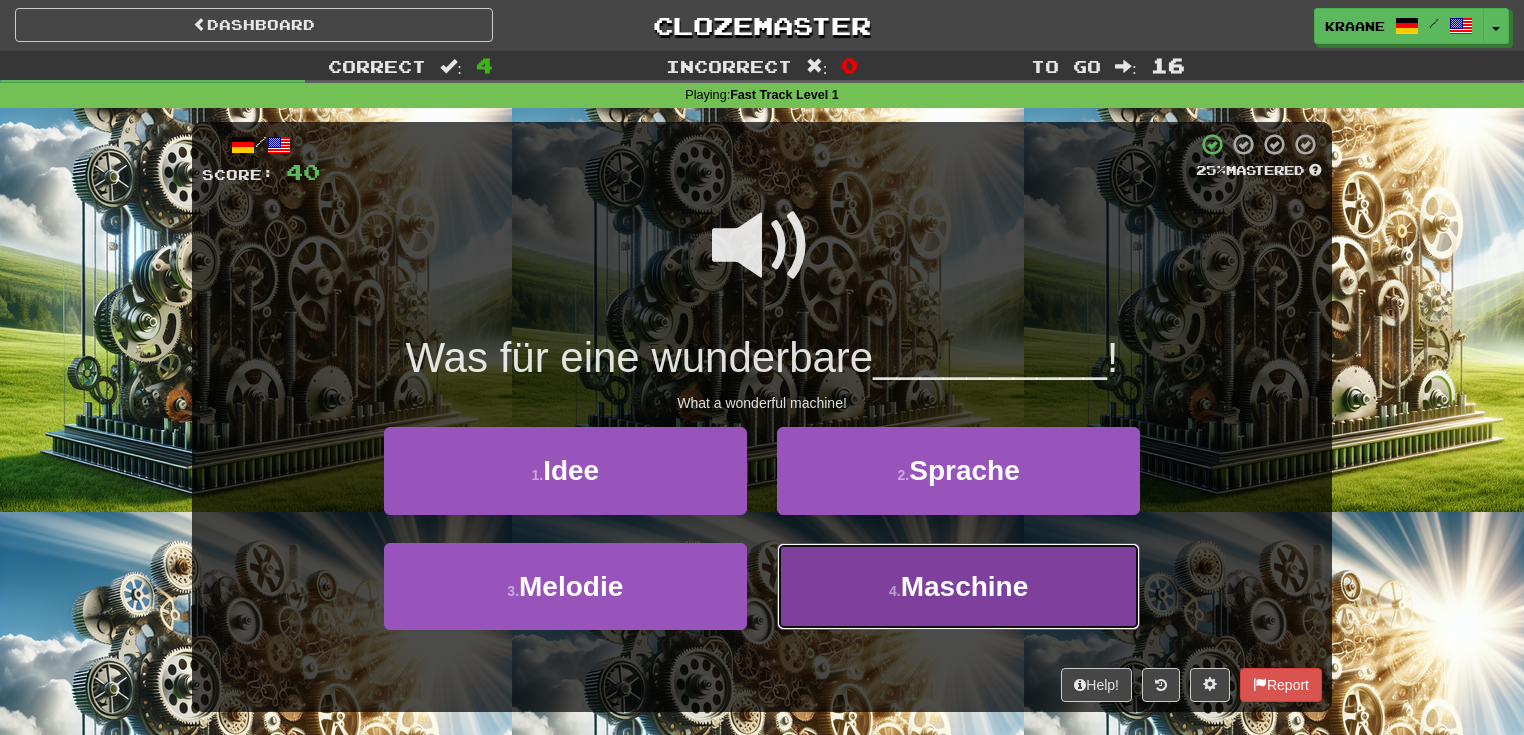 click on "4 .  Maschine" at bounding box center (958, 586) 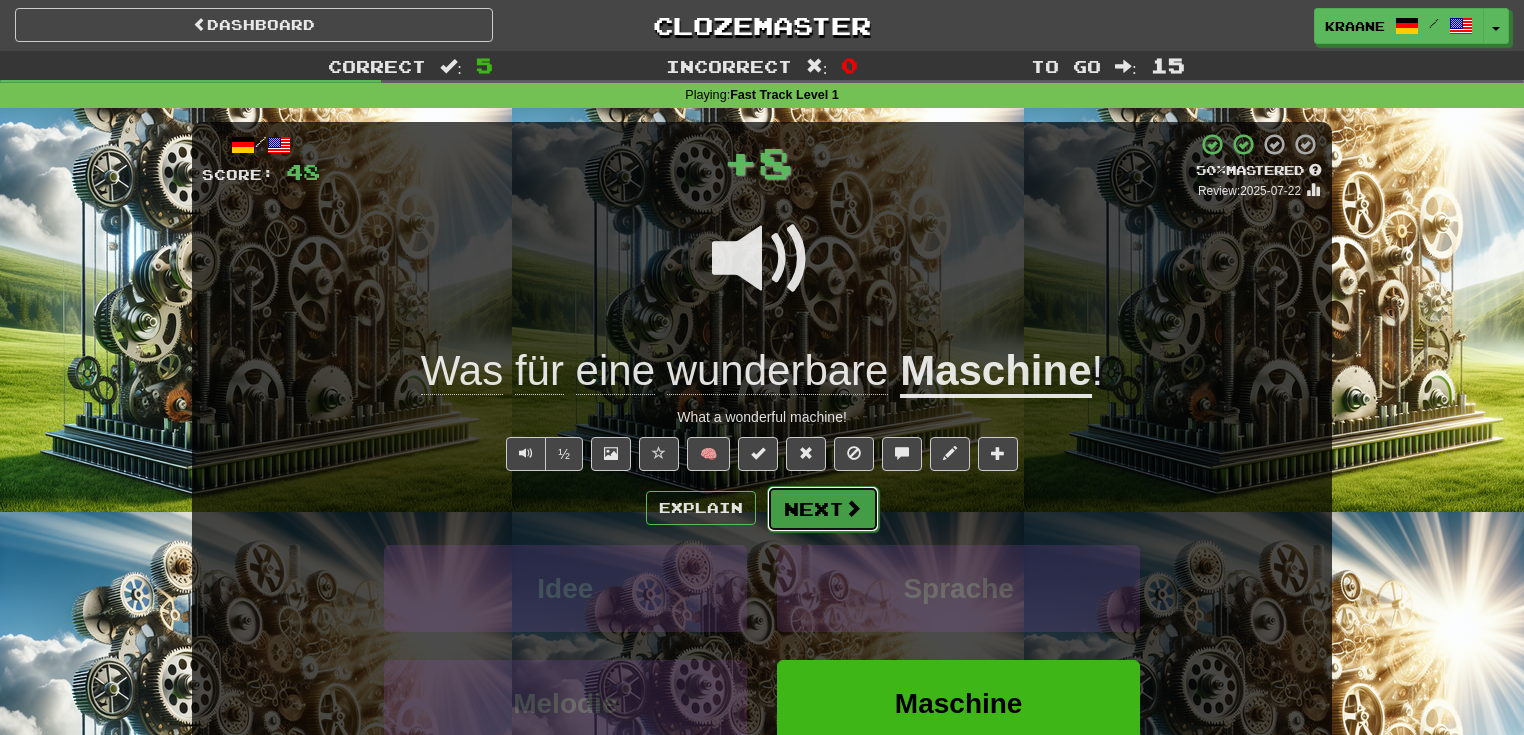 click on "Next" at bounding box center [823, 509] 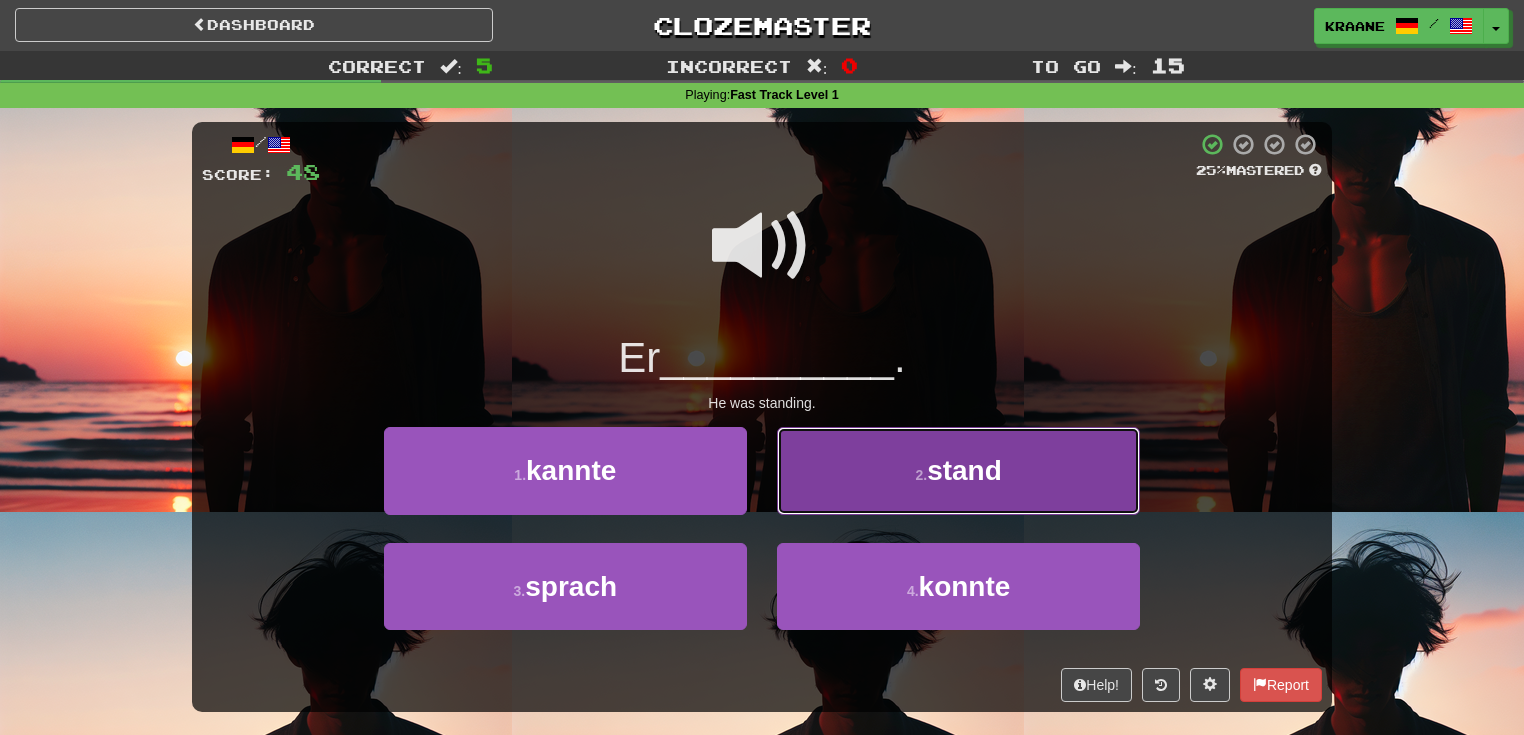 click on "2 .  stand" at bounding box center (958, 470) 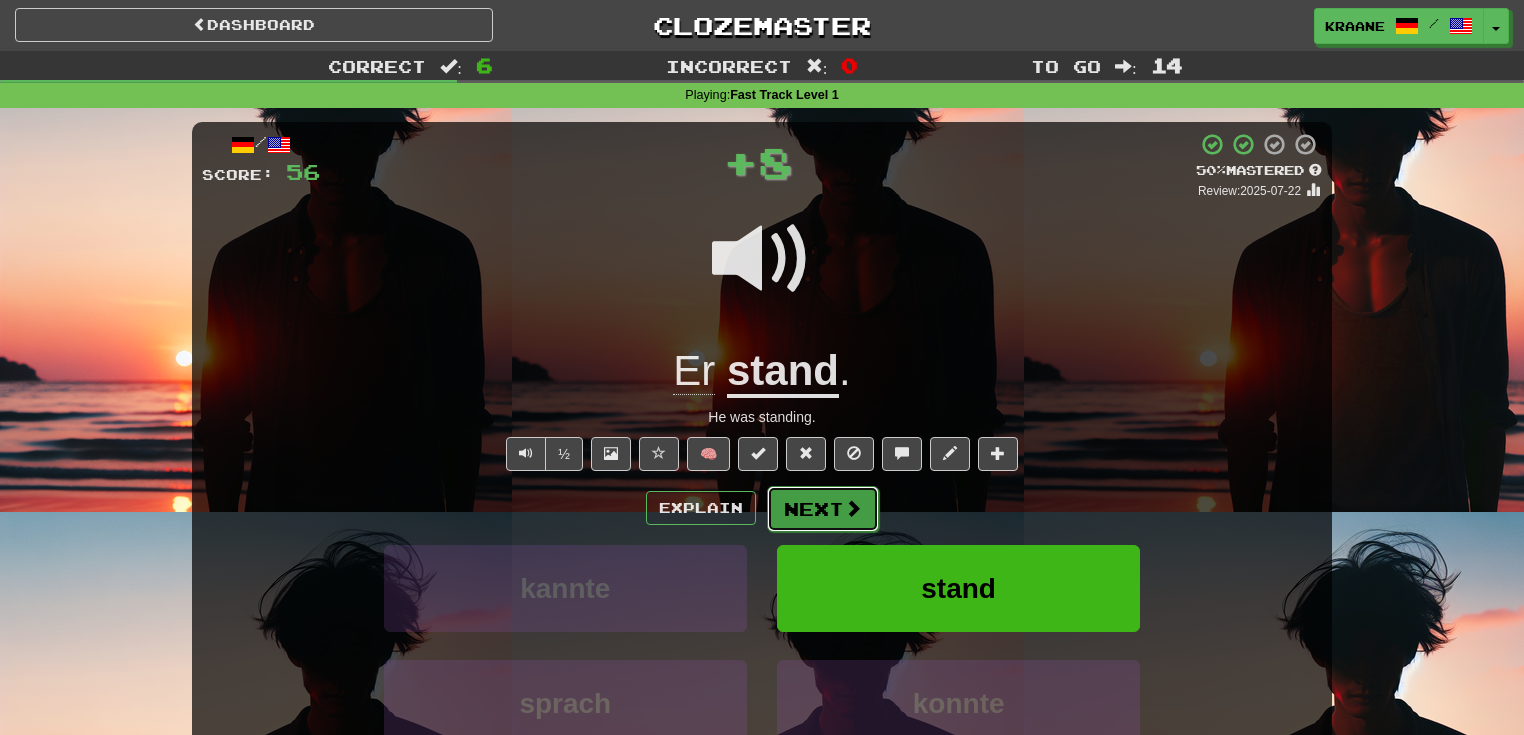 click on "Next" at bounding box center (823, 509) 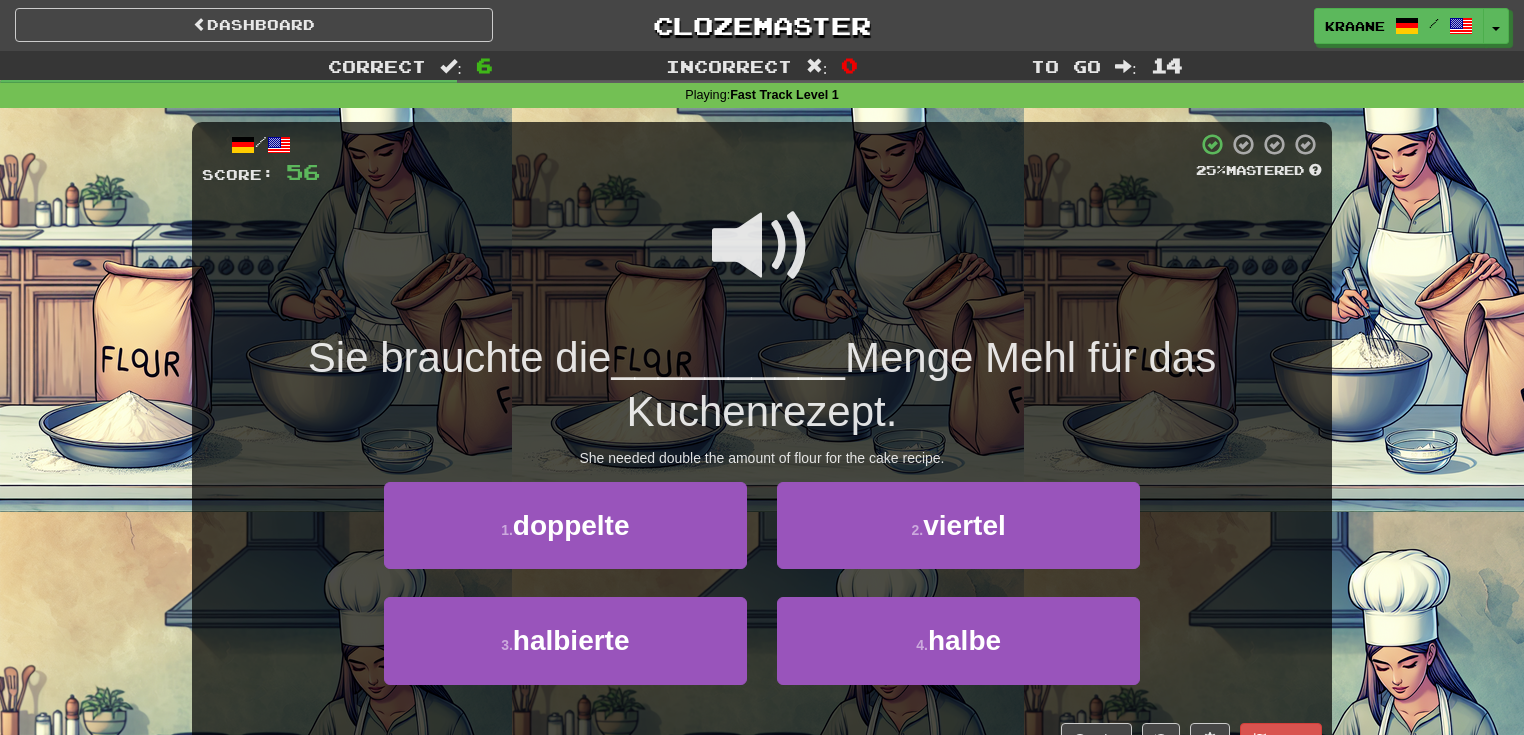 click at bounding box center (762, 246) 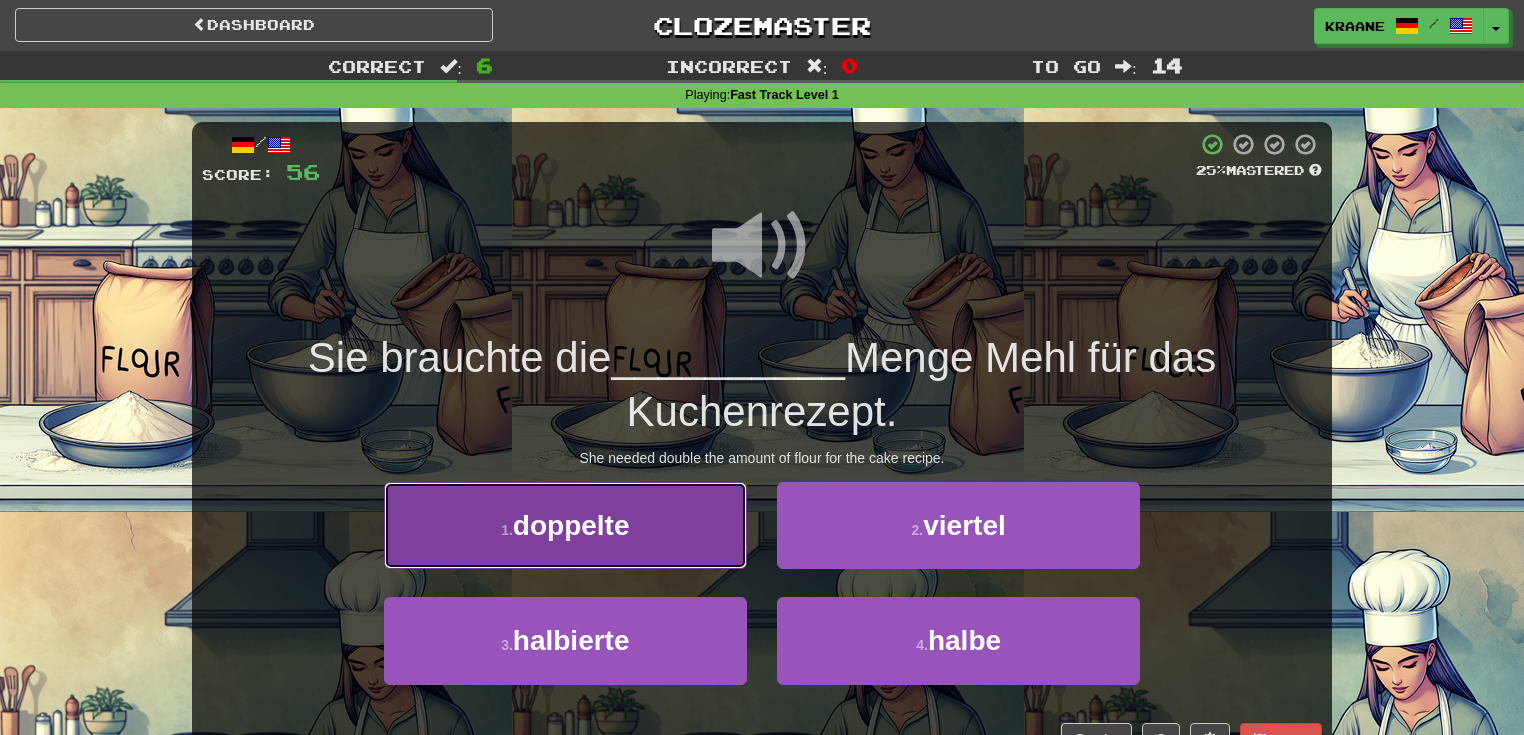 click on "1 .  doppelte" at bounding box center (565, 525) 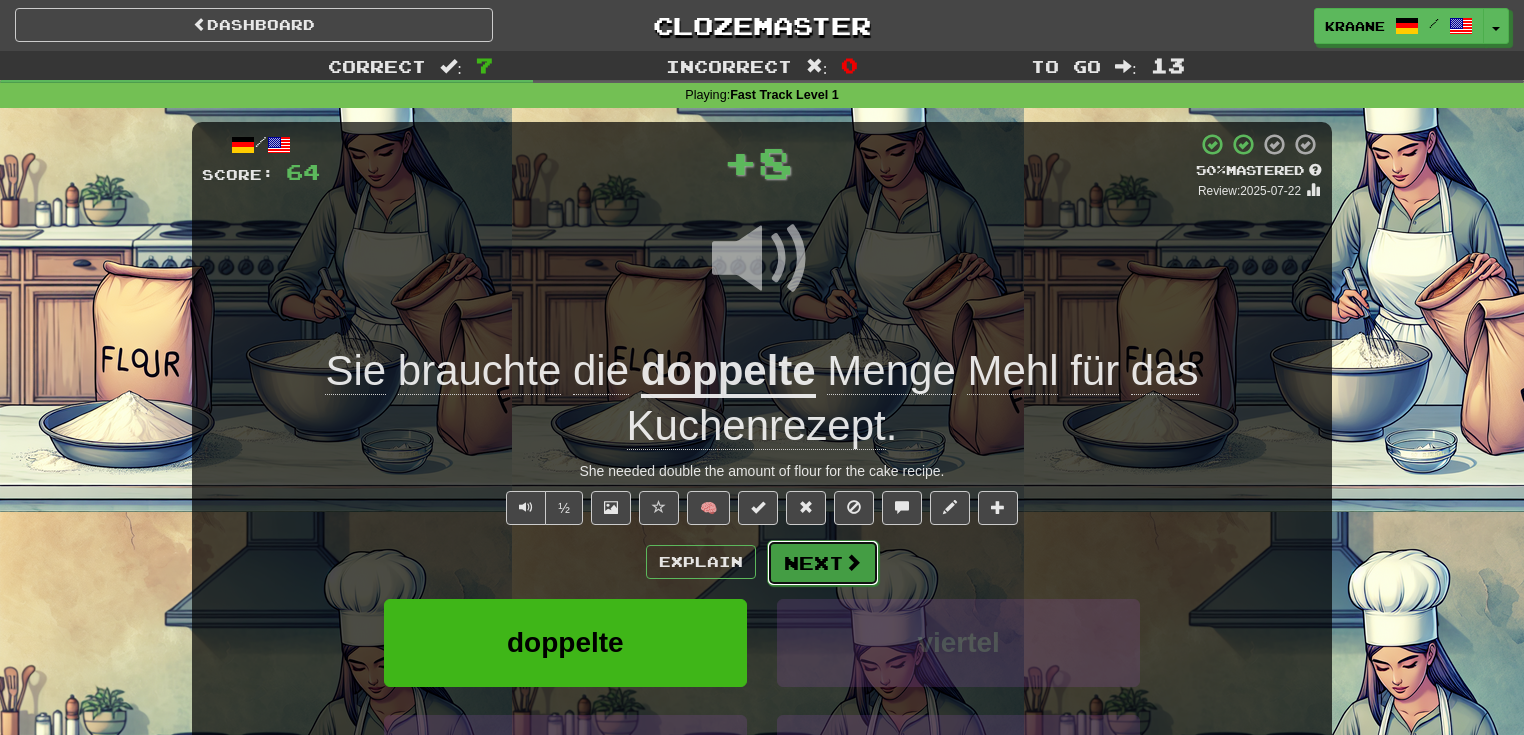 click on "Next" at bounding box center (823, 563) 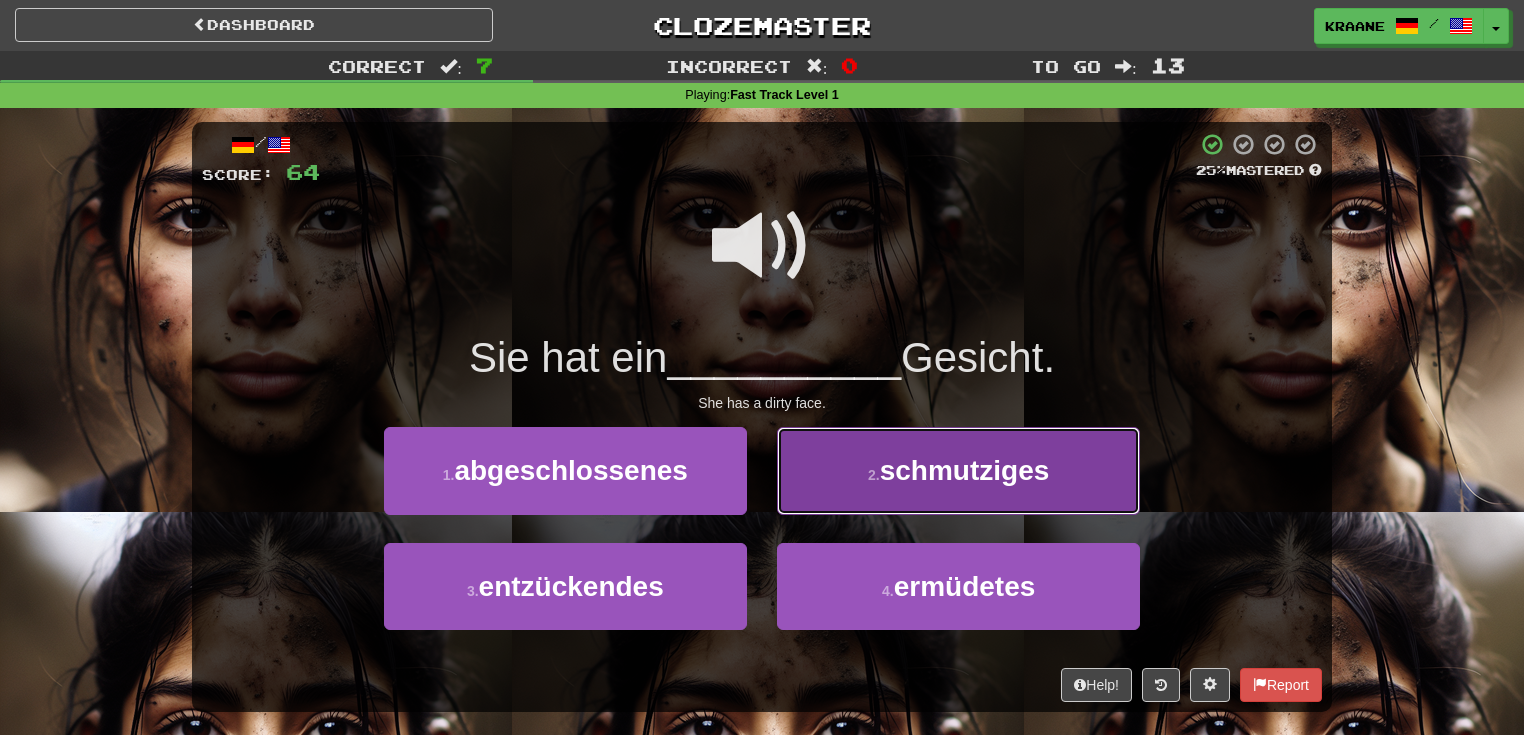 click on "2 .  schmutziges" at bounding box center [958, 470] 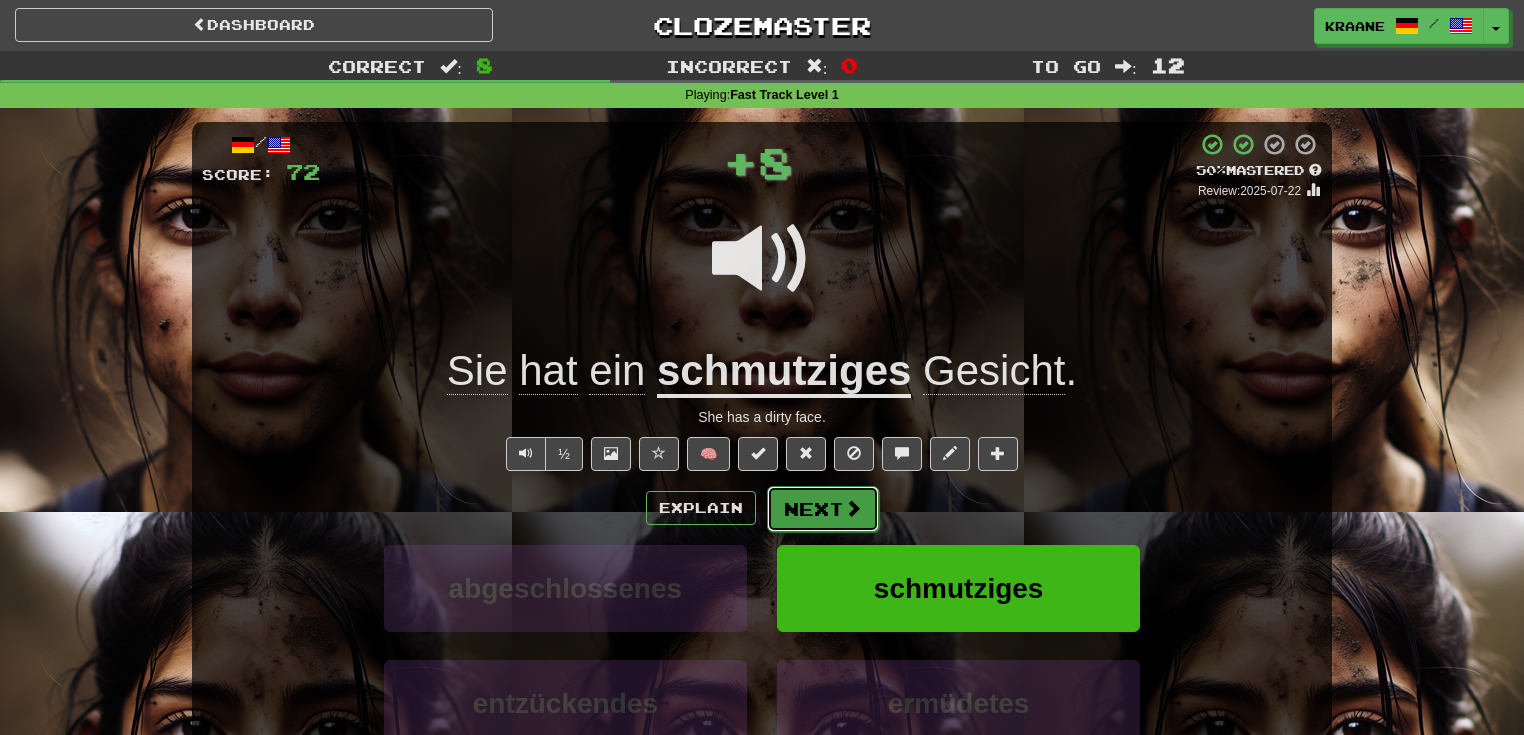 click at bounding box center [853, 508] 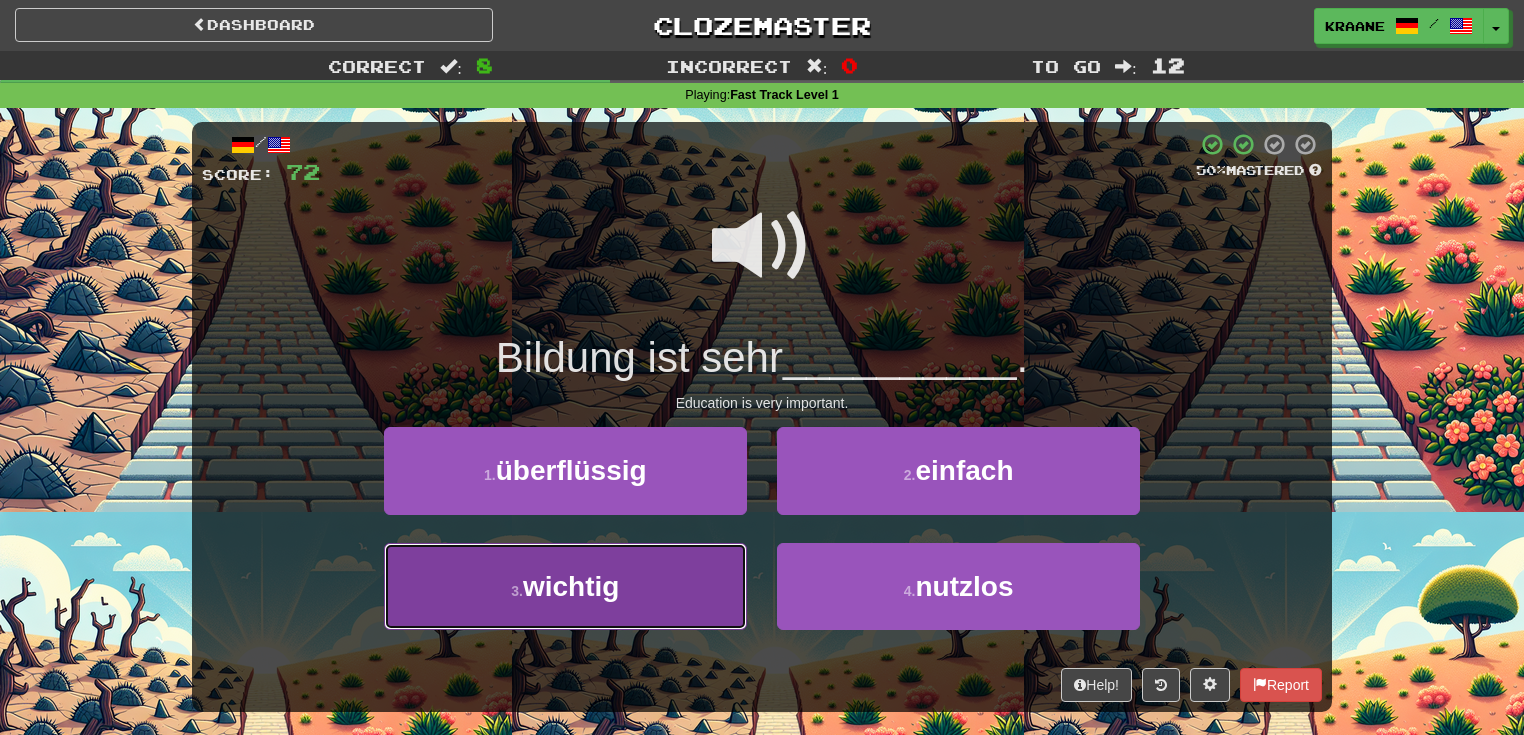 click on "3 .  wichtig" at bounding box center [565, 586] 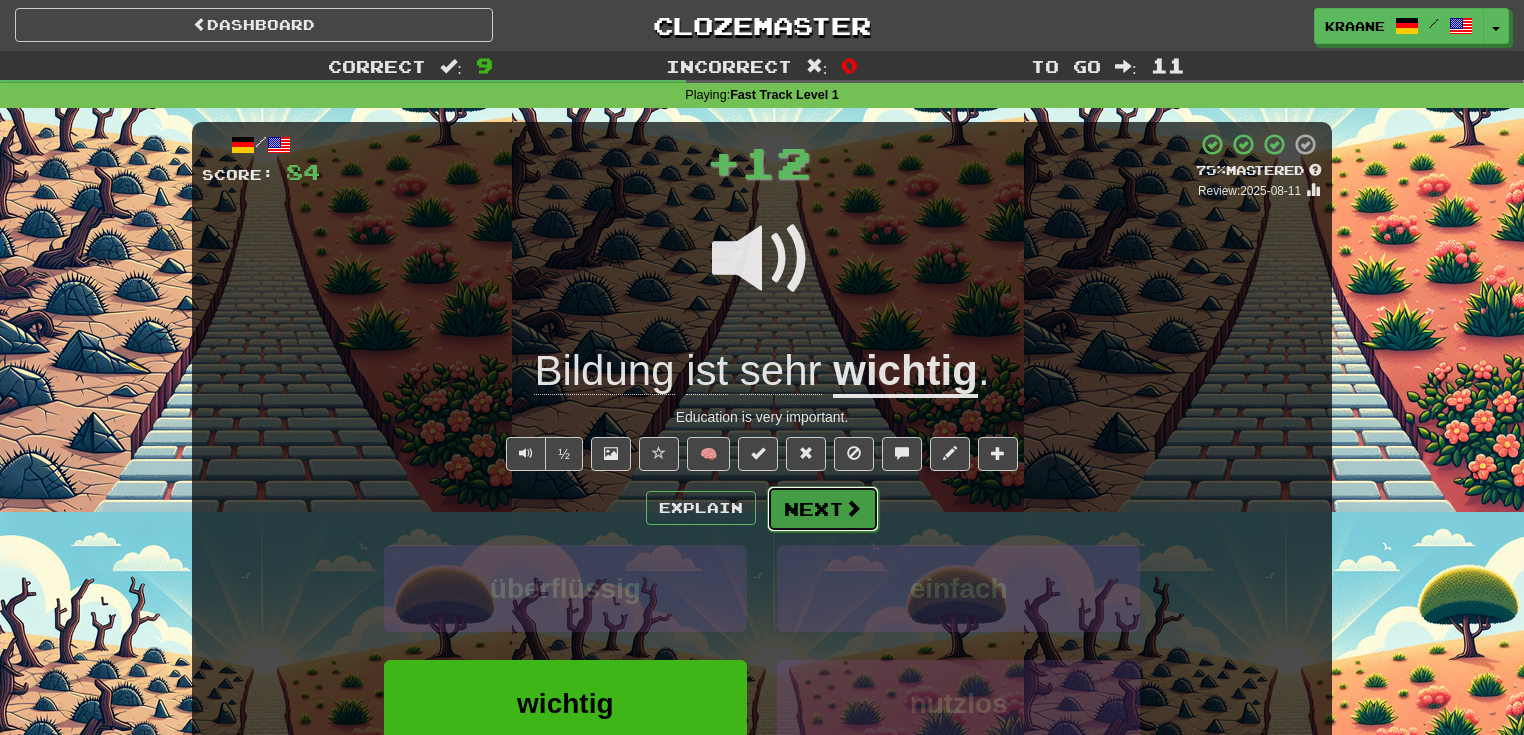 click on "Next" at bounding box center [823, 509] 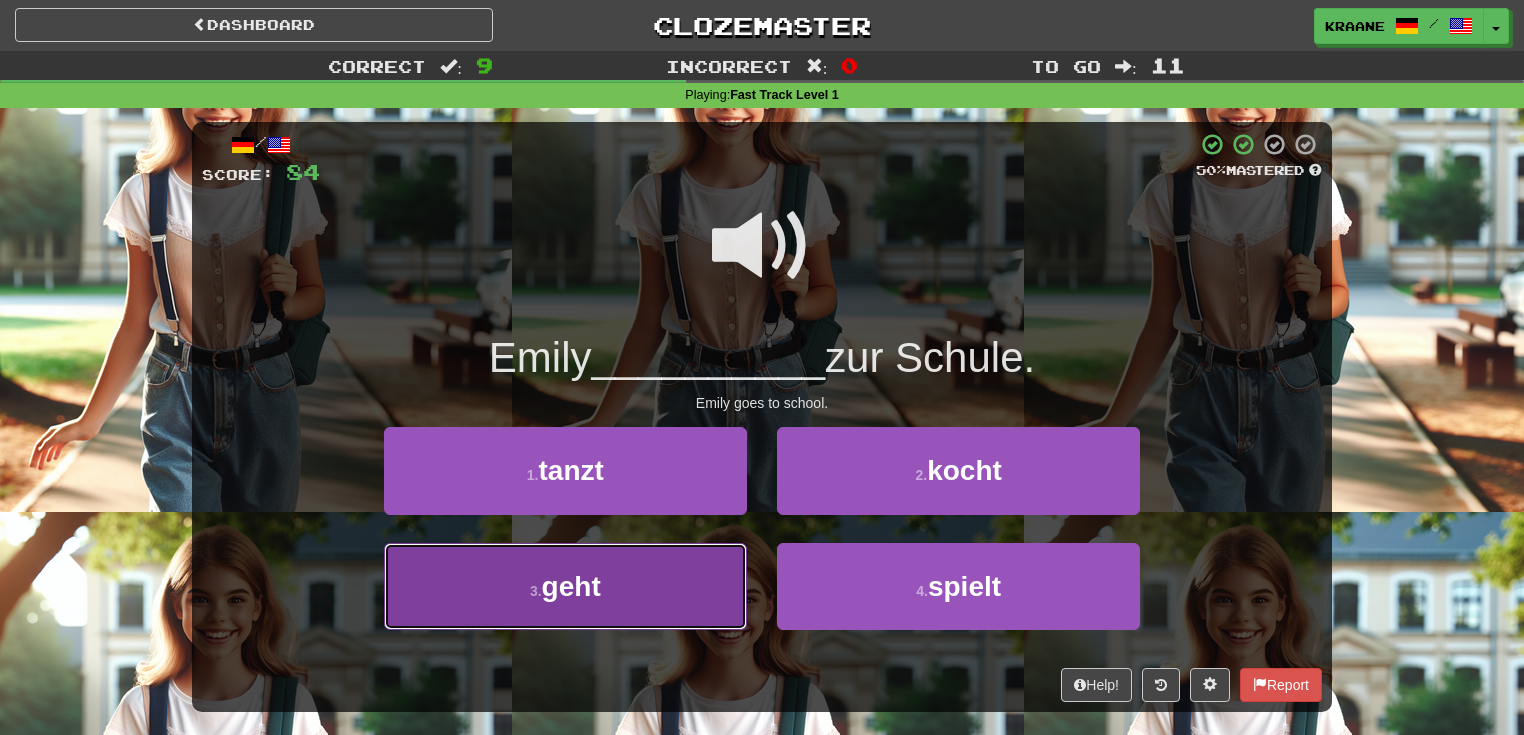 click on "3 .  geht" at bounding box center [565, 586] 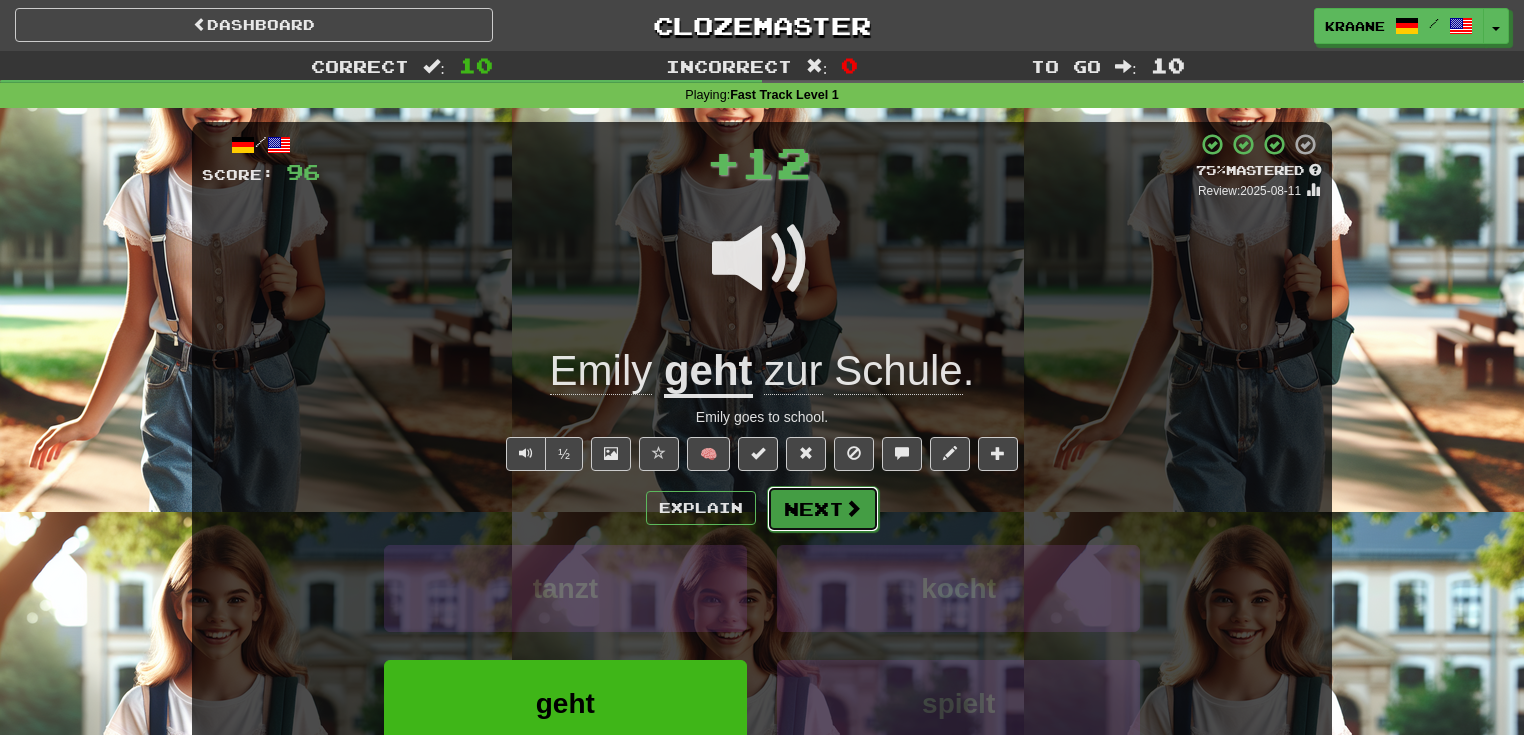 click on "Next" at bounding box center [823, 509] 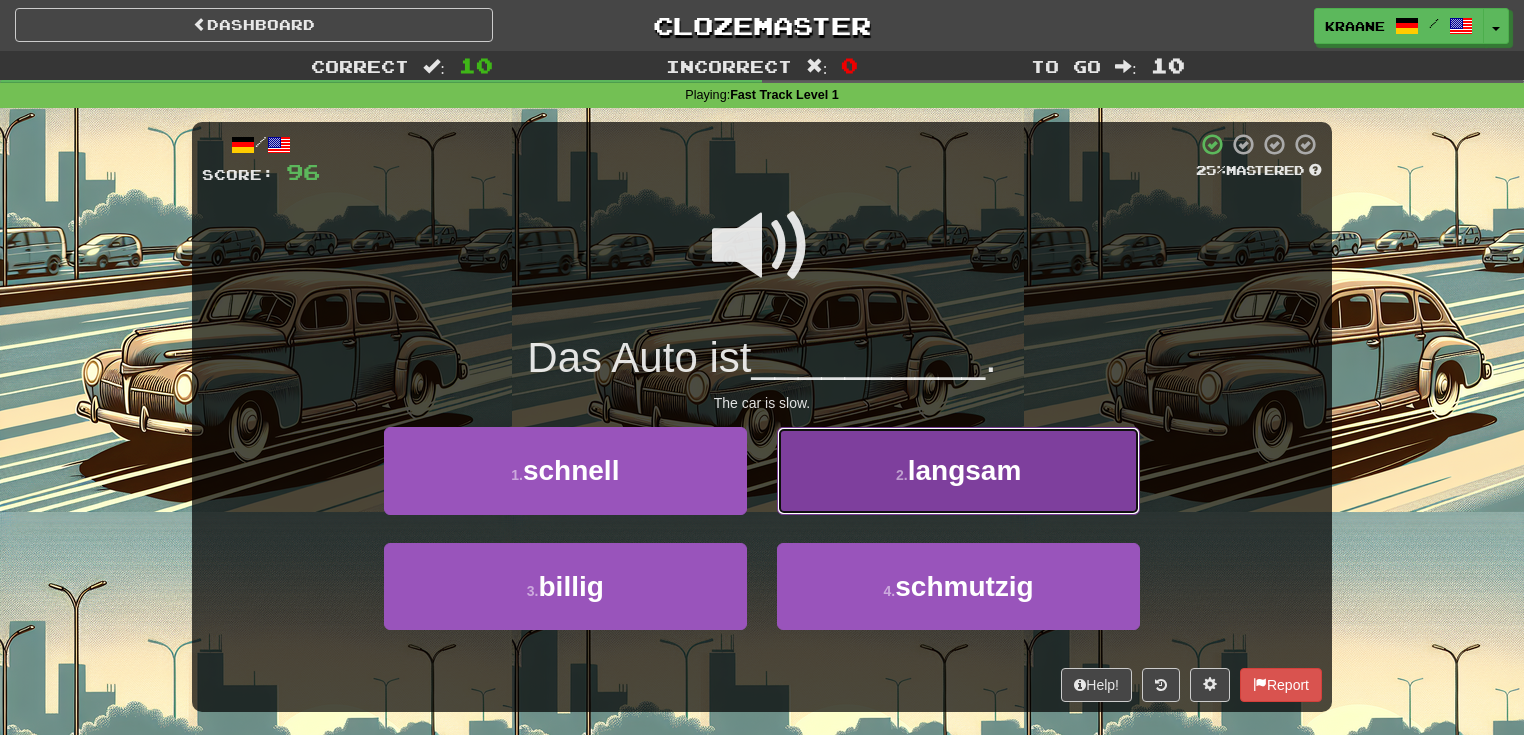 click on "2 .  langsam" at bounding box center (958, 470) 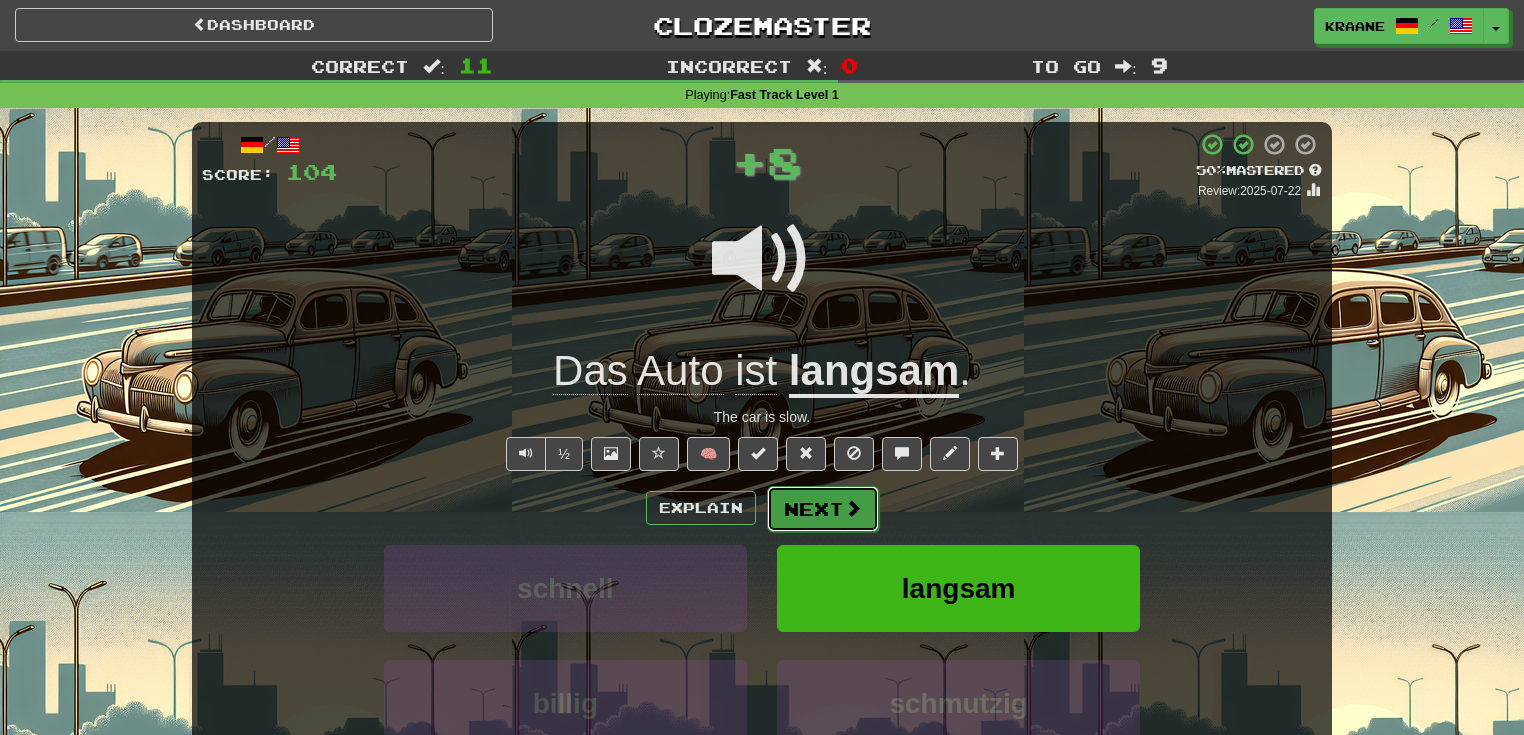 click on "Next" at bounding box center [823, 509] 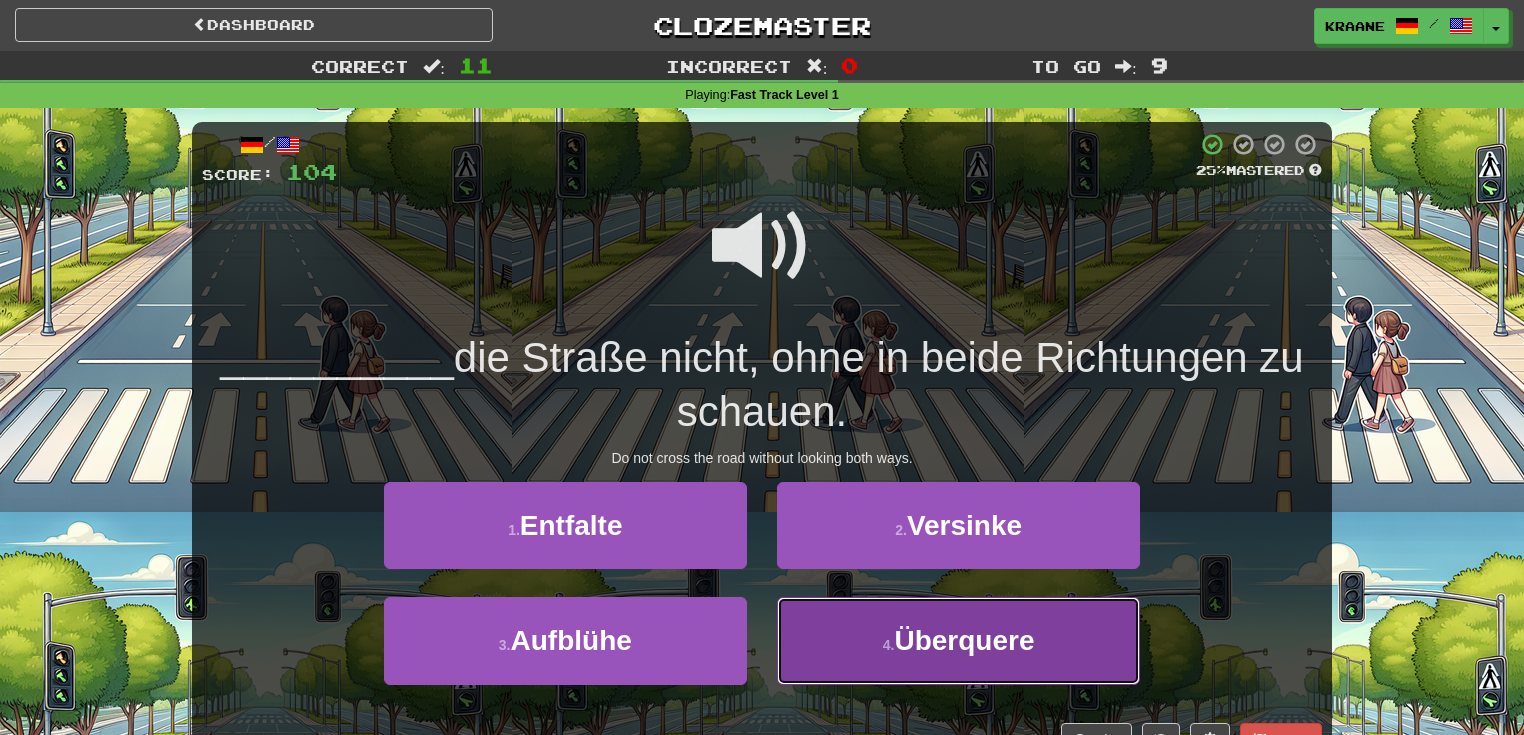 click on "4 .  Überquere" at bounding box center [958, 640] 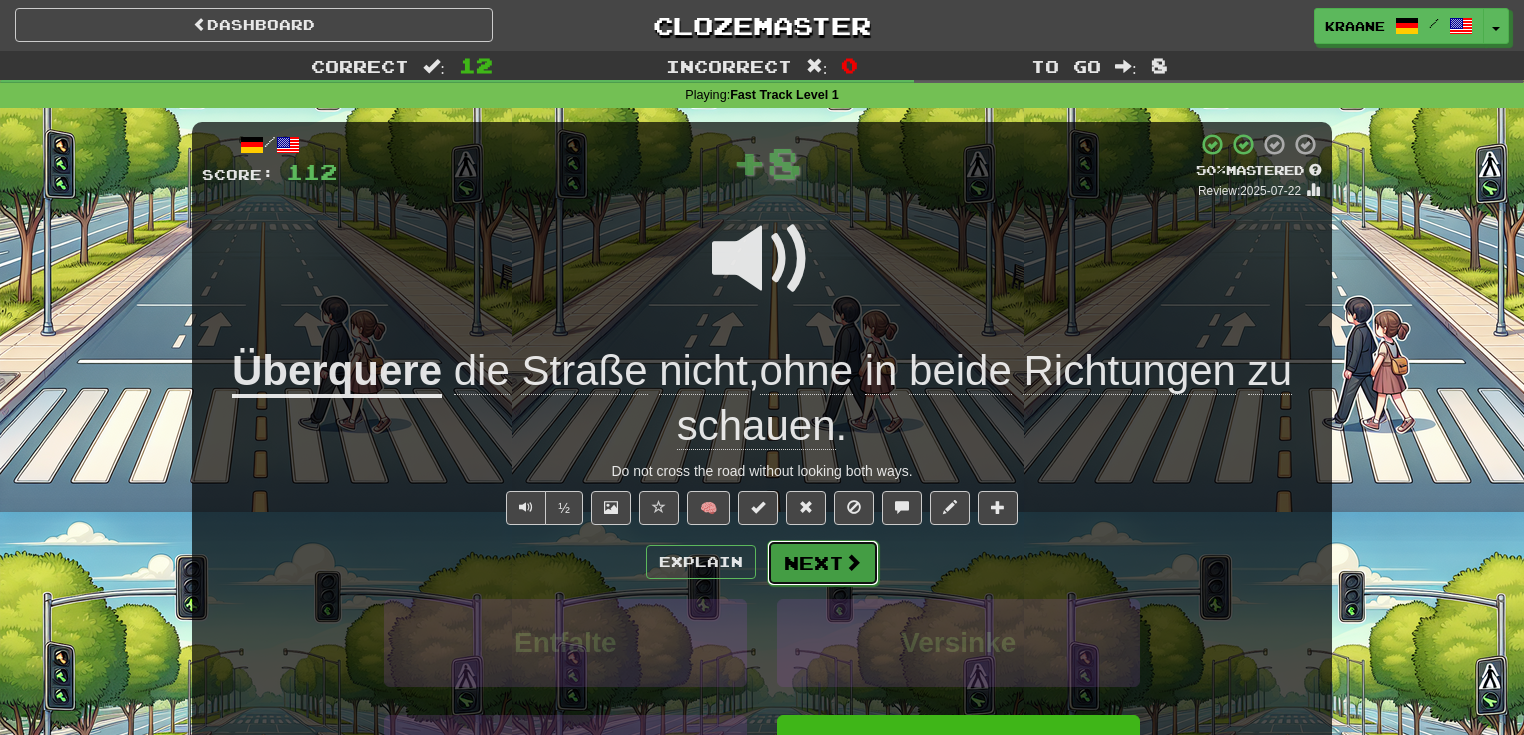 click at bounding box center [853, 562] 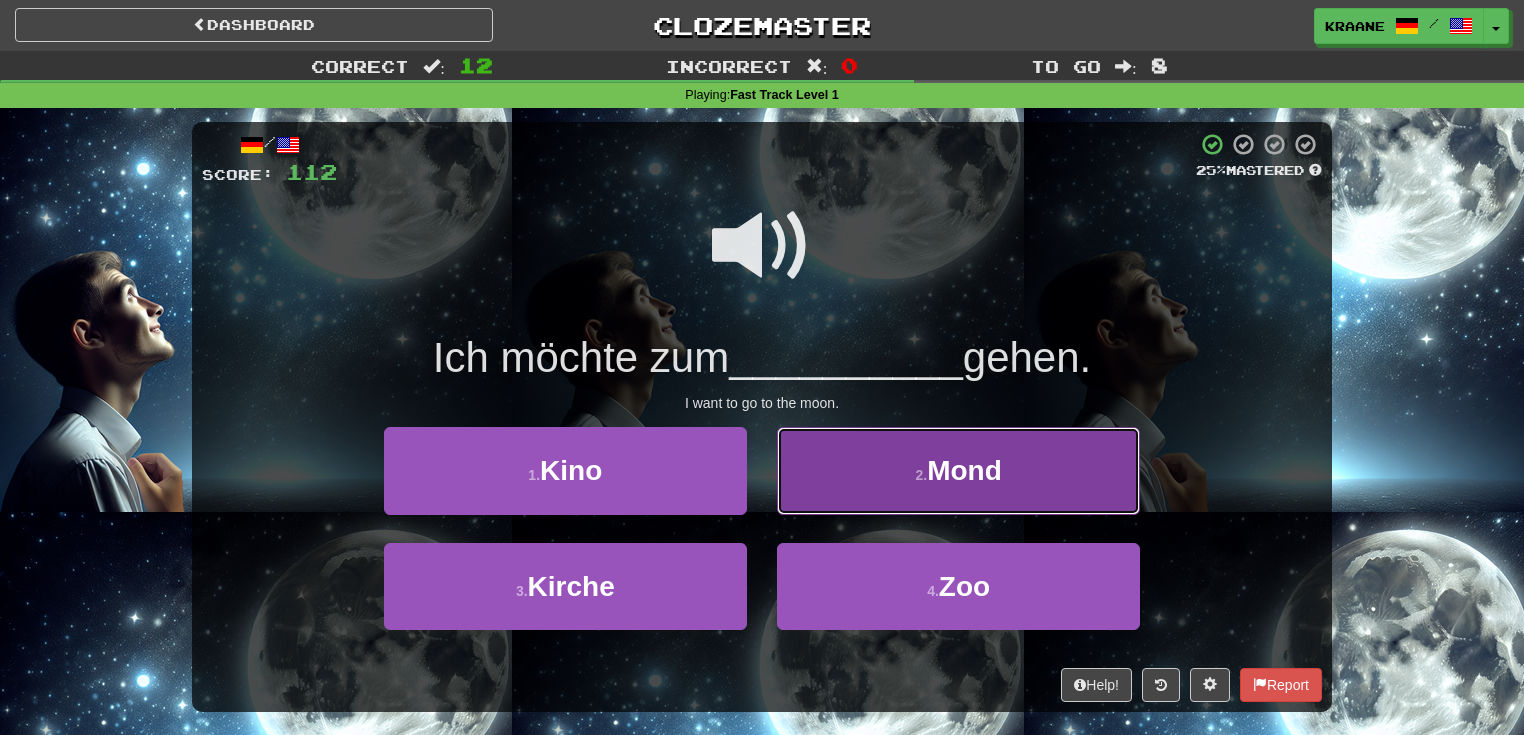 click on "2 .  Mond" at bounding box center [958, 470] 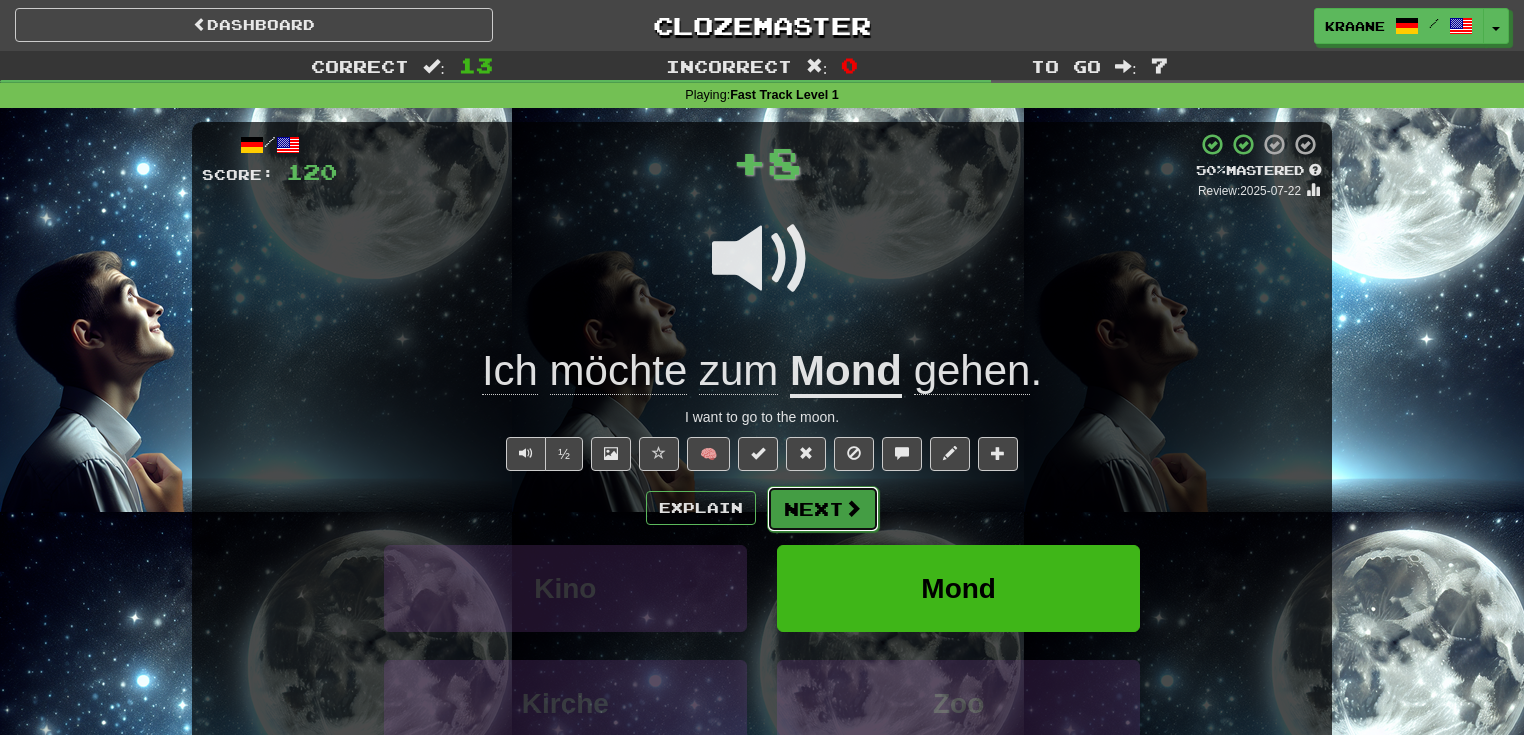 click at bounding box center [853, 508] 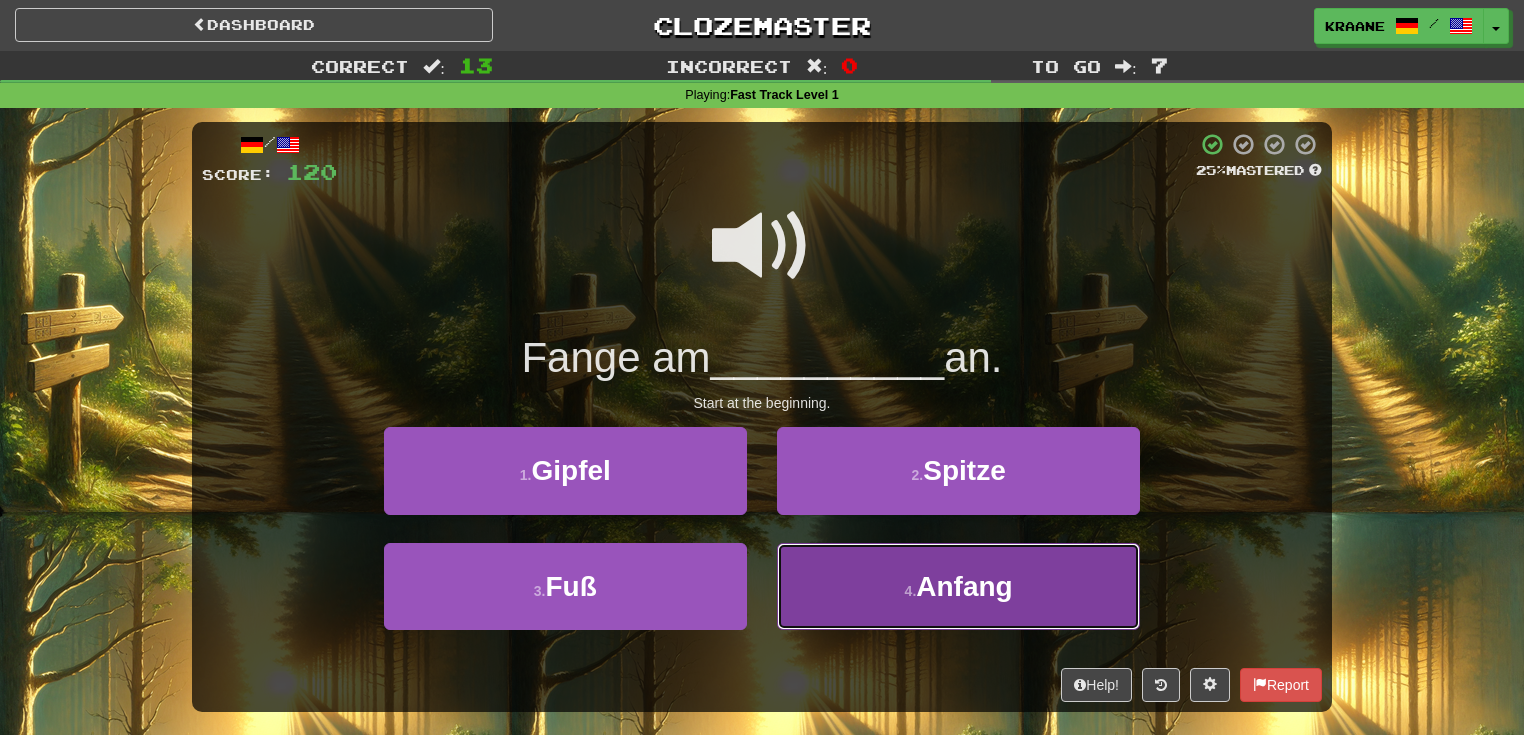 click on "4 .  Anfang" at bounding box center [958, 586] 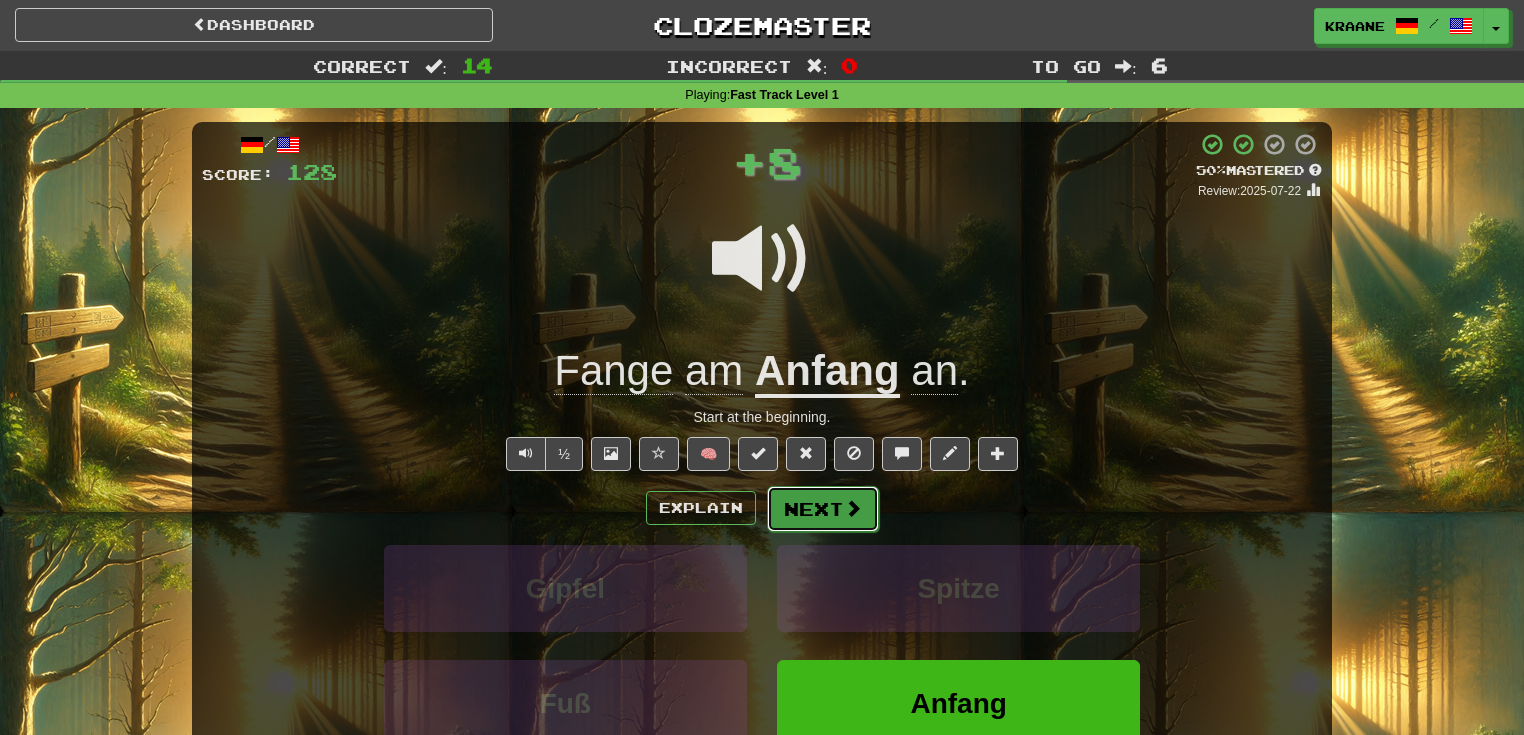 click at bounding box center (853, 508) 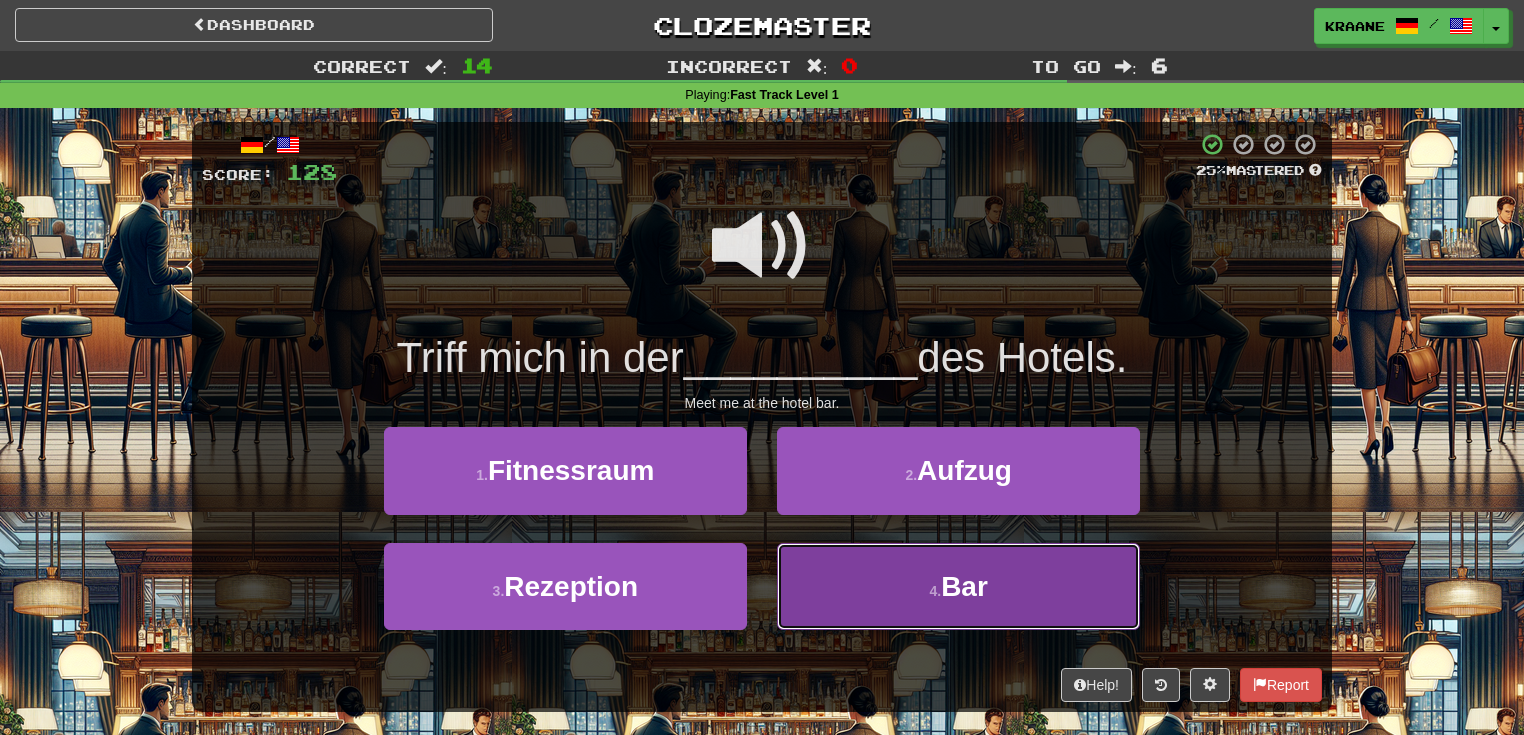 click on "4 .  Bar" at bounding box center [958, 586] 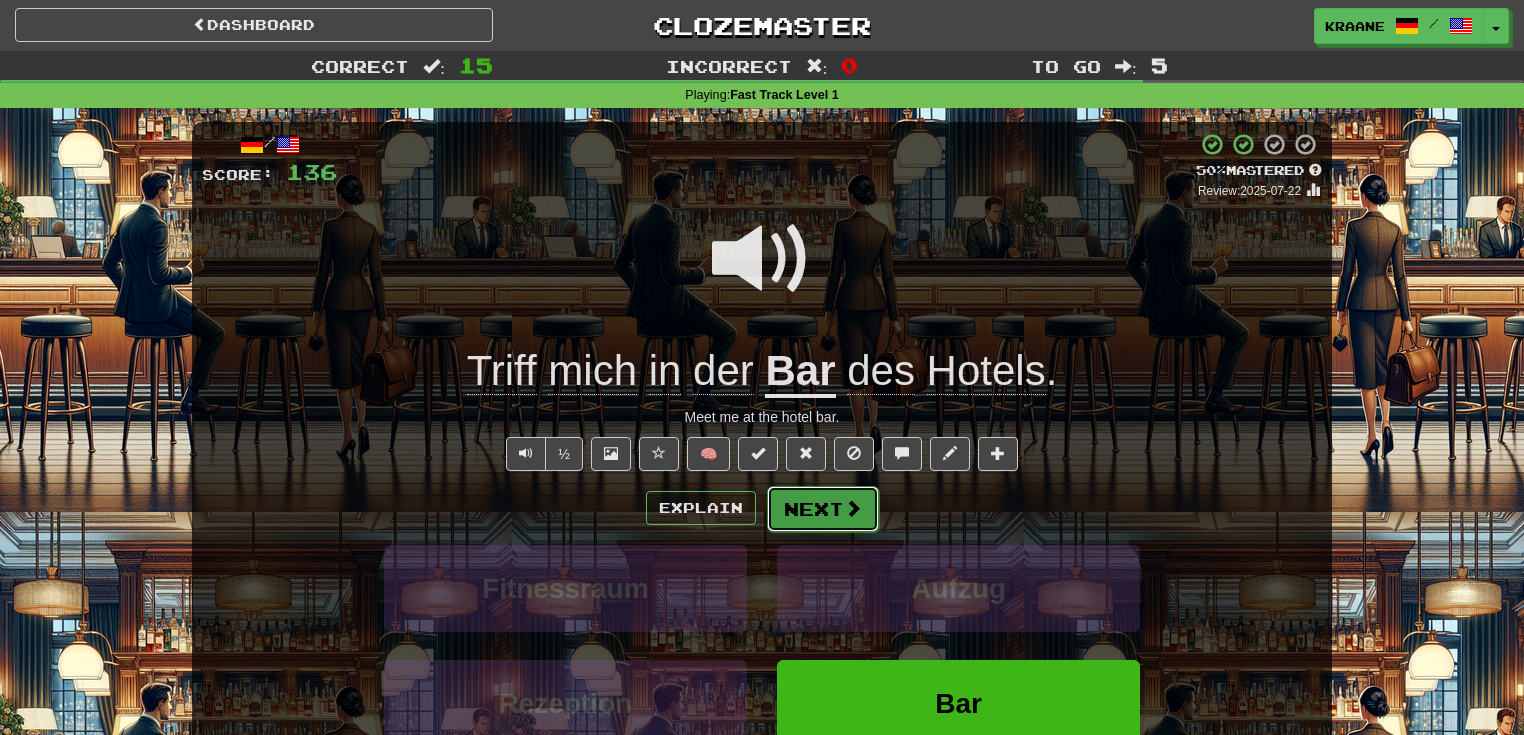 click at bounding box center [853, 508] 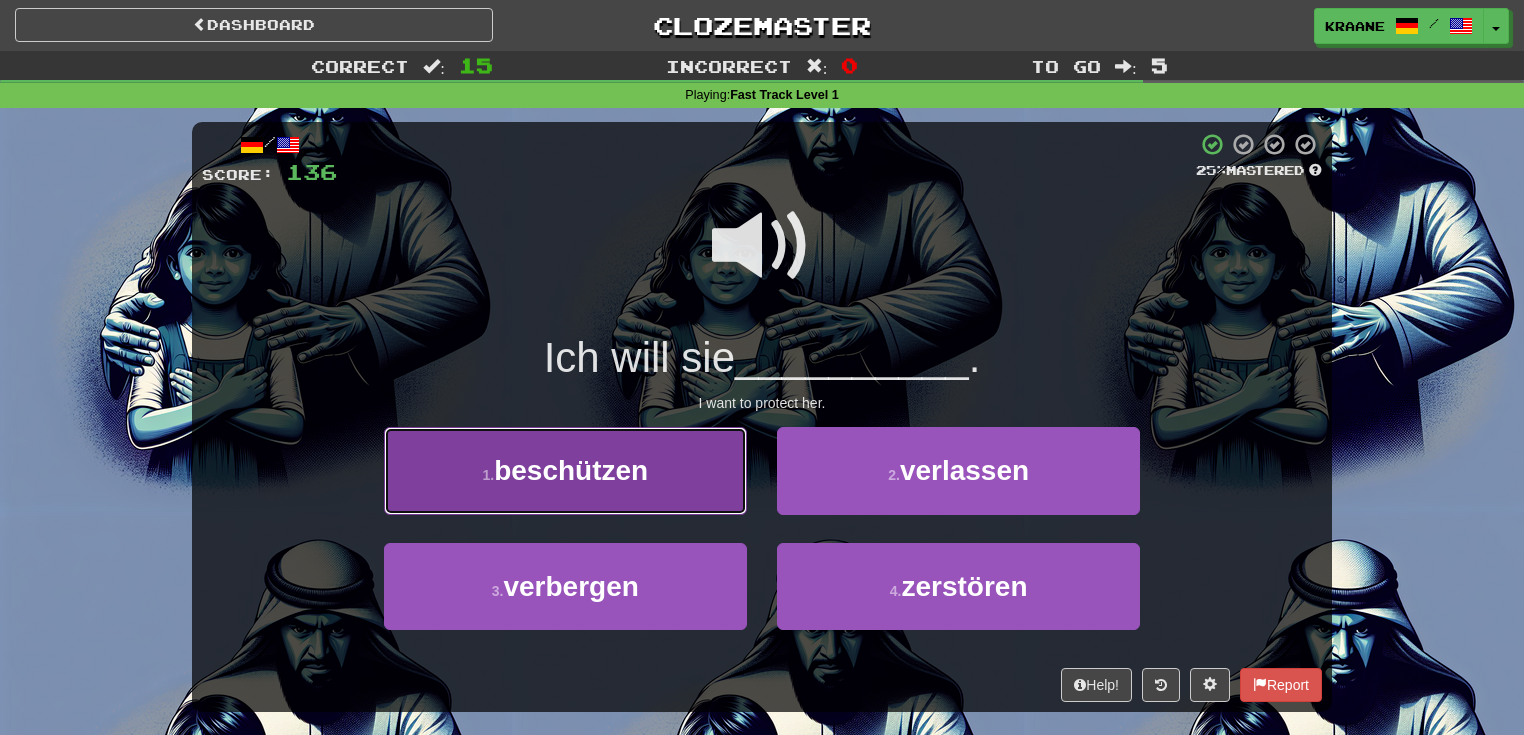 click on "1 .  beschützen" at bounding box center [565, 470] 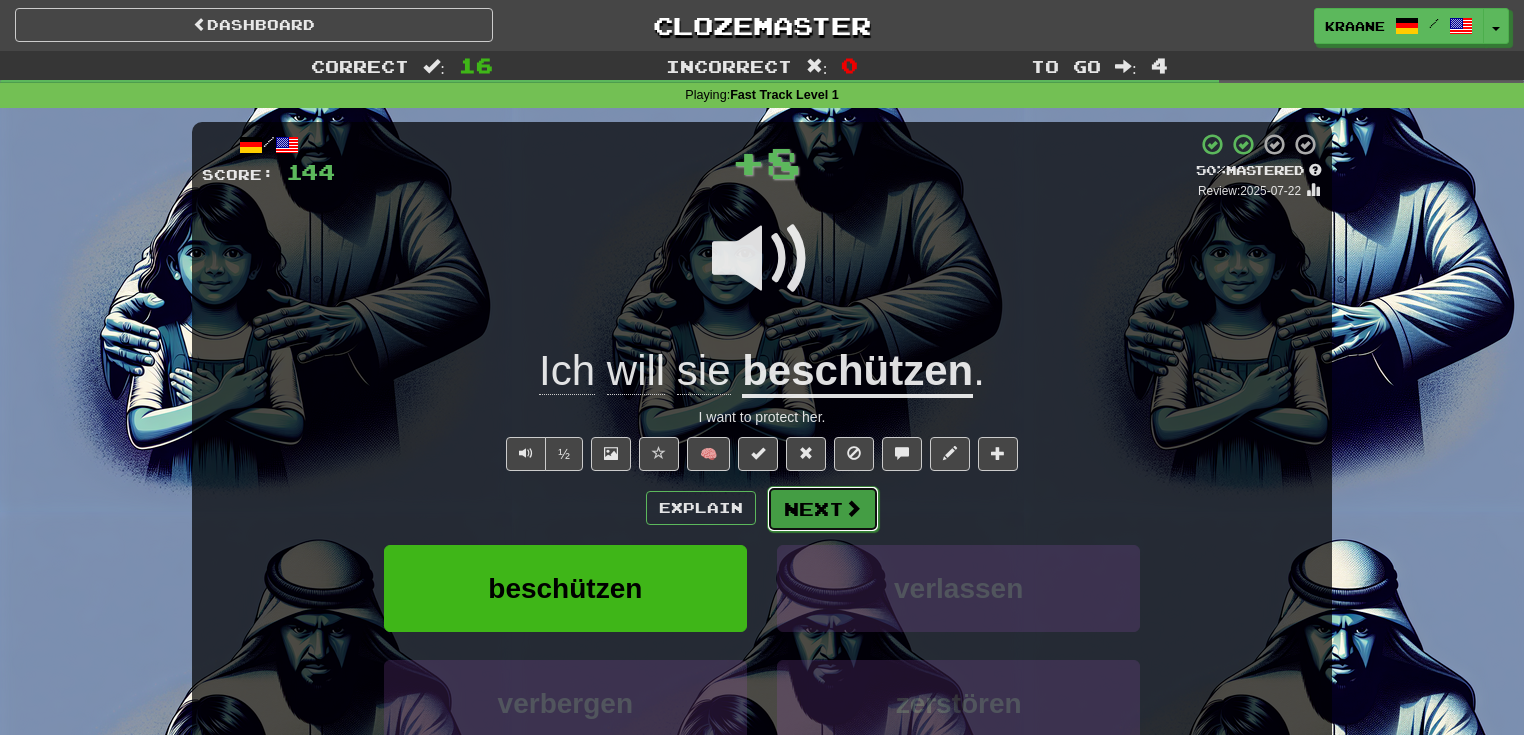 click on "Next" at bounding box center (823, 509) 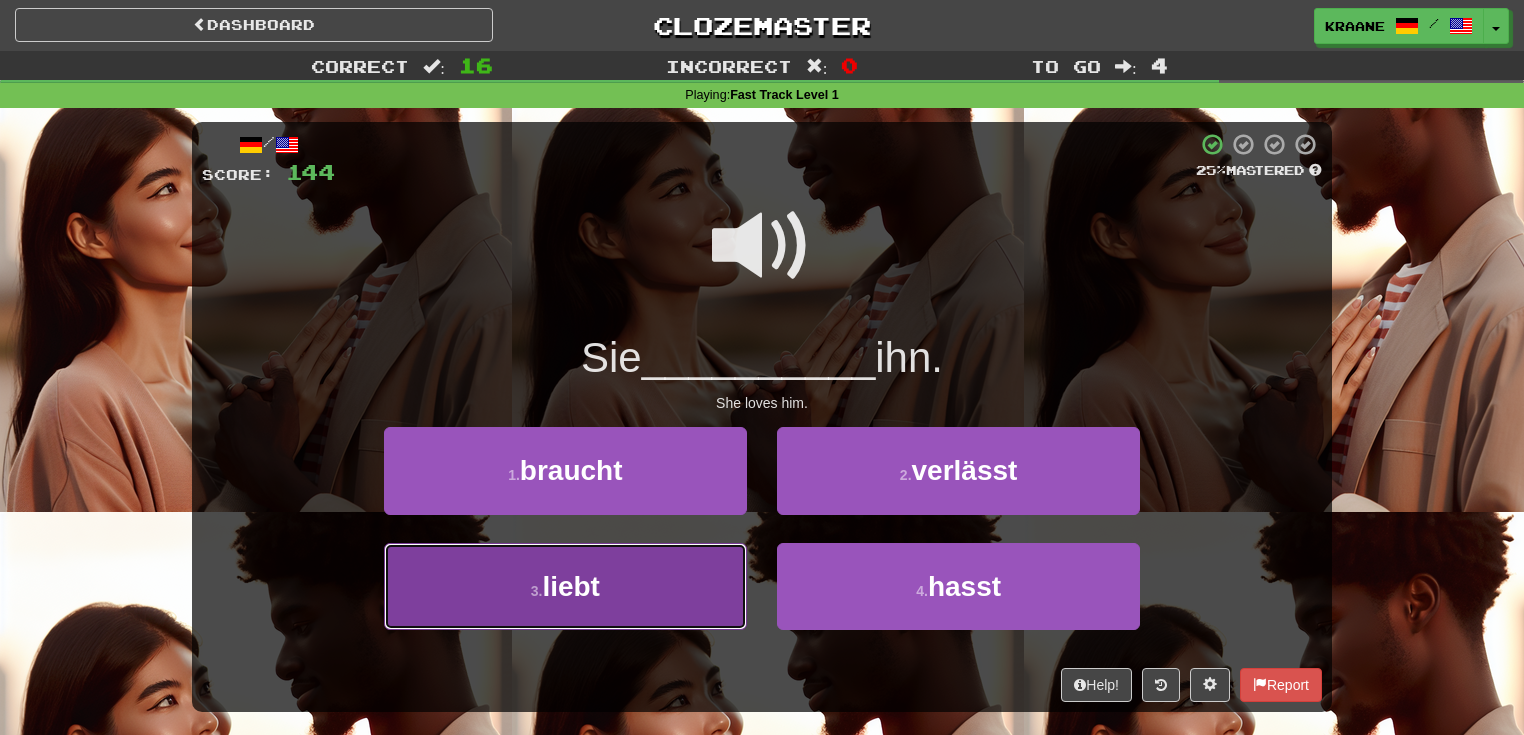 click on "3 .  liebt" at bounding box center (565, 586) 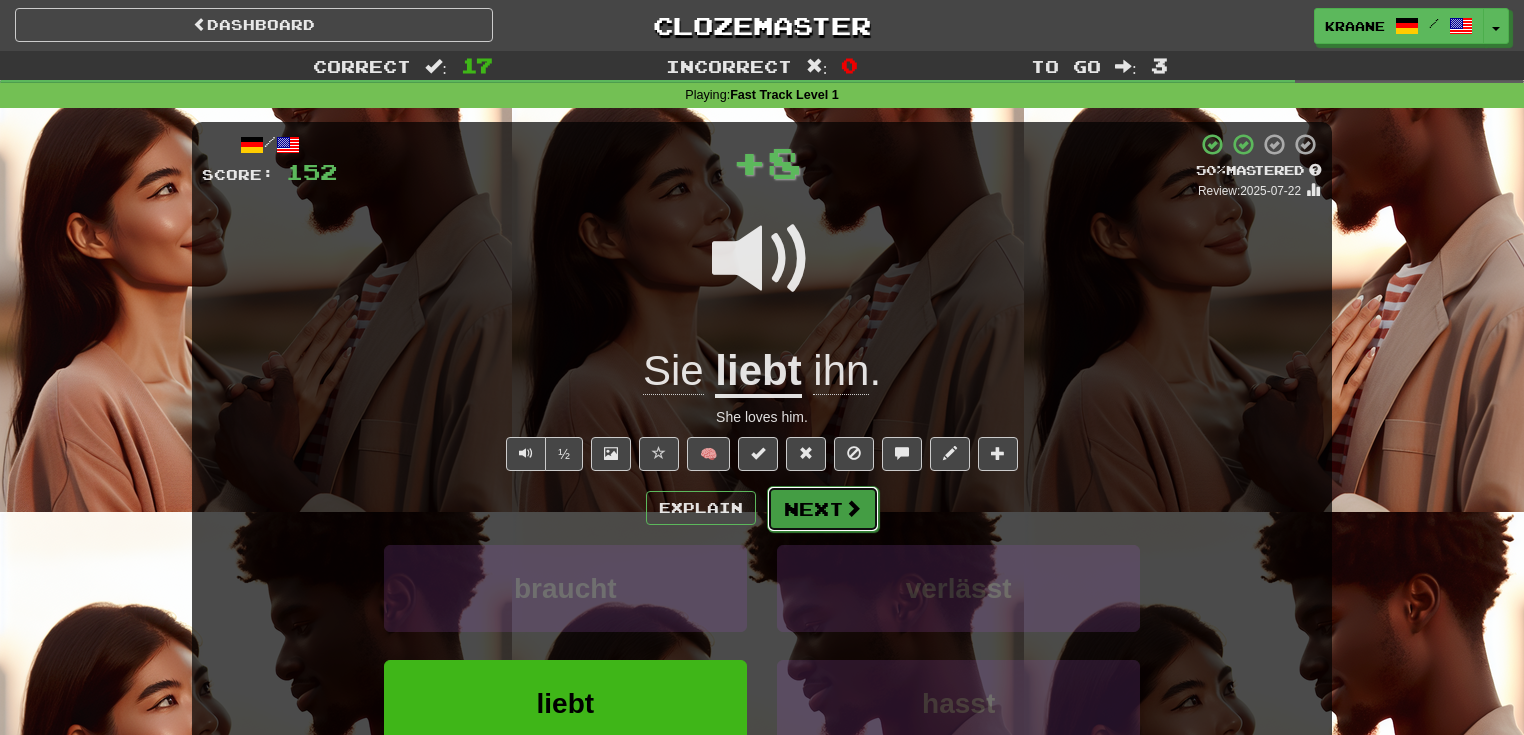 click on "Next" at bounding box center (823, 509) 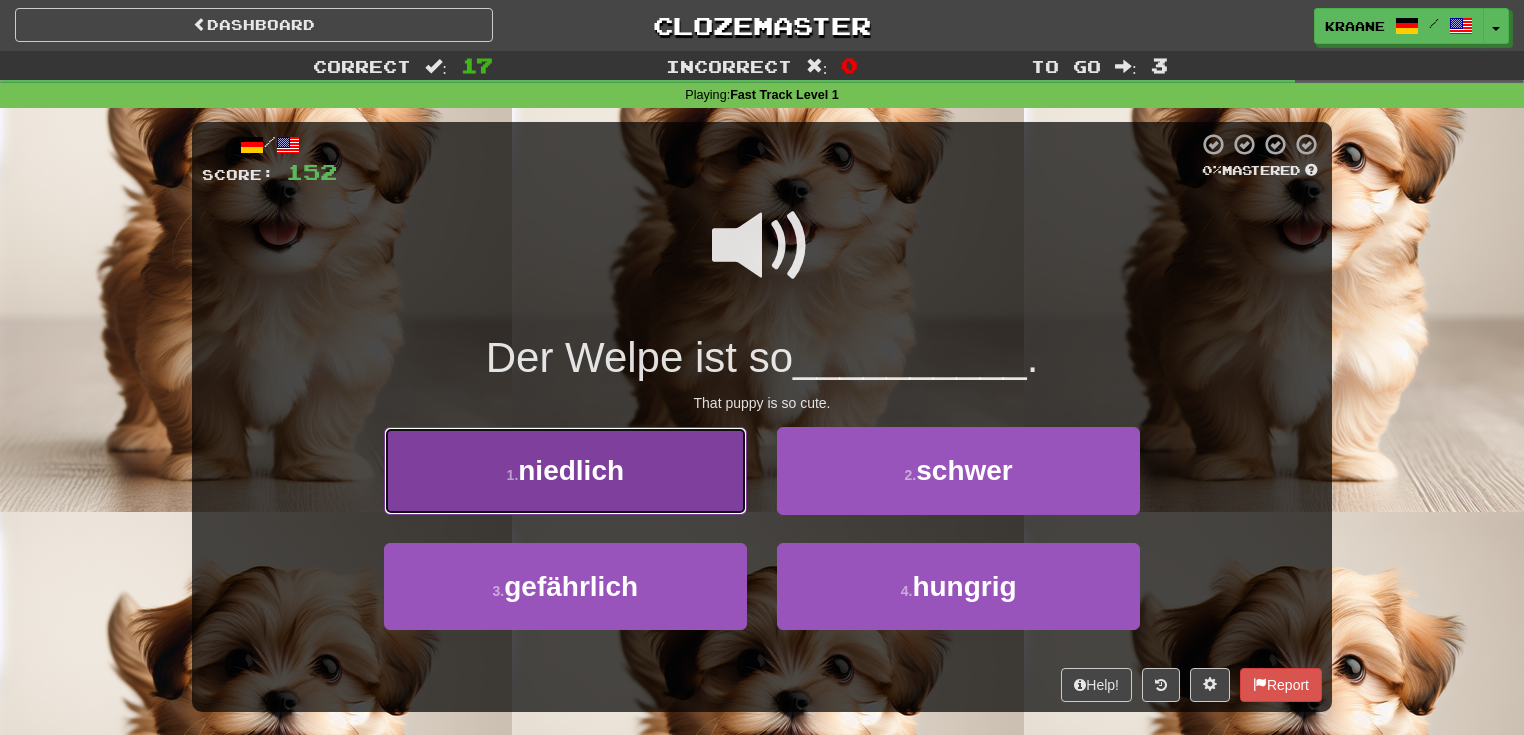 click on "1 .  niedlich" at bounding box center [565, 470] 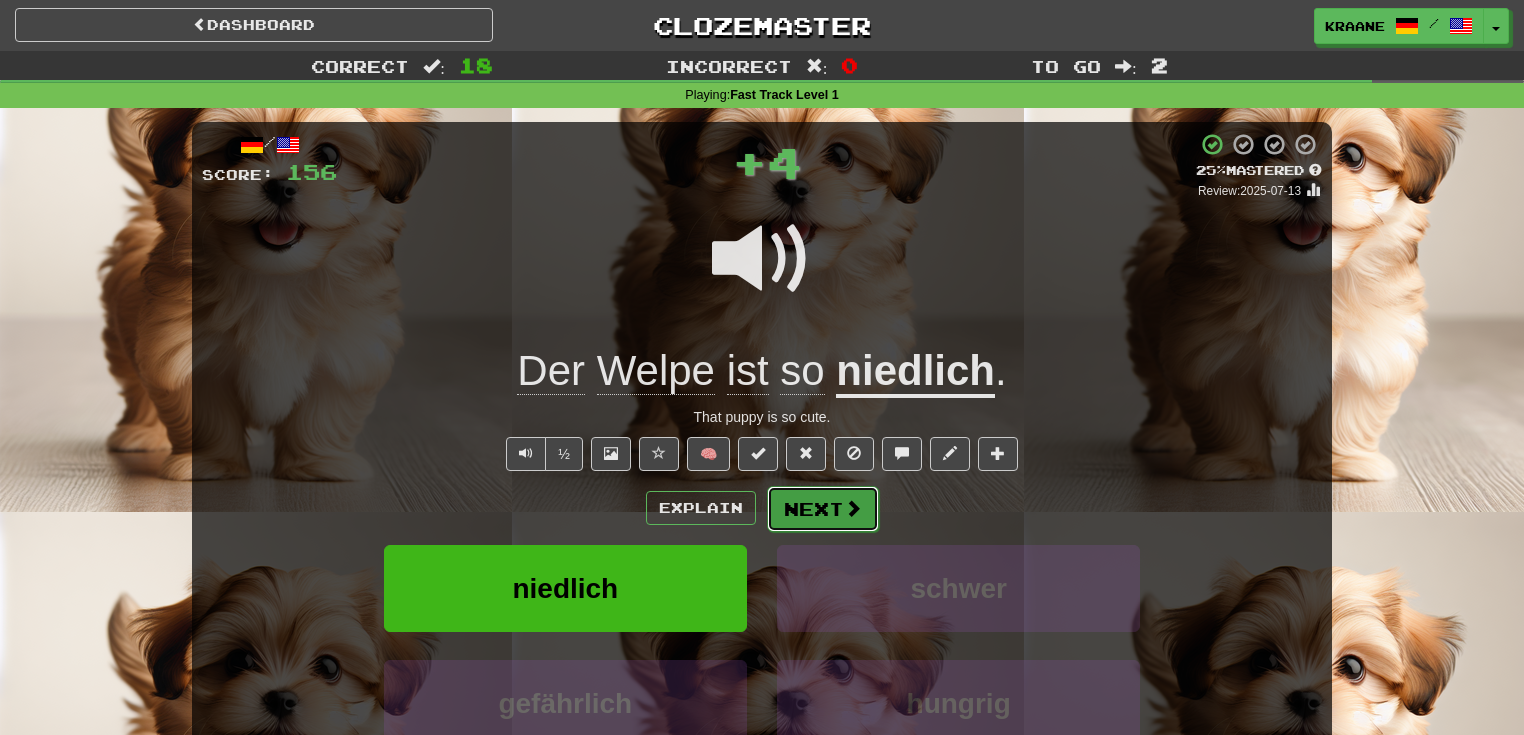 click on "Next" at bounding box center [823, 509] 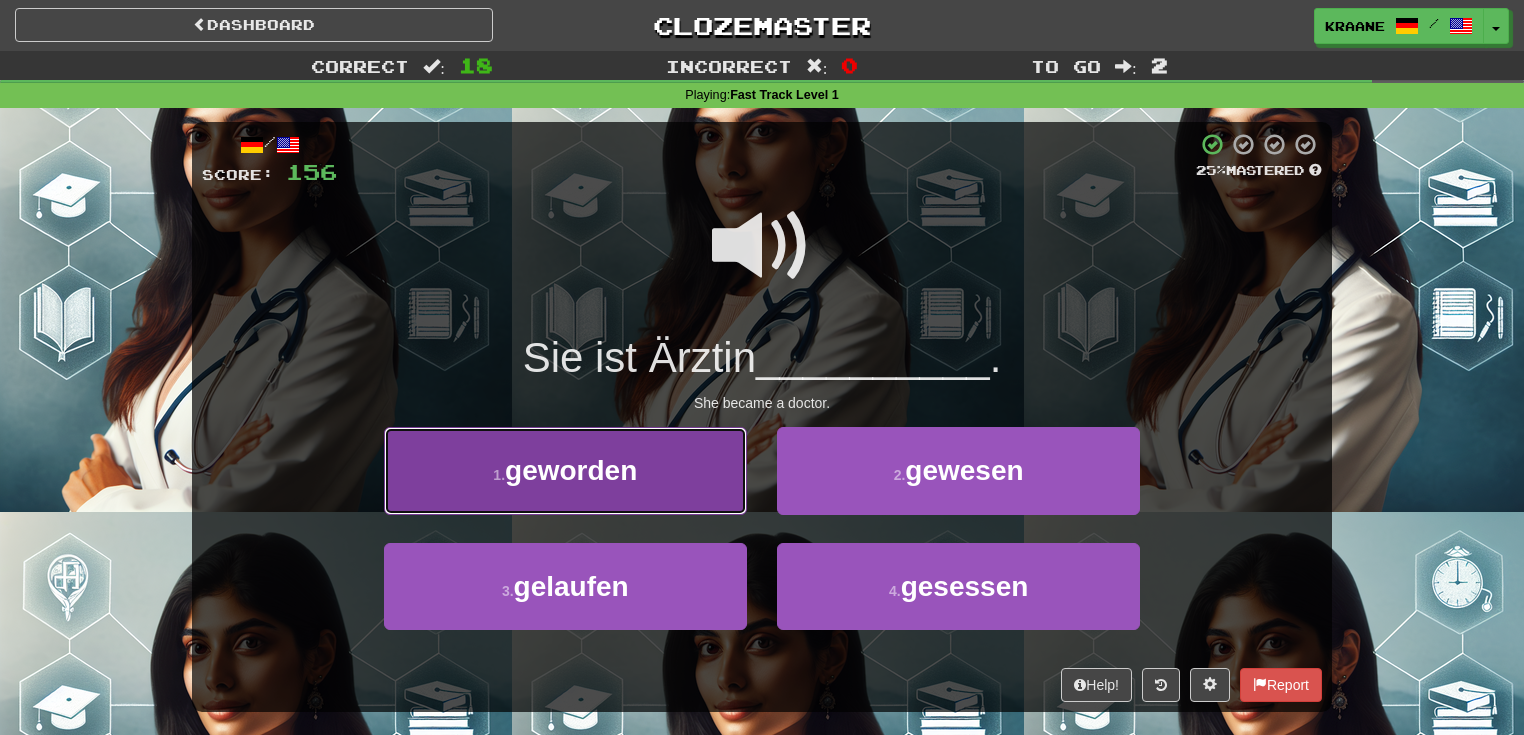 click on "1 .  geworden" at bounding box center (565, 470) 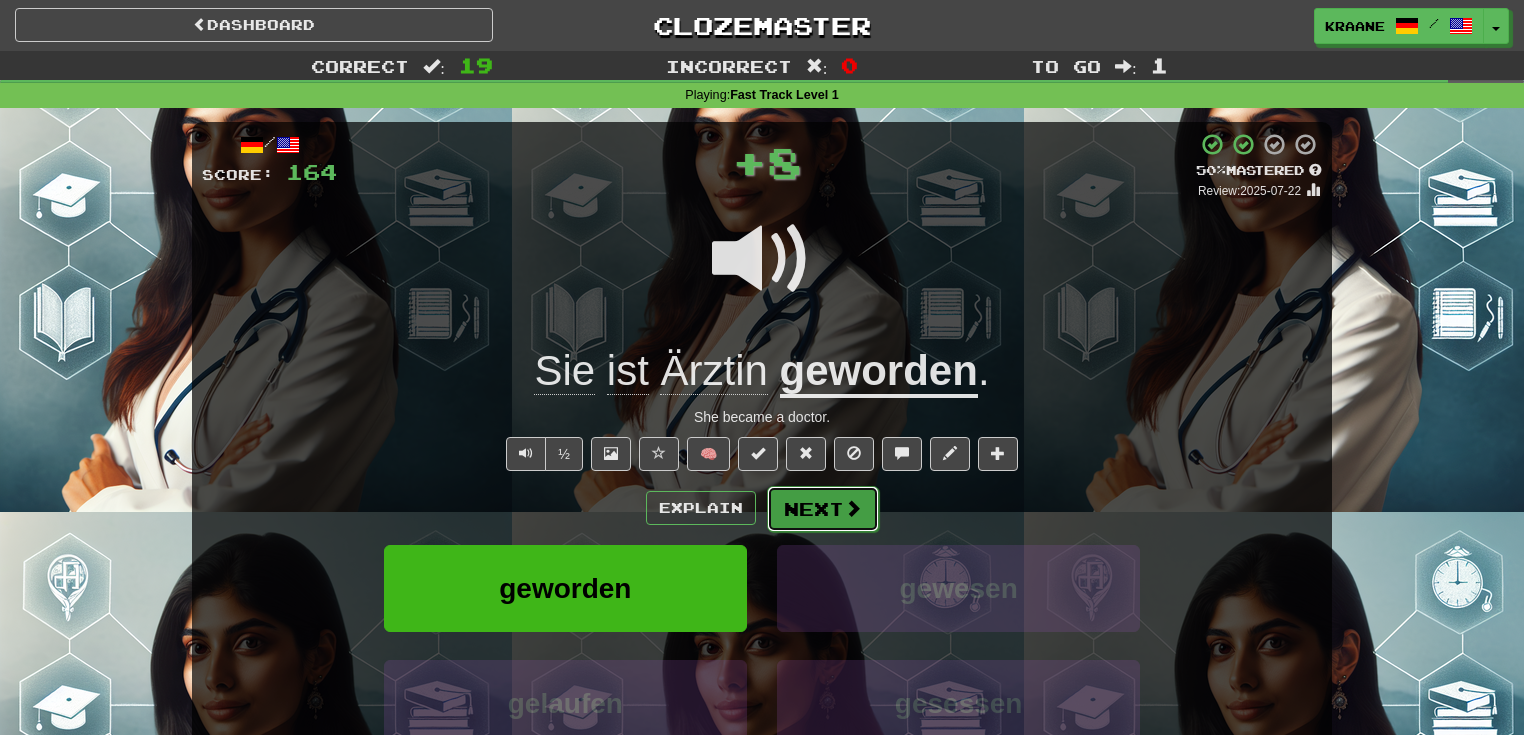 click on "Next" at bounding box center [823, 509] 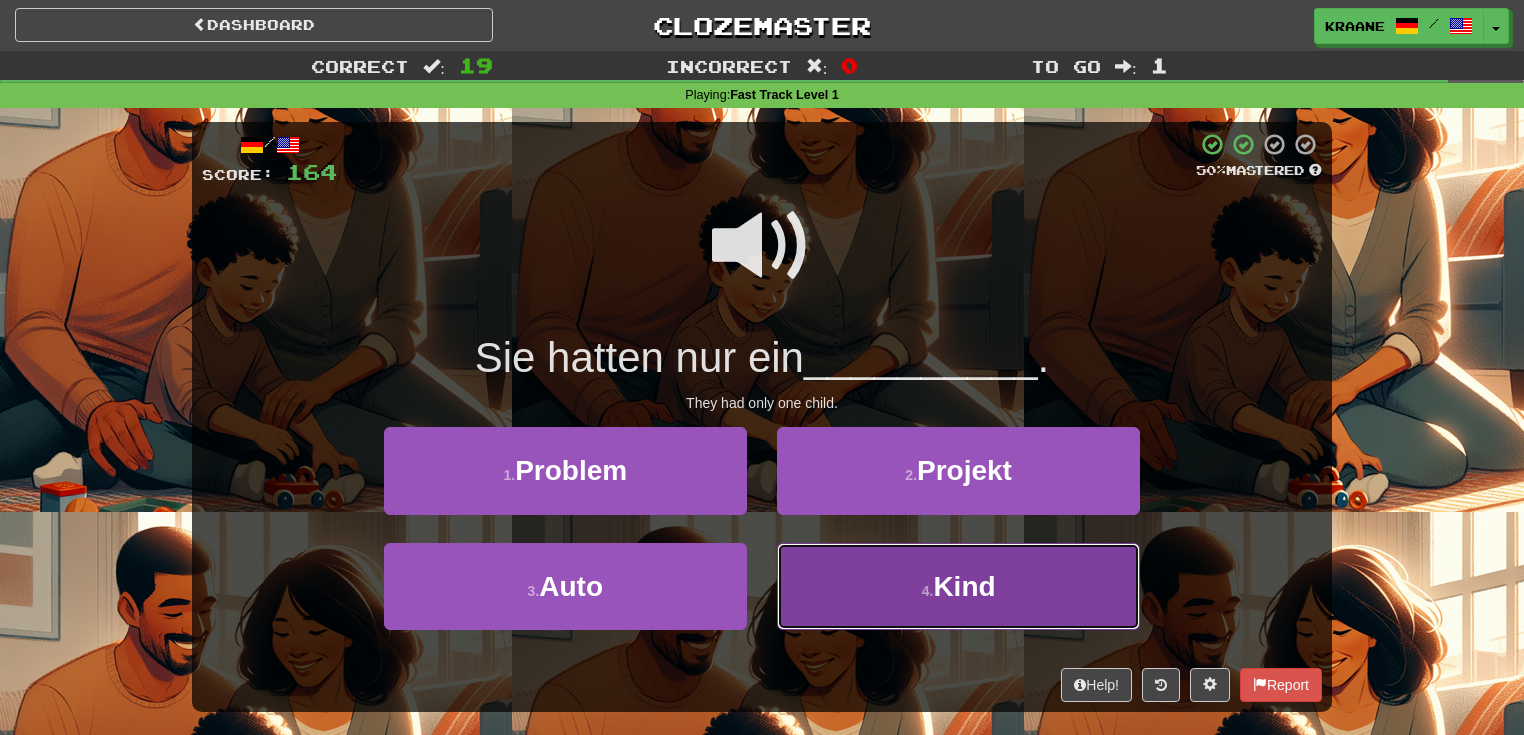 click on "4 .  Kind" at bounding box center (958, 586) 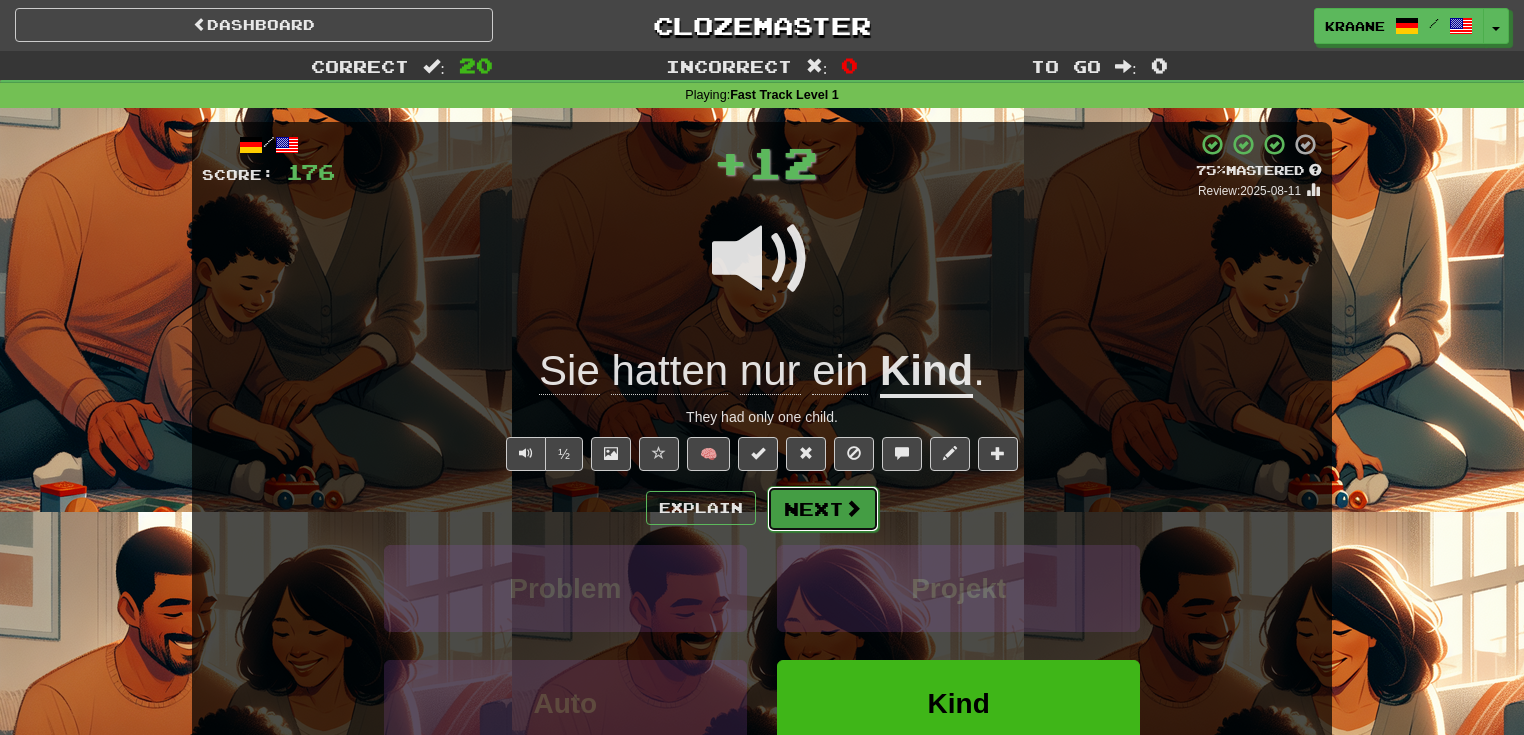 click on "Next" at bounding box center [823, 509] 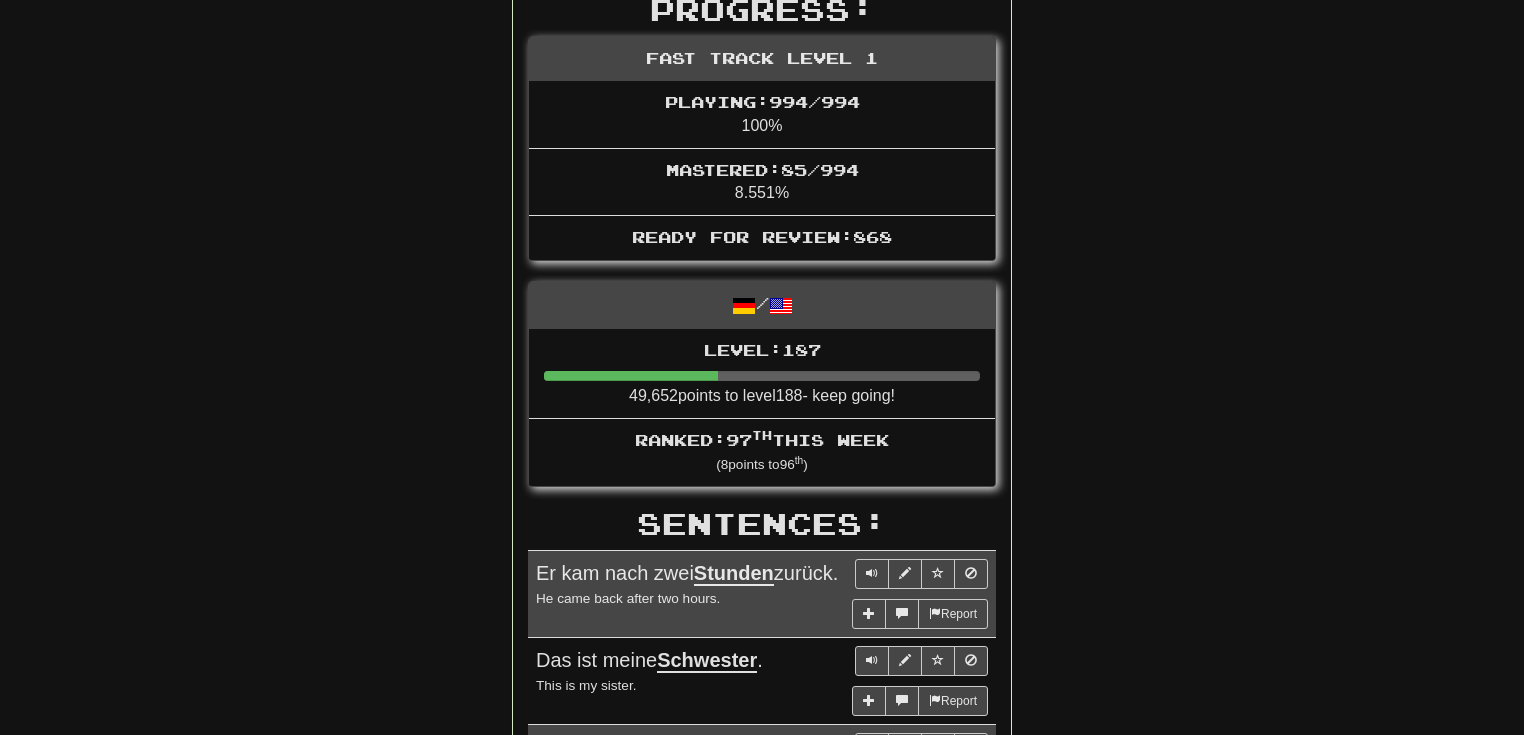 scroll, scrollTop: 0, scrollLeft: 0, axis: both 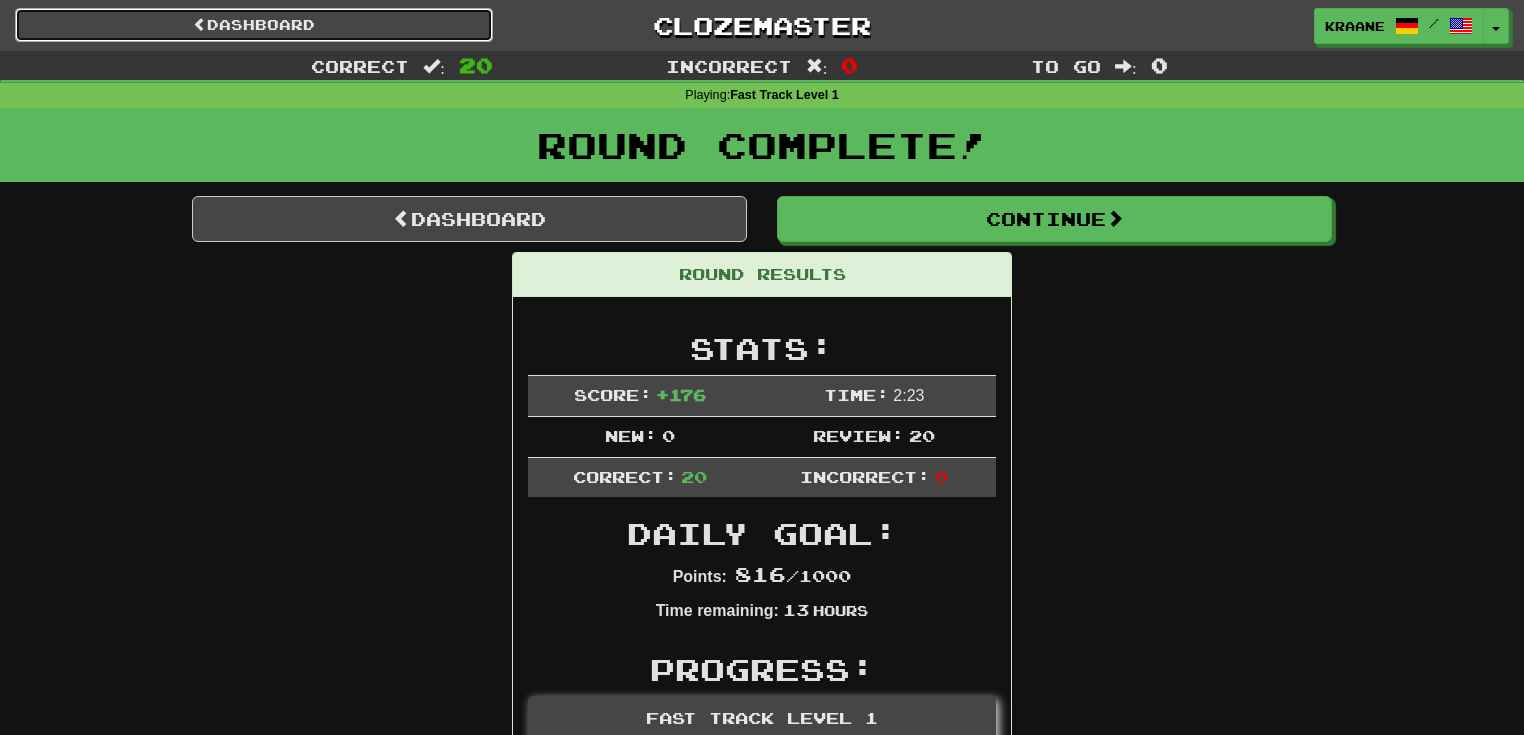 click on "Dashboard" at bounding box center (254, 25) 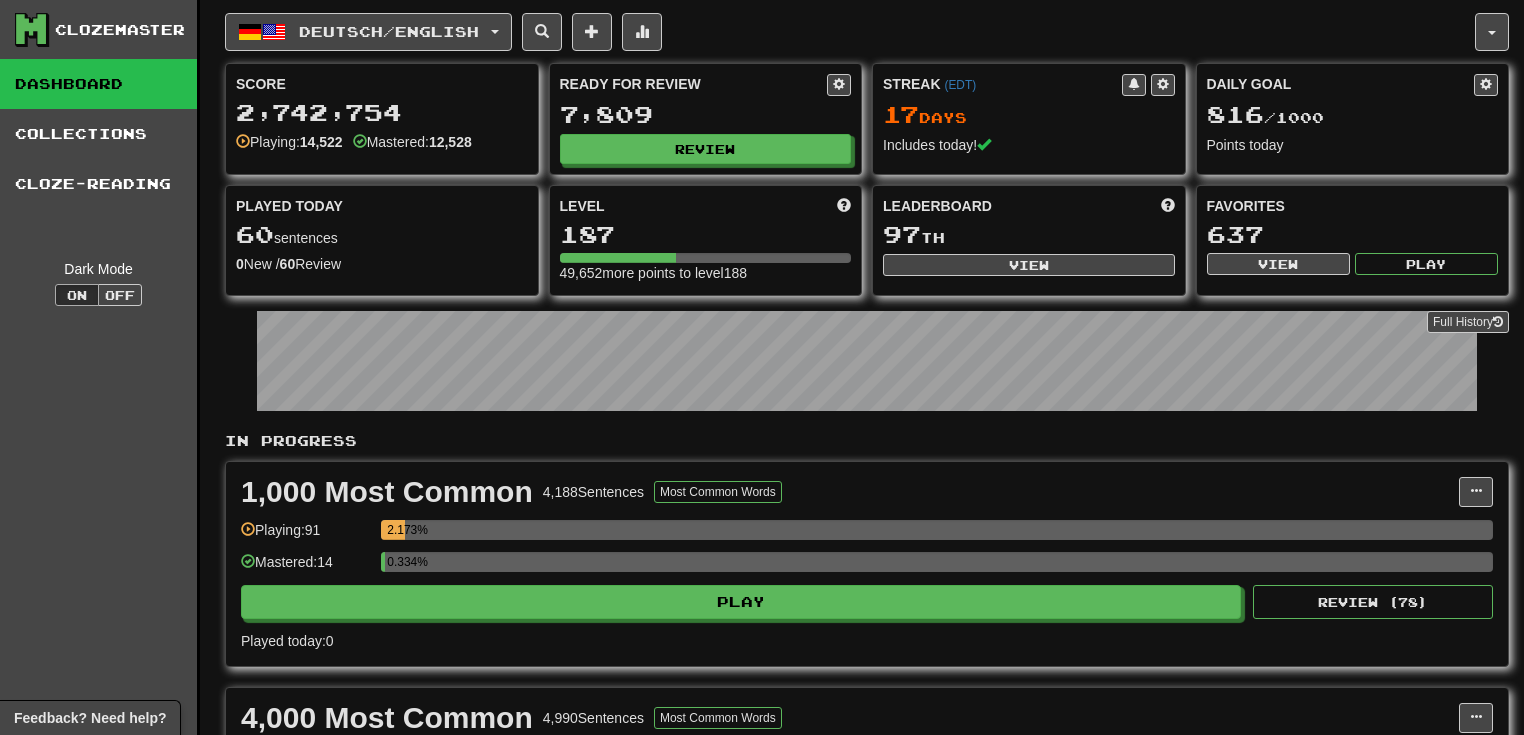 scroll, scrollTop: 0, scrollLeft: 0, axis: both 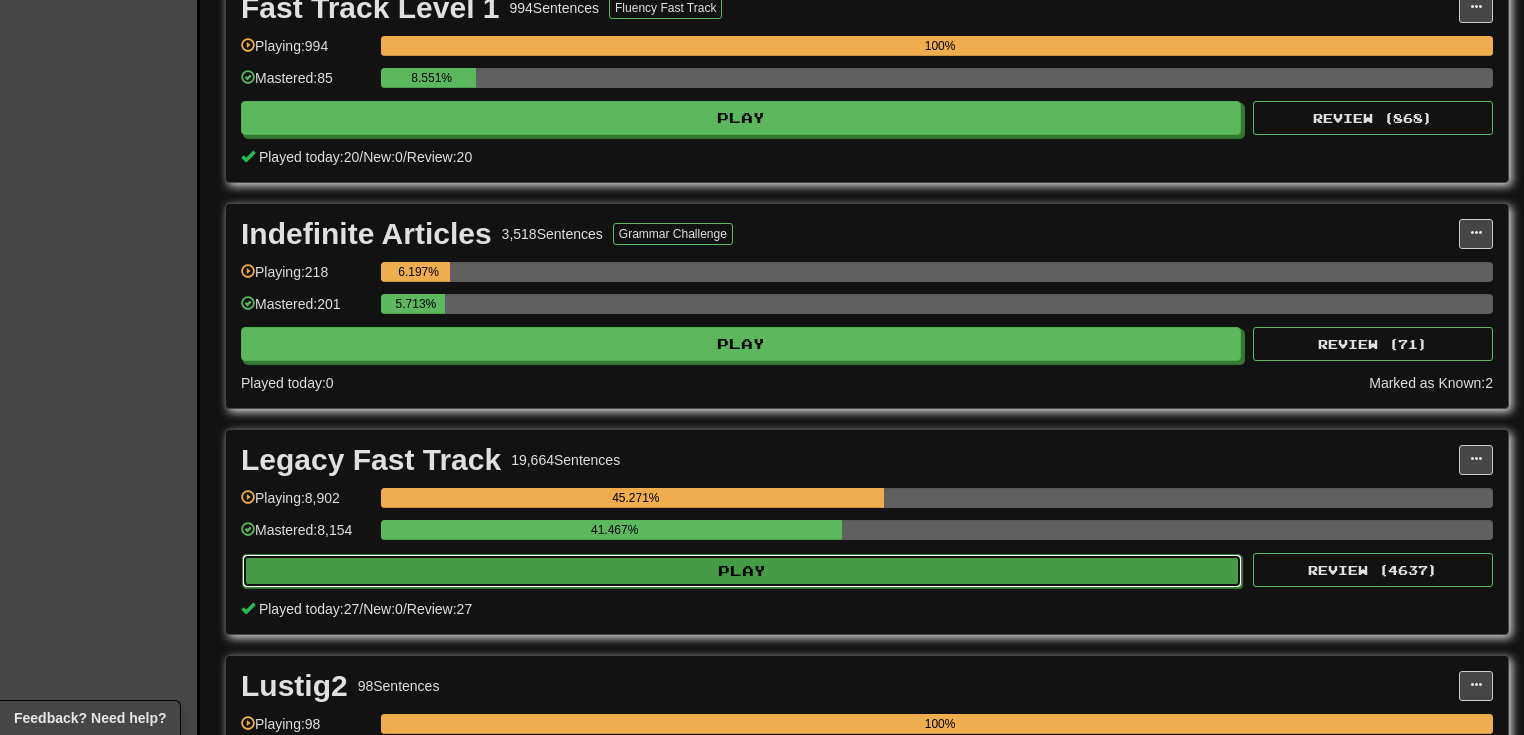 click on "Play" at bounding box center (742, 571) 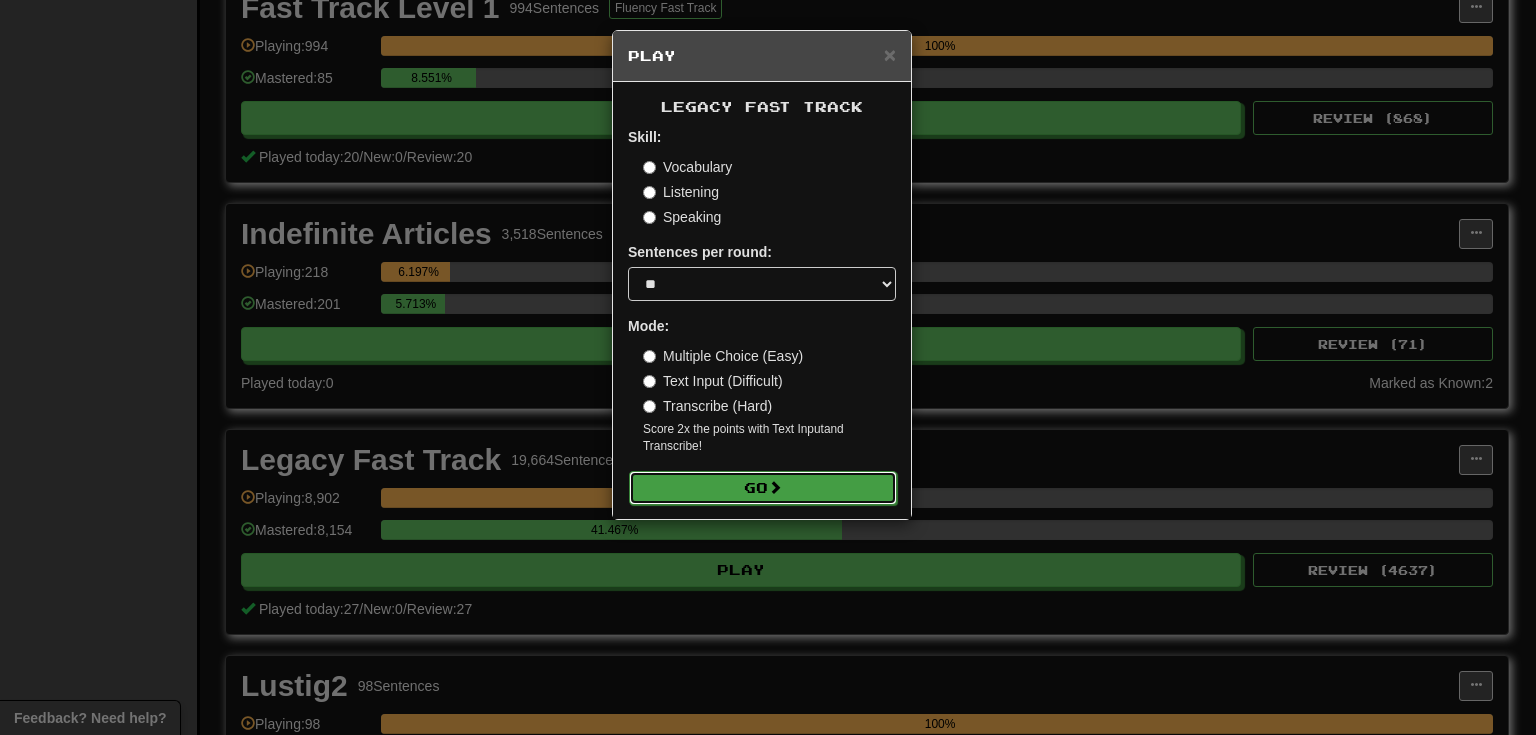 click at bounding box center [775, 487] 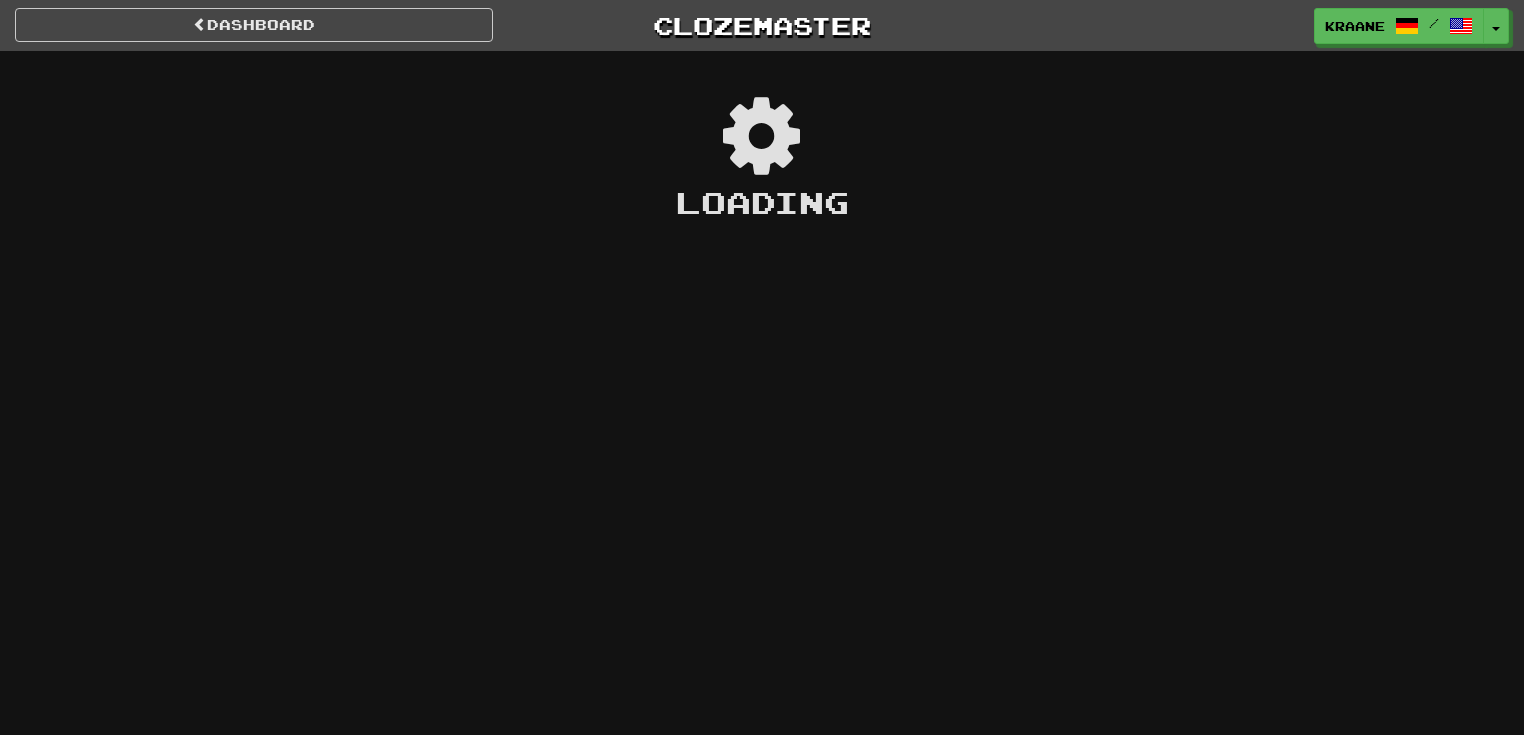 scroll, scrollTop: 0, scrollLeft: 0, axis: both 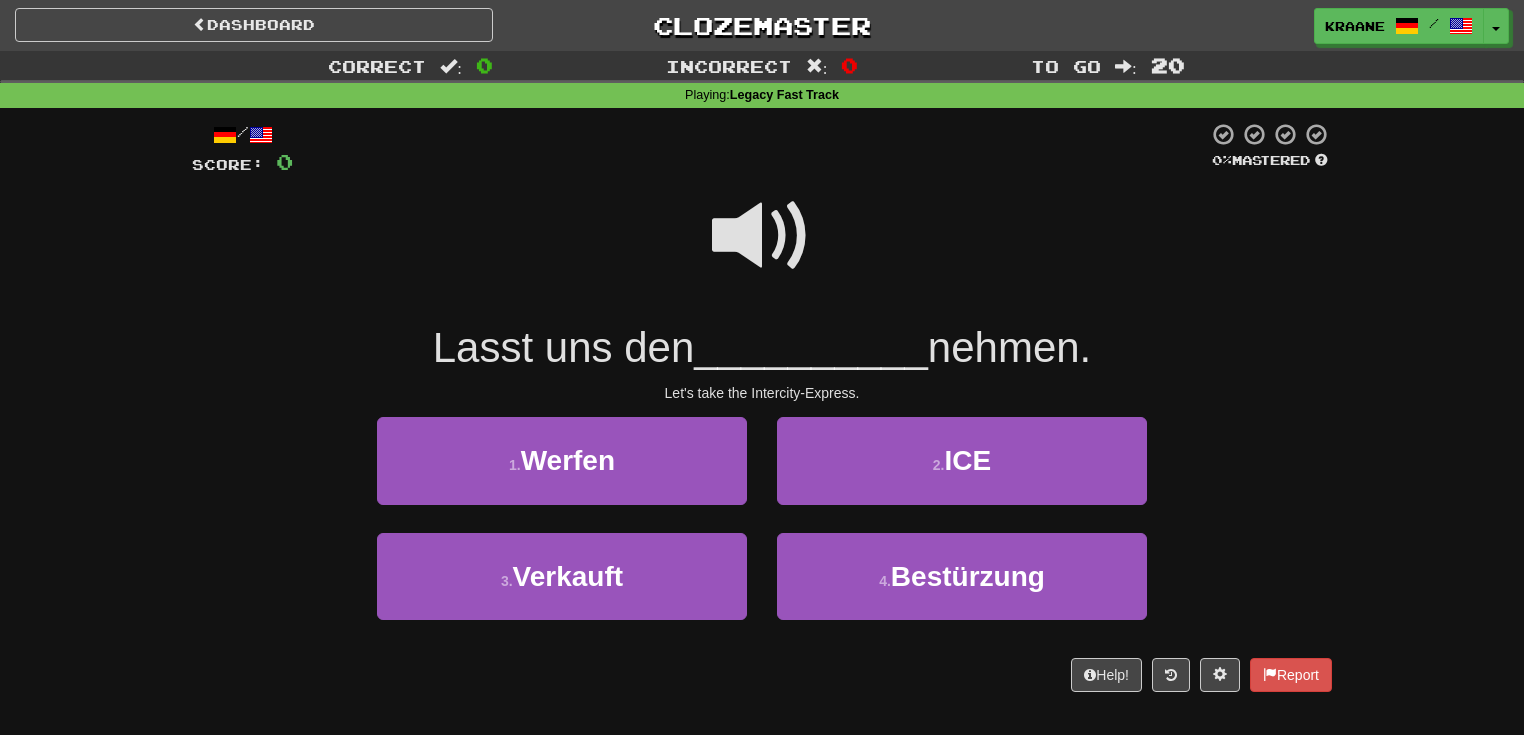 click at bounding box center (762, 236) 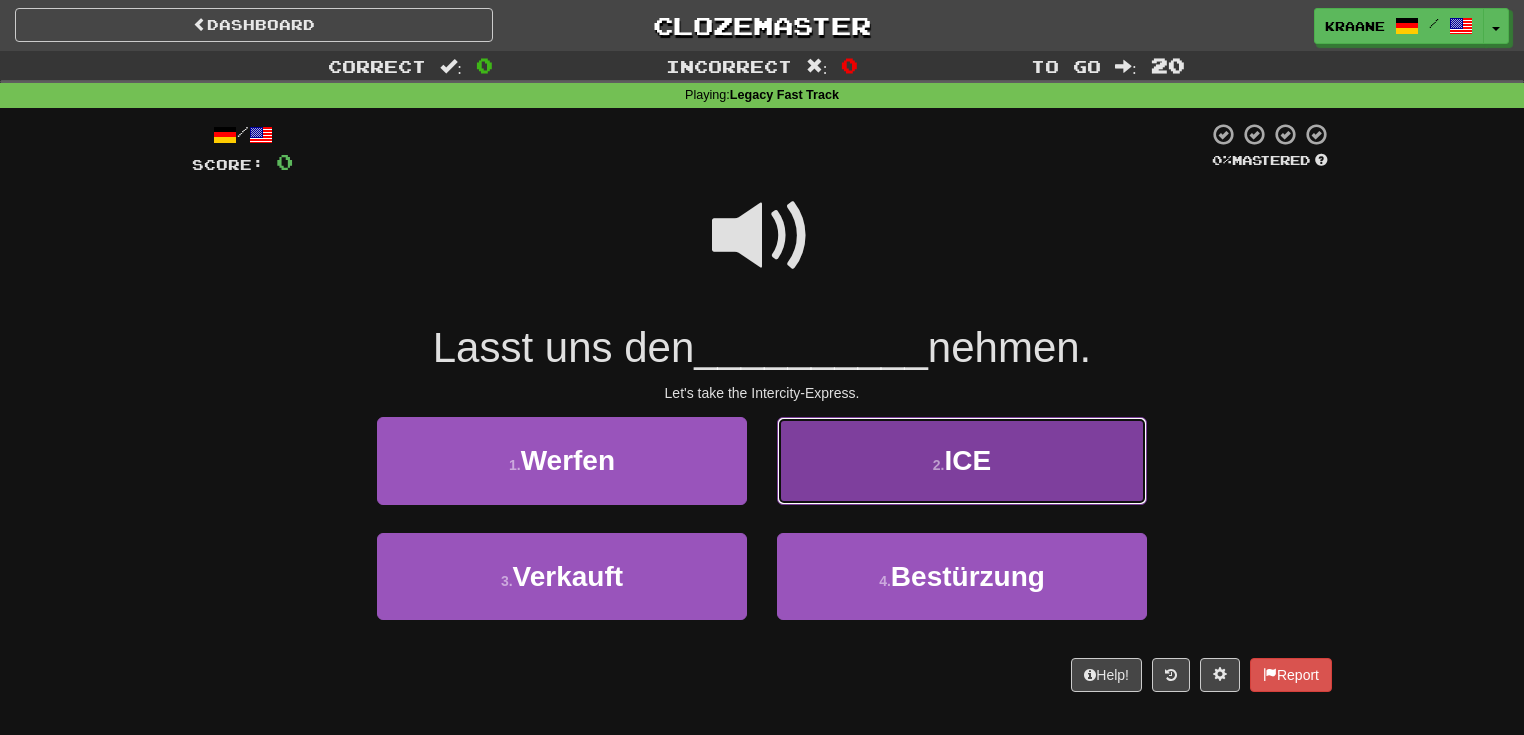click on "2 .  ICE" at bounding box center (962, 460) 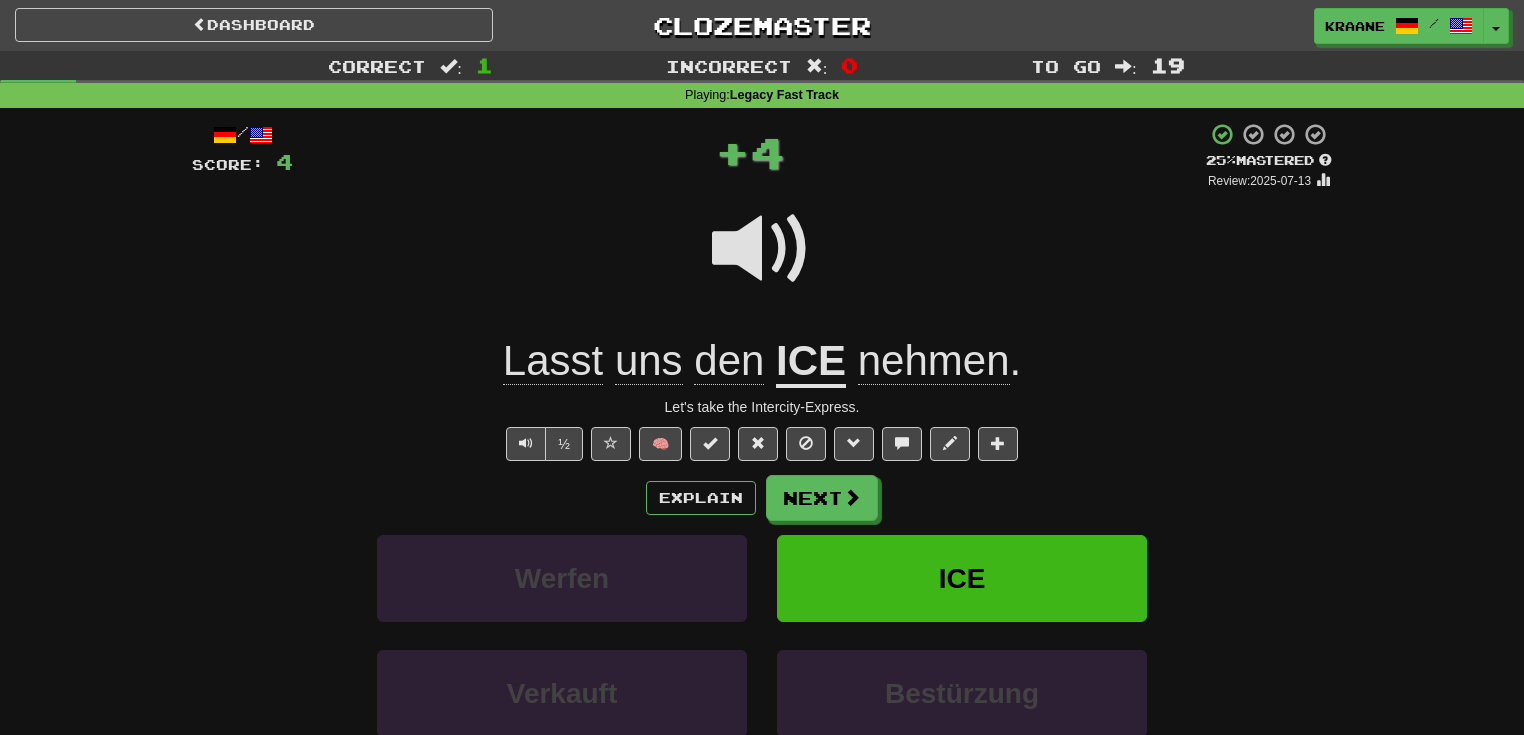 click at bounding box center (762, 249) 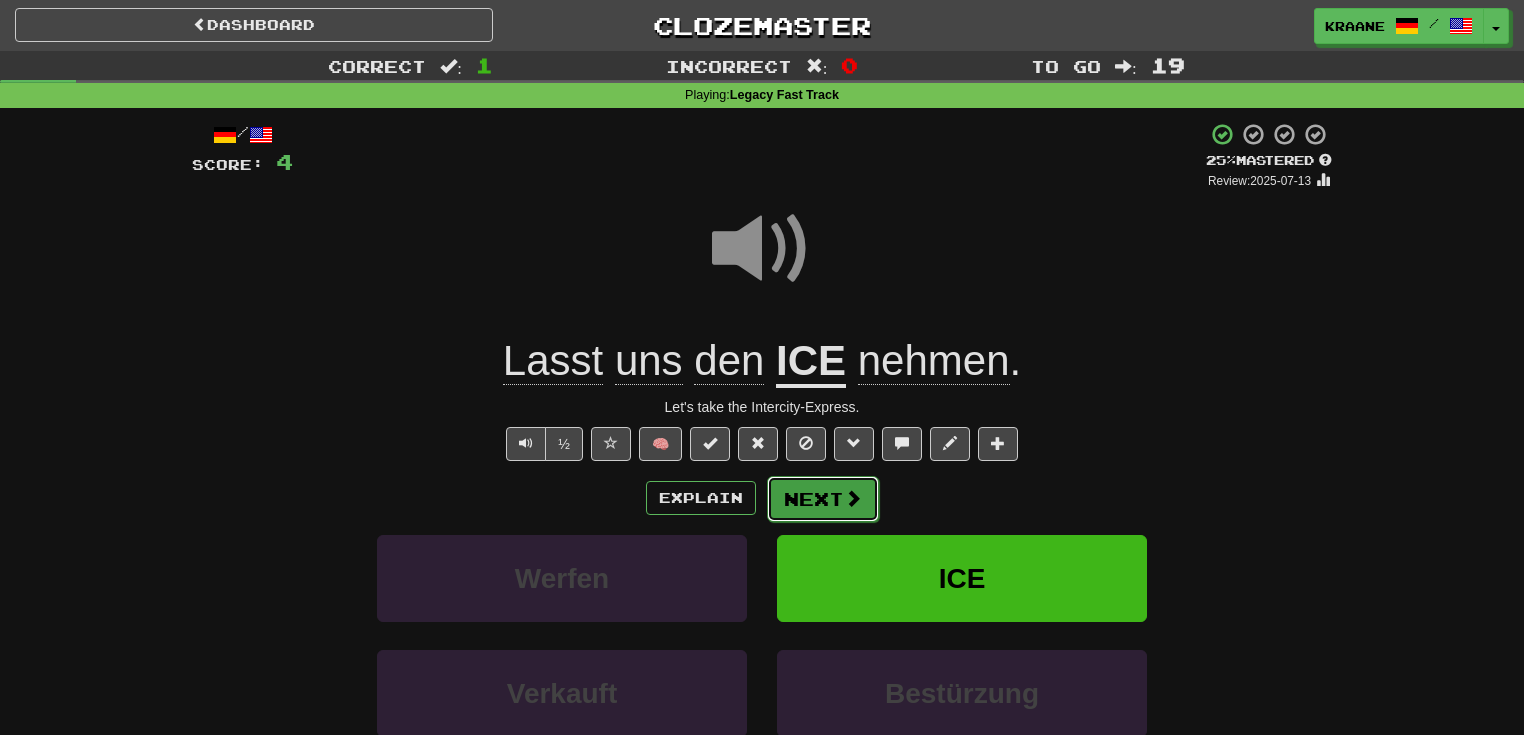 click on "Next" at bounding box center [823, 499] 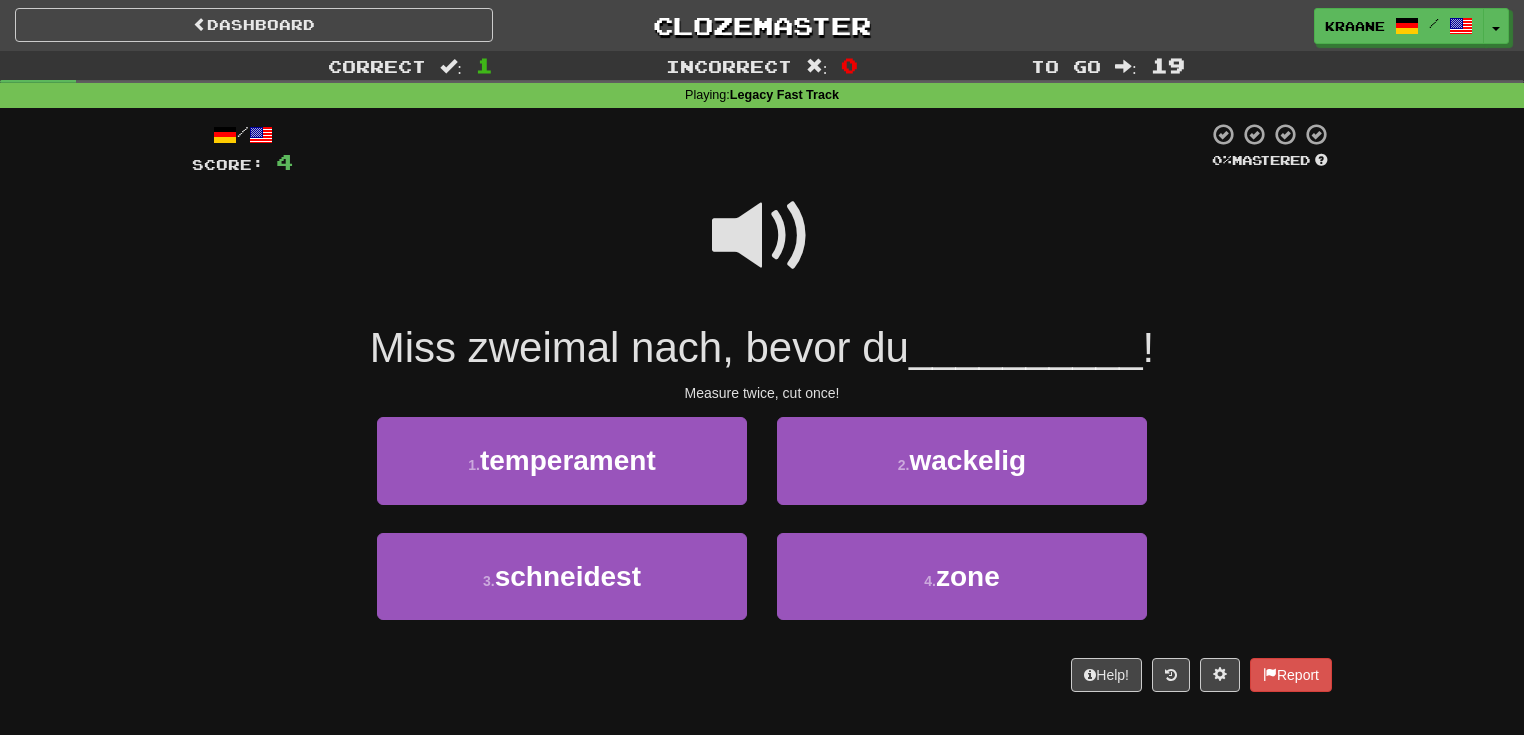 click at bounding box center (762, 236) 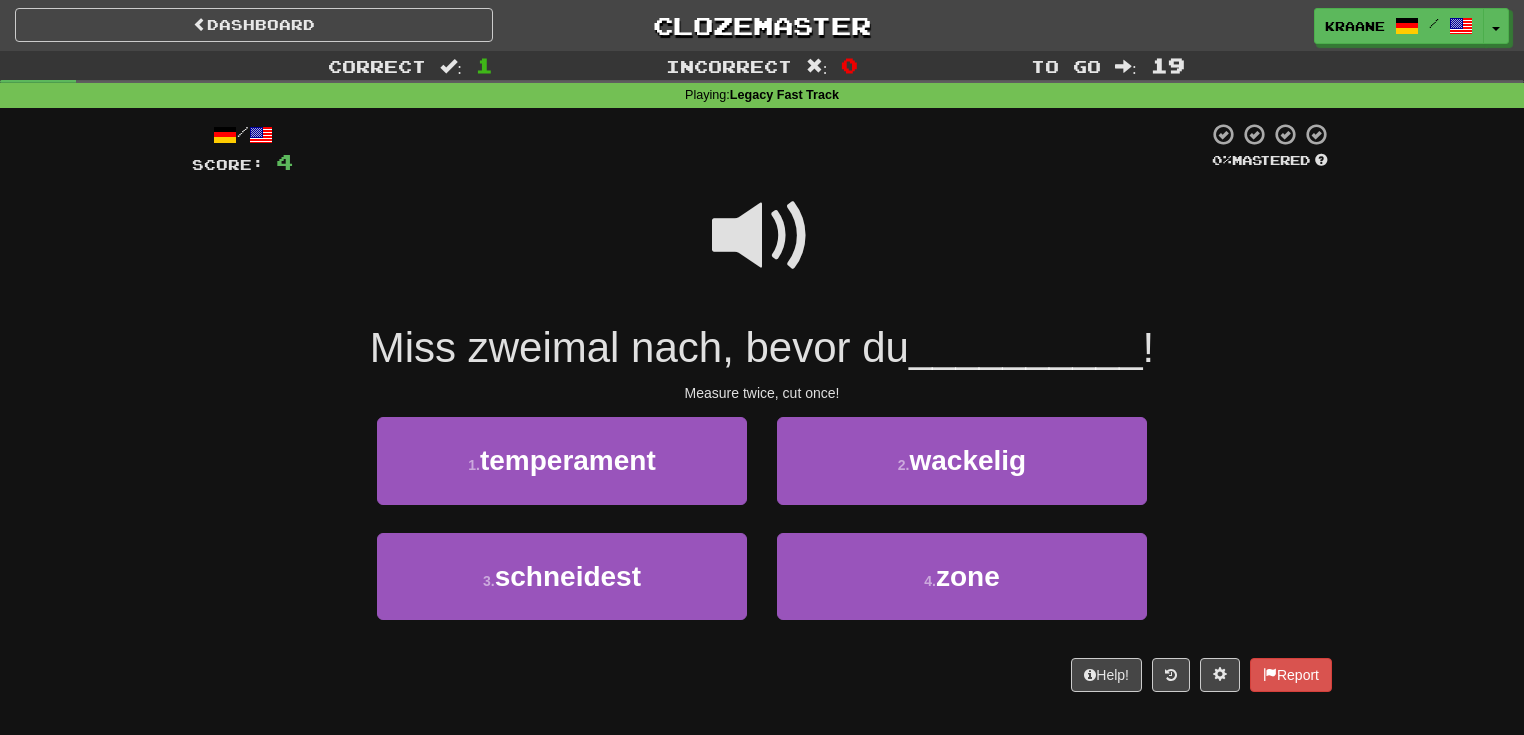 click at bounding box center (762, 236) 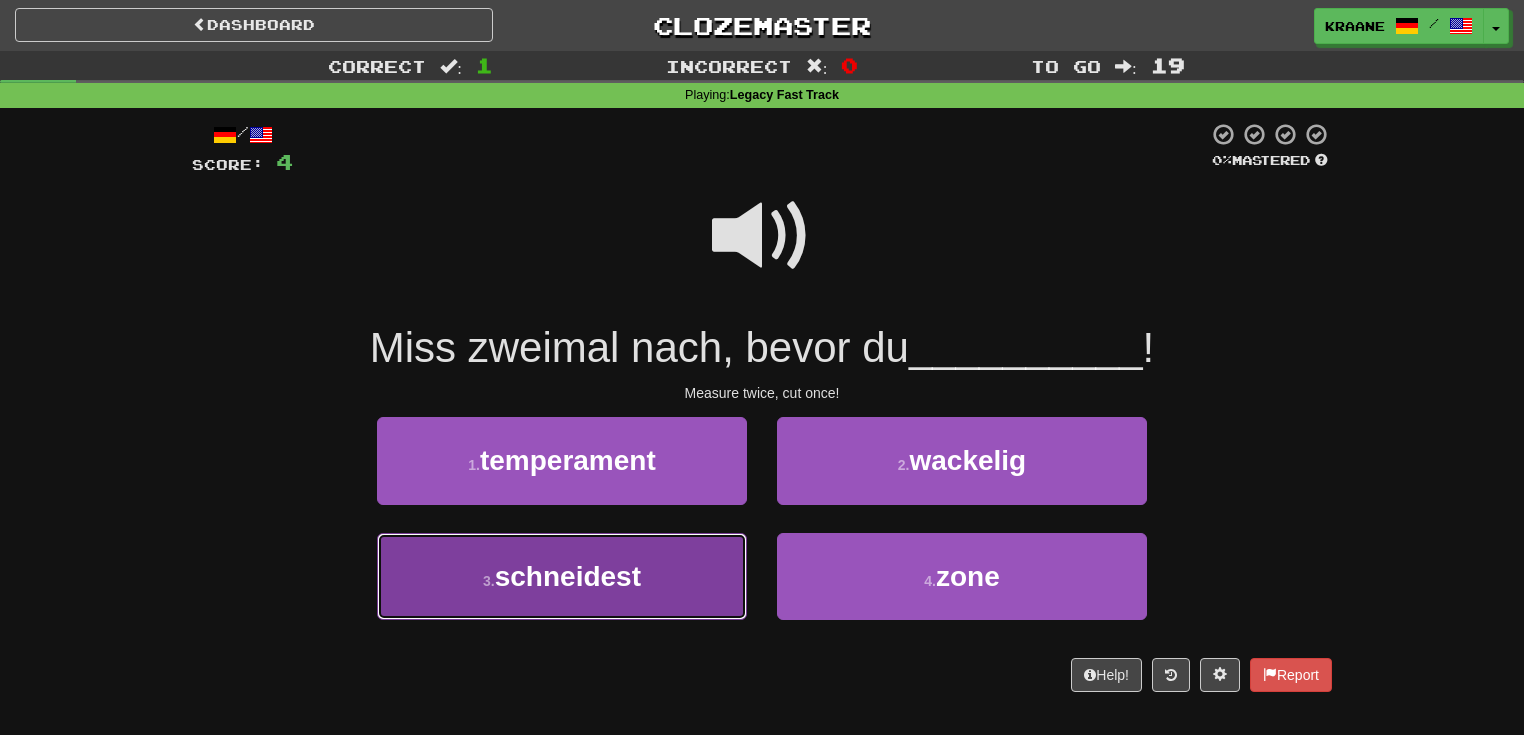 click on "schneidest" at bounding box center [568, 576] 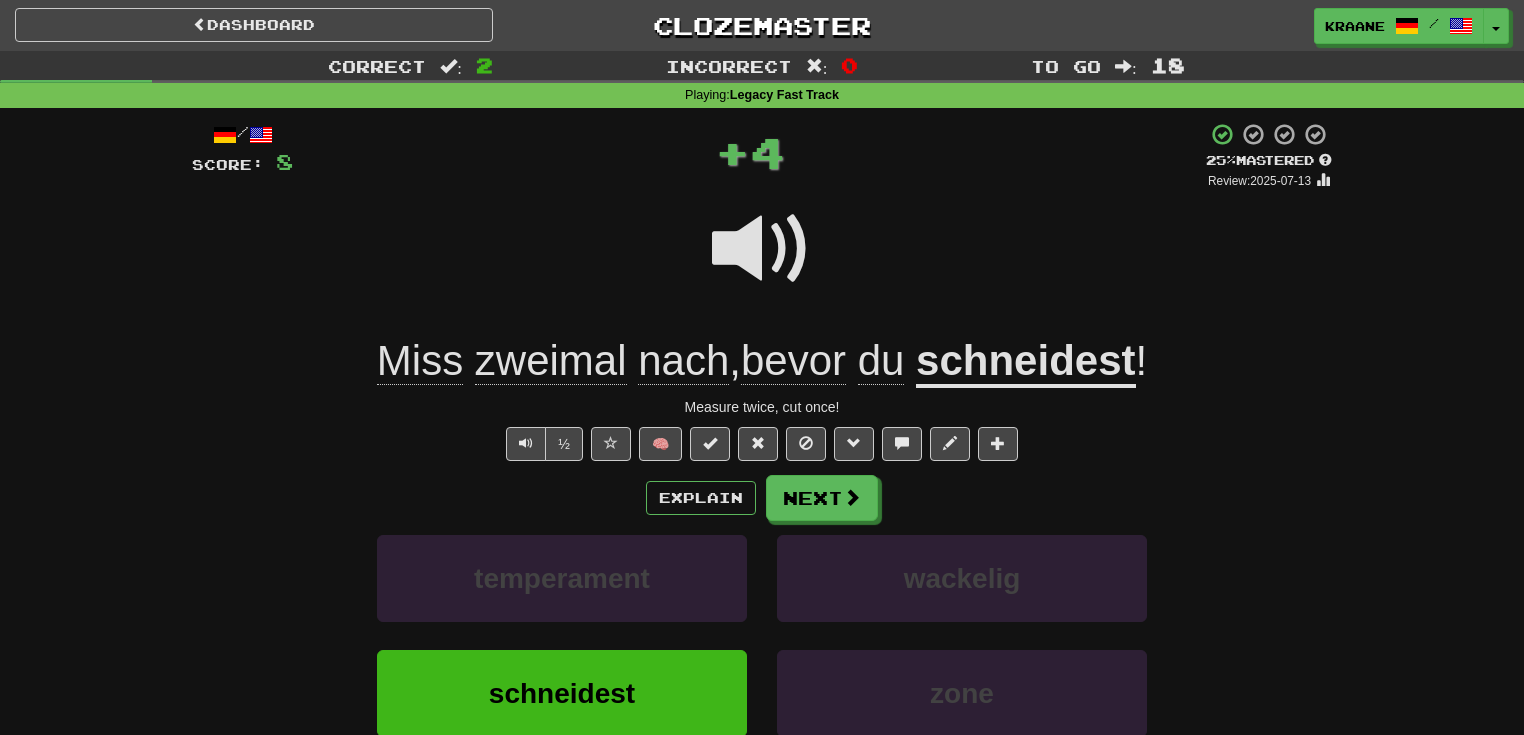 click on "Miss" 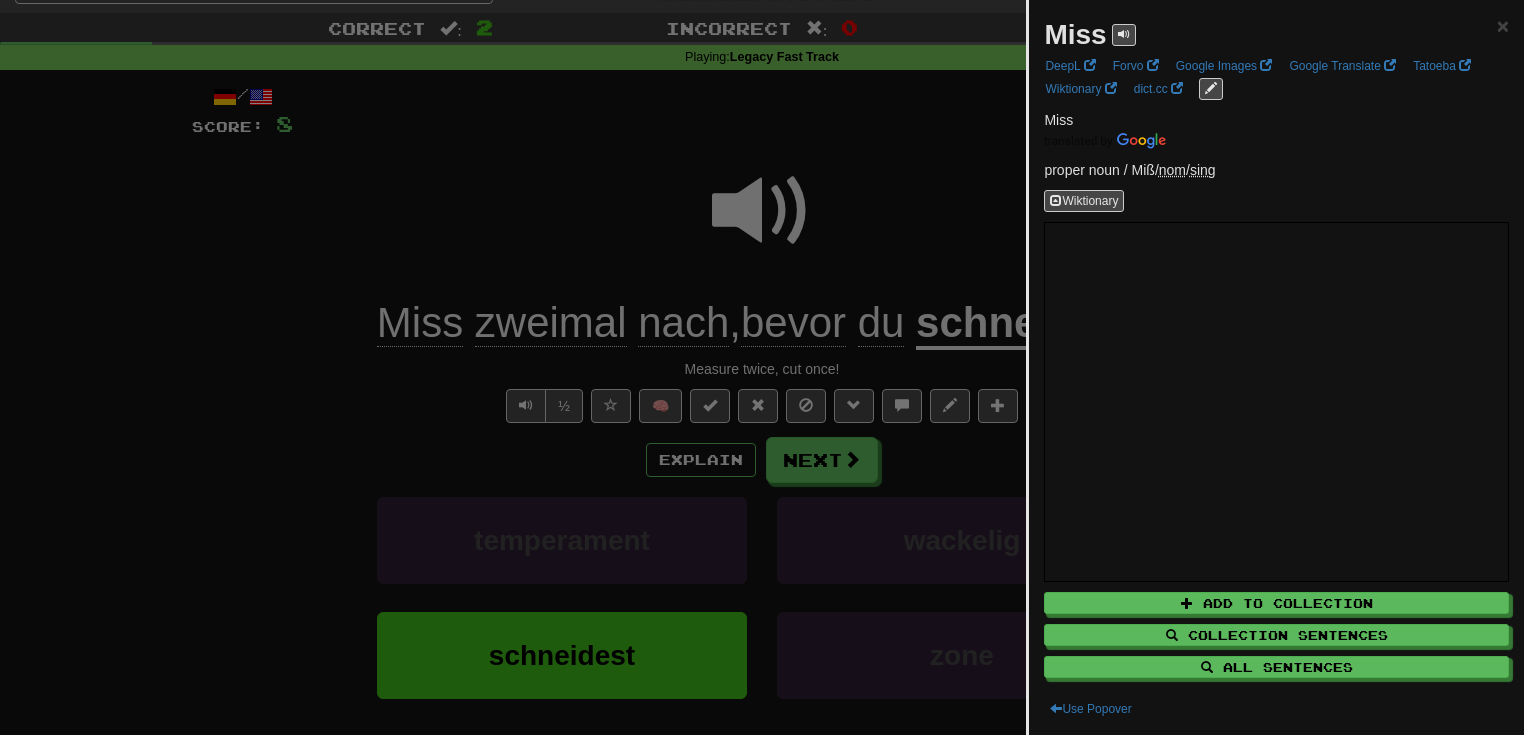 scroll, scrollTop: 47, scrollLeft: 0, axis: vertical 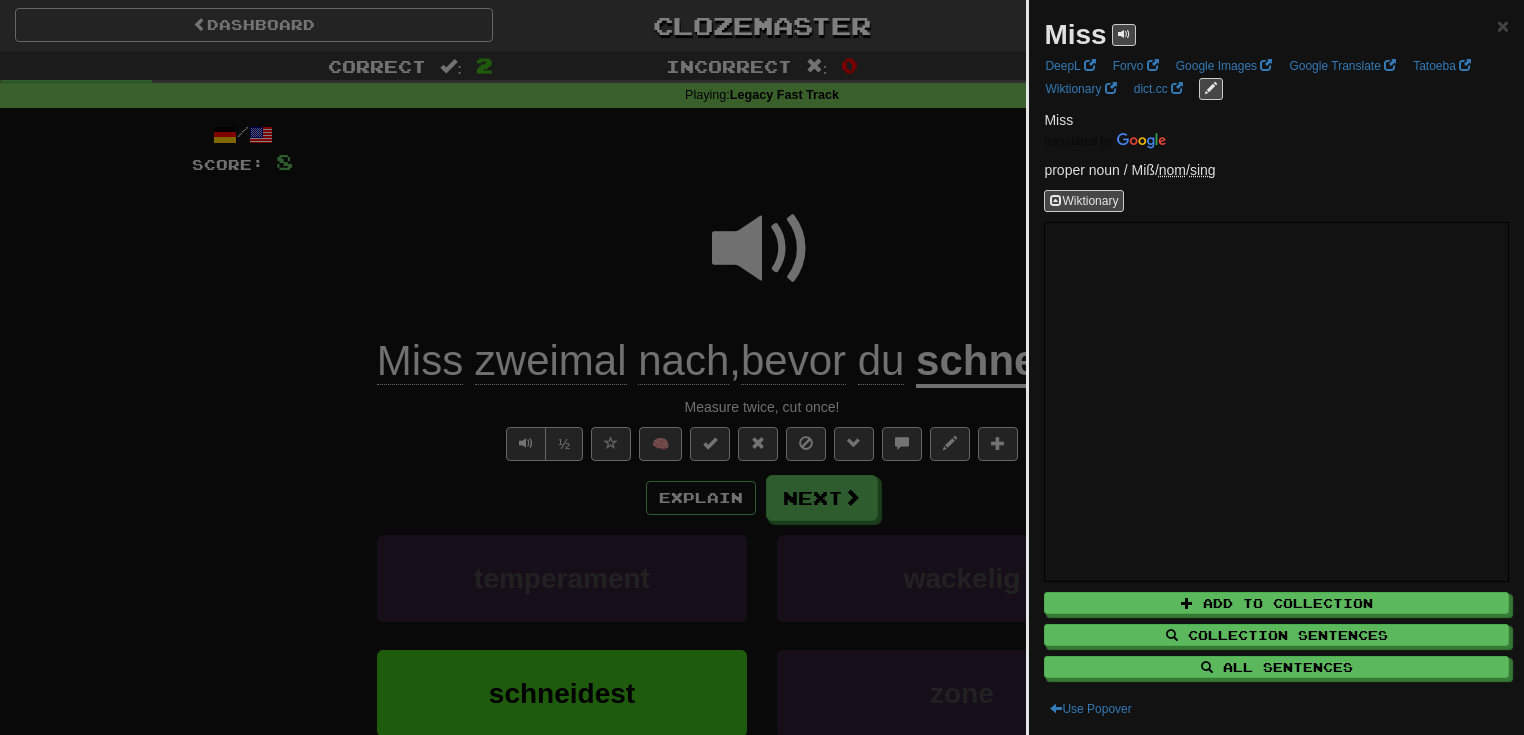 drag, startPoint x: 1516, startPoint y: 215, endPoint x: 919, endPoint y: 280, distance: 600.5281 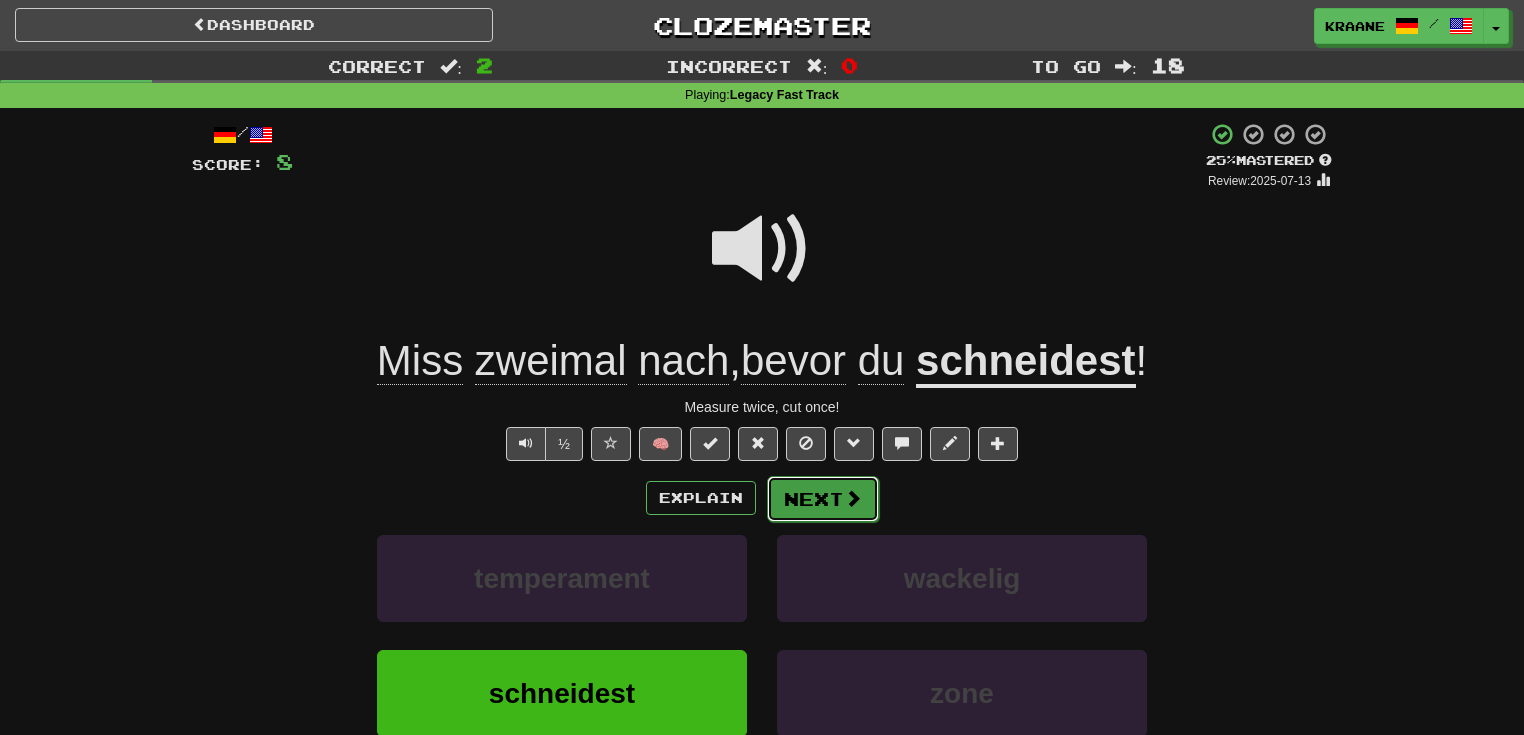 click on "Next" at bounding box center [823, 499] 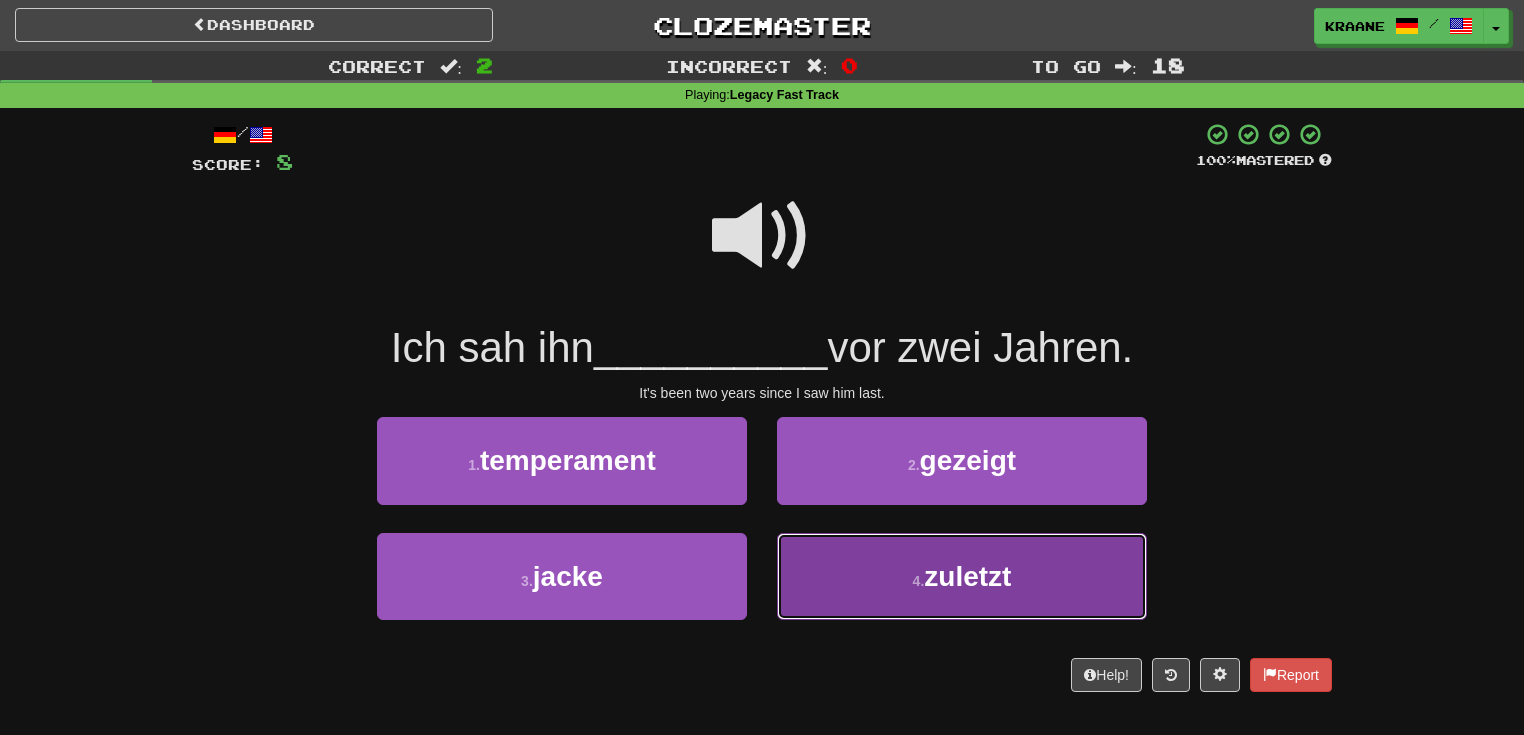 click on "4 .  zuletzt" at bounding box center (962, 576) 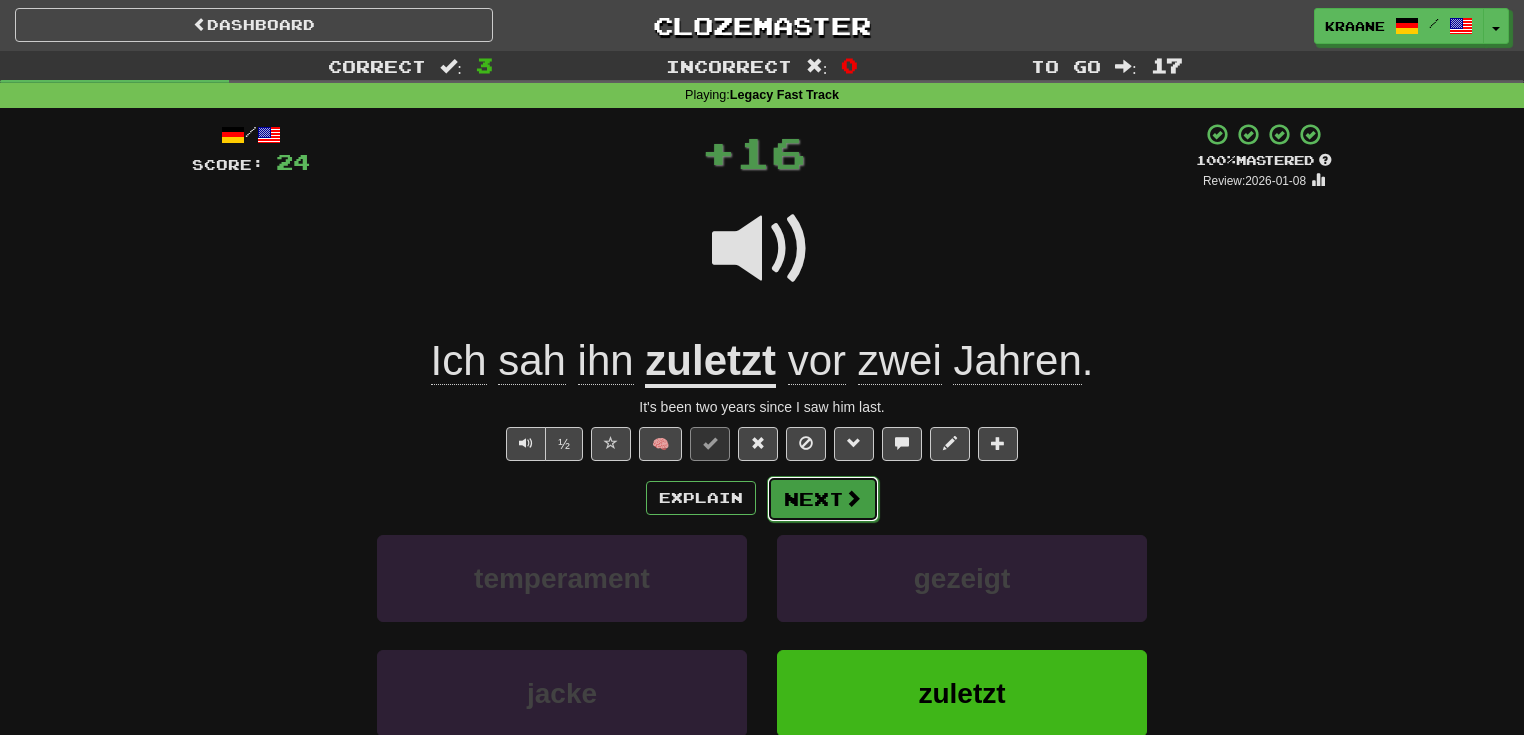 click on "Next" at bounding box center (823, 499) 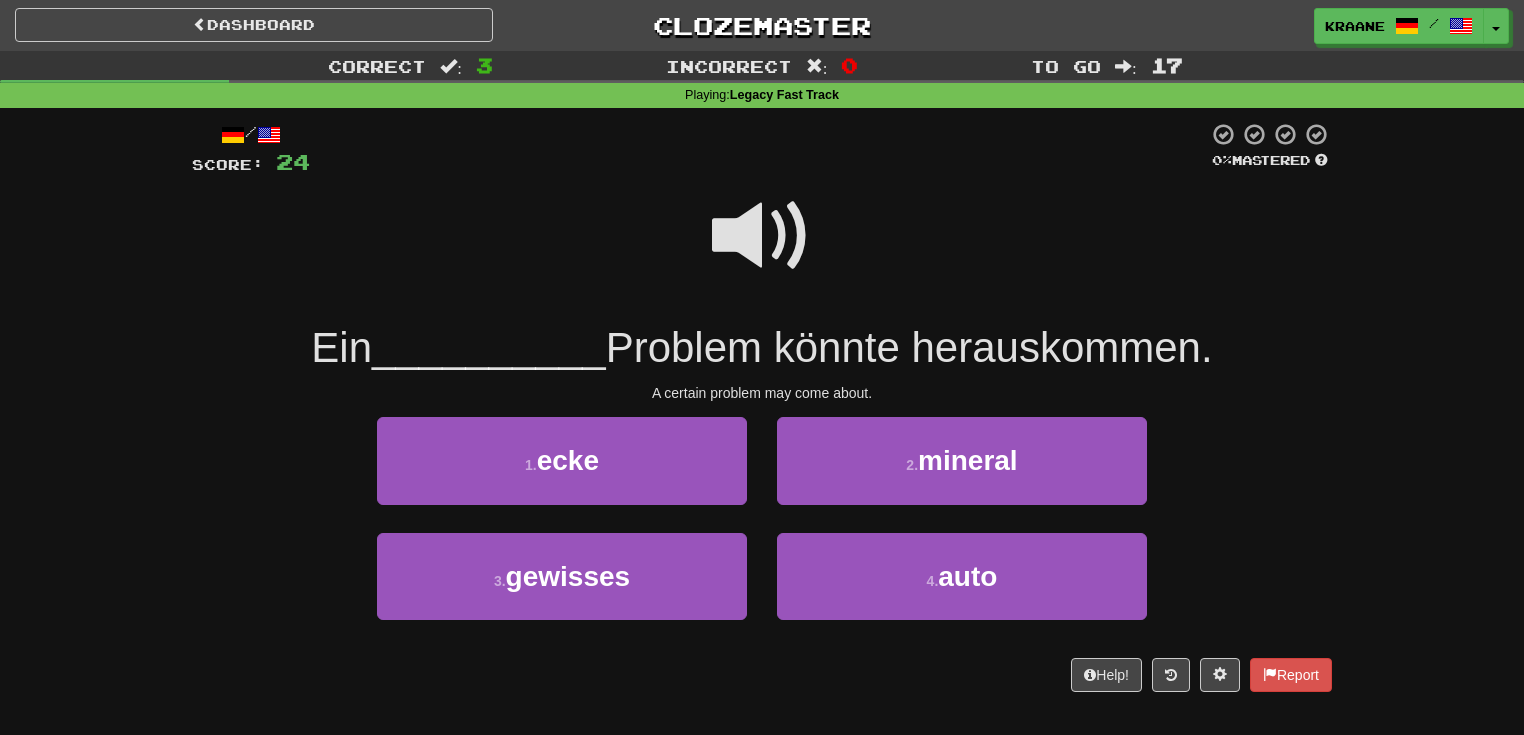 click at bounding box center (762, 236) 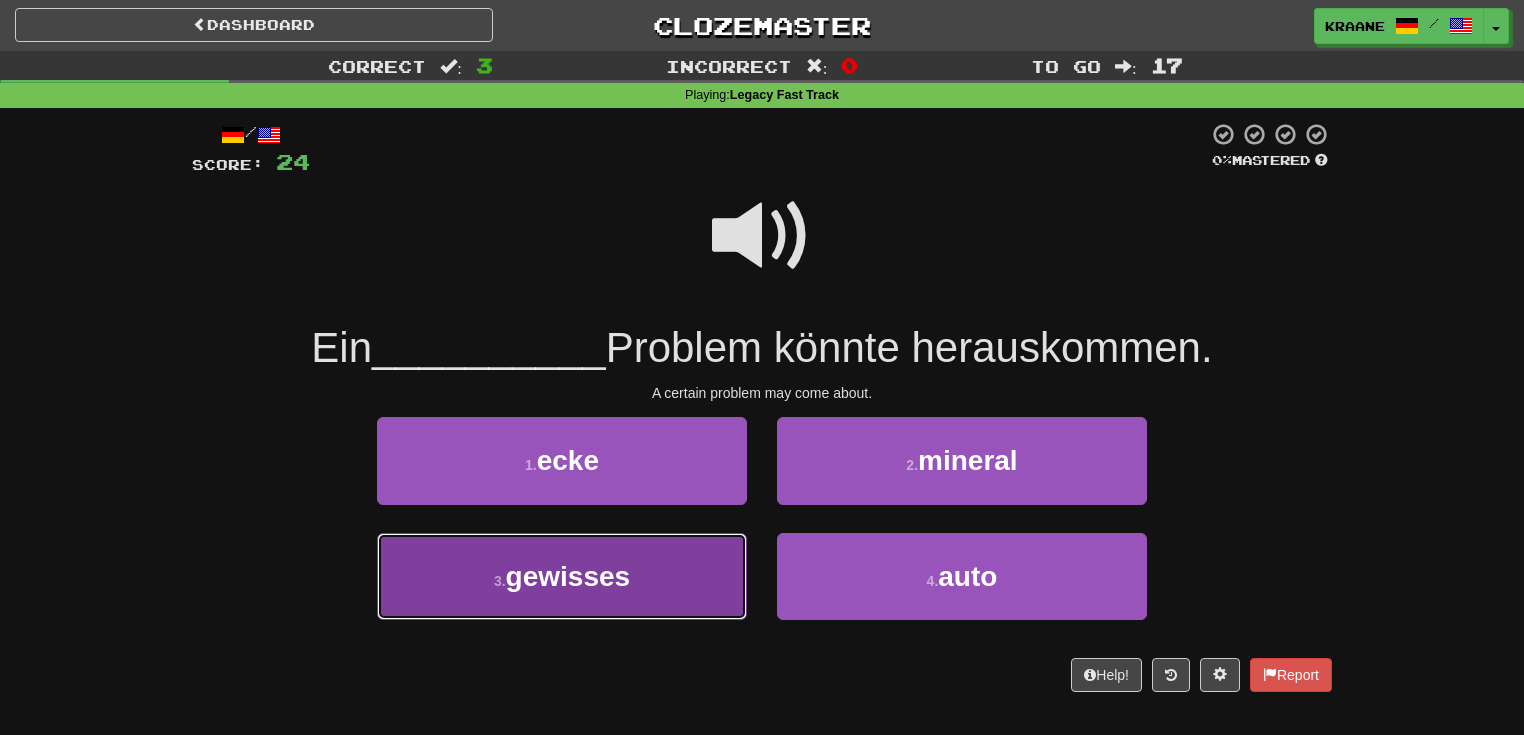click on "3 .  gewisses" at bounding box center (562, 576) 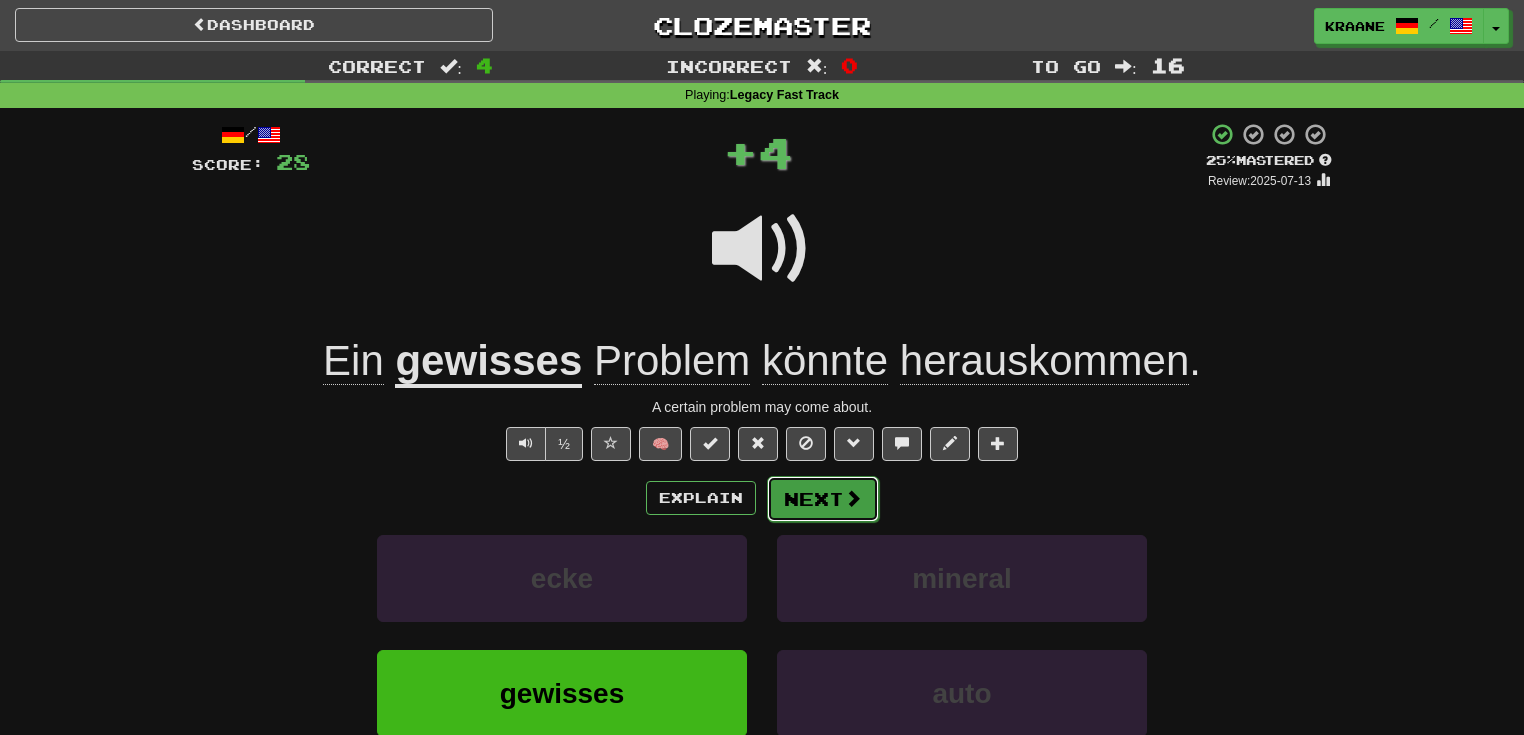 click on "Next" at bounding box center (823, 499) 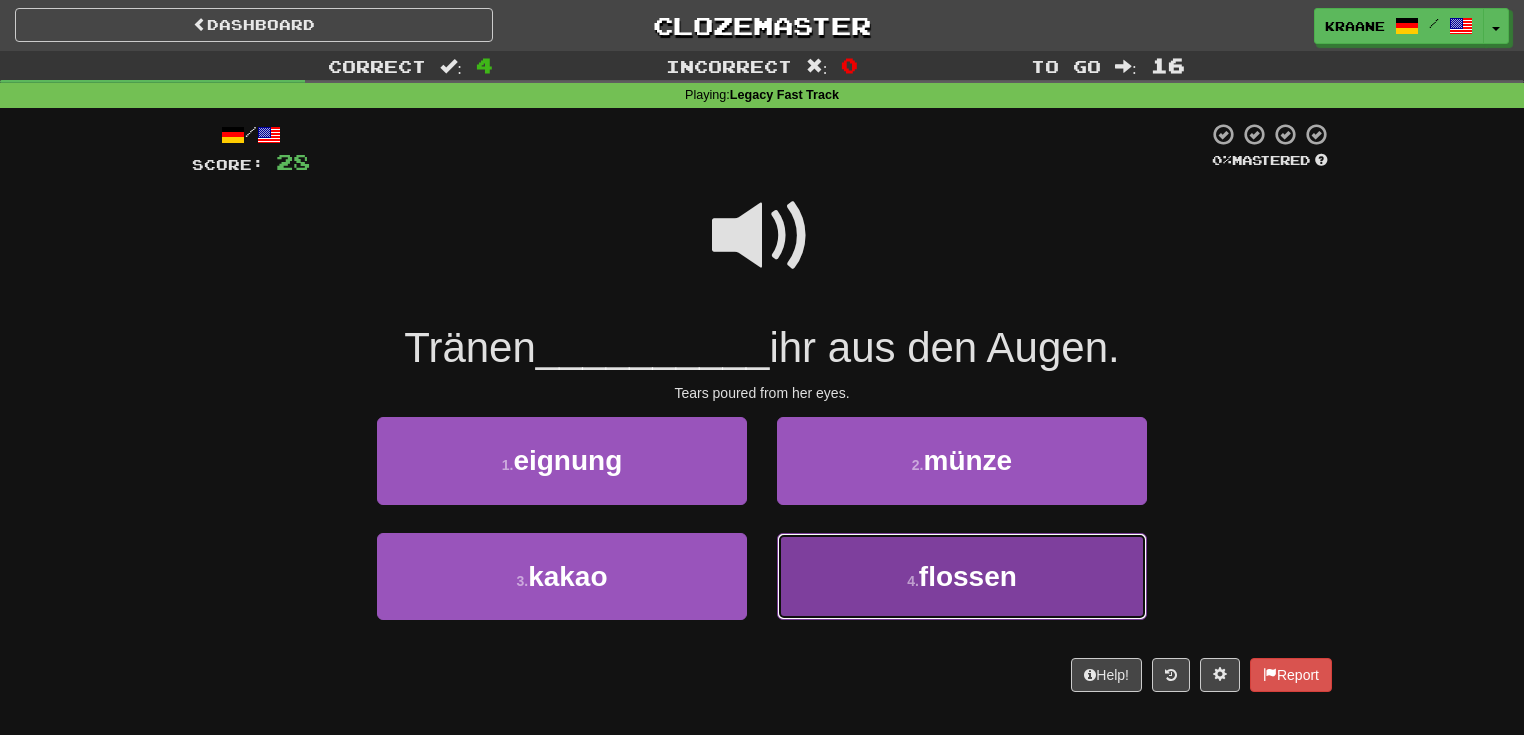 click on "4 .  flossen" at bounding box center [962, 576] 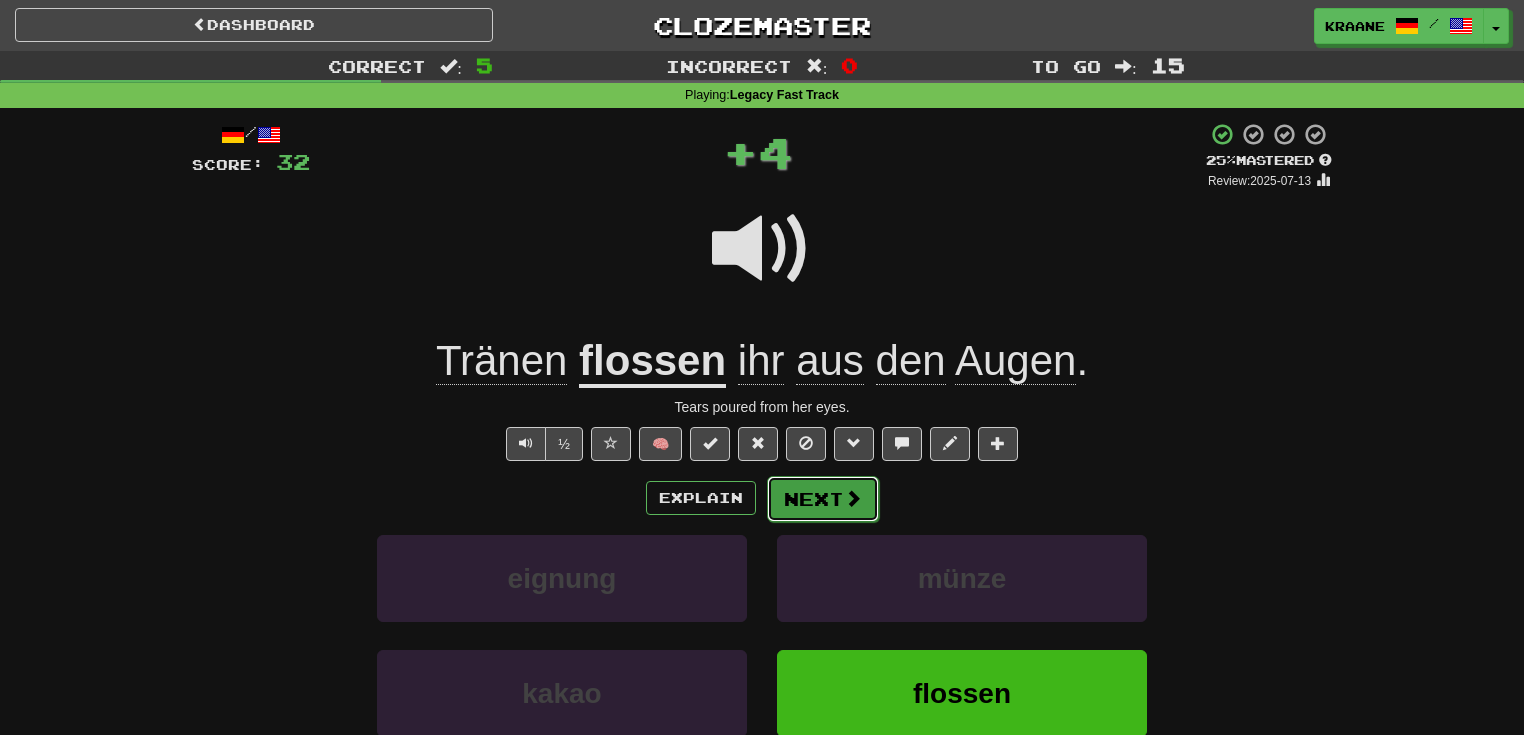 click on "Next" at bounding box center [823, 499] 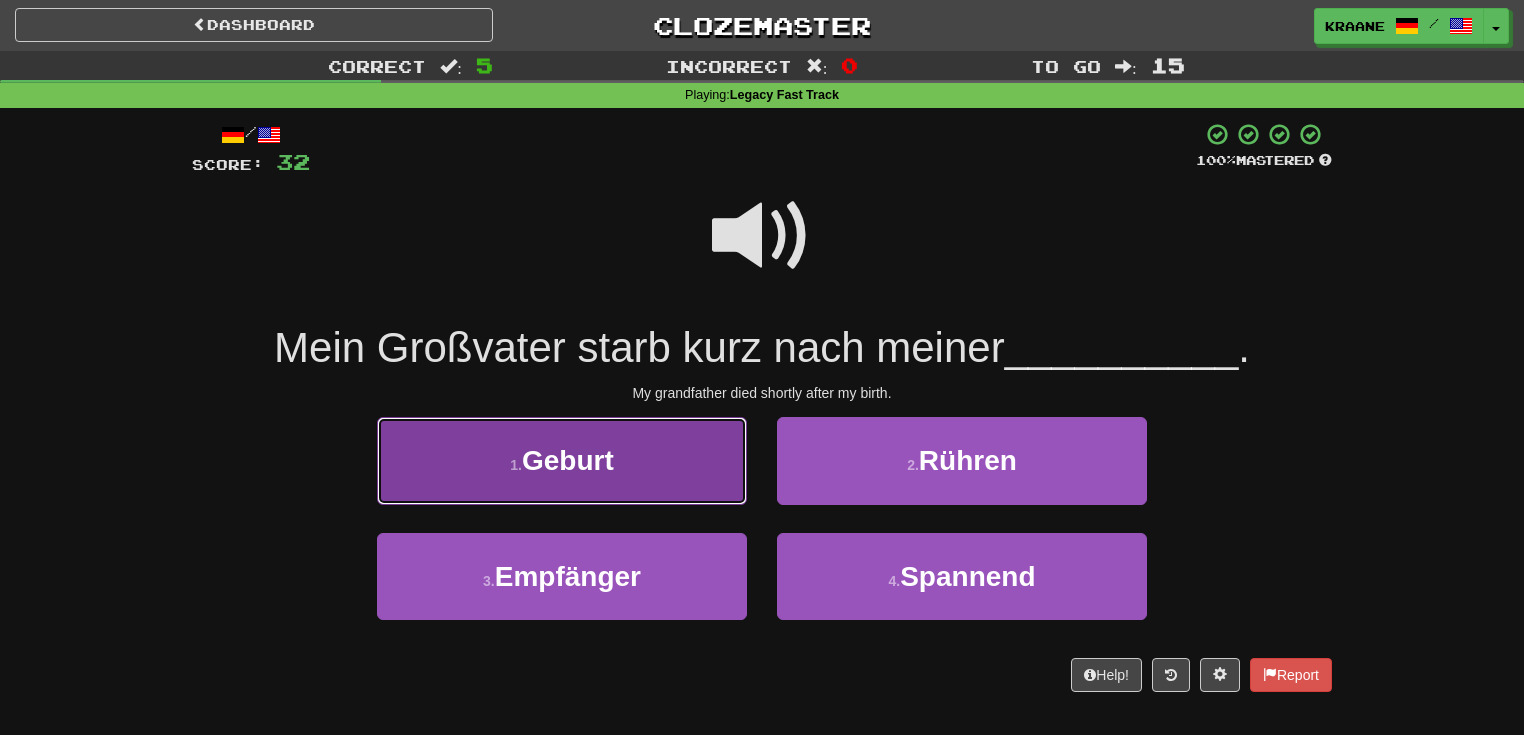 click on "1 .  Geburt" at bounding box center [562, 460] 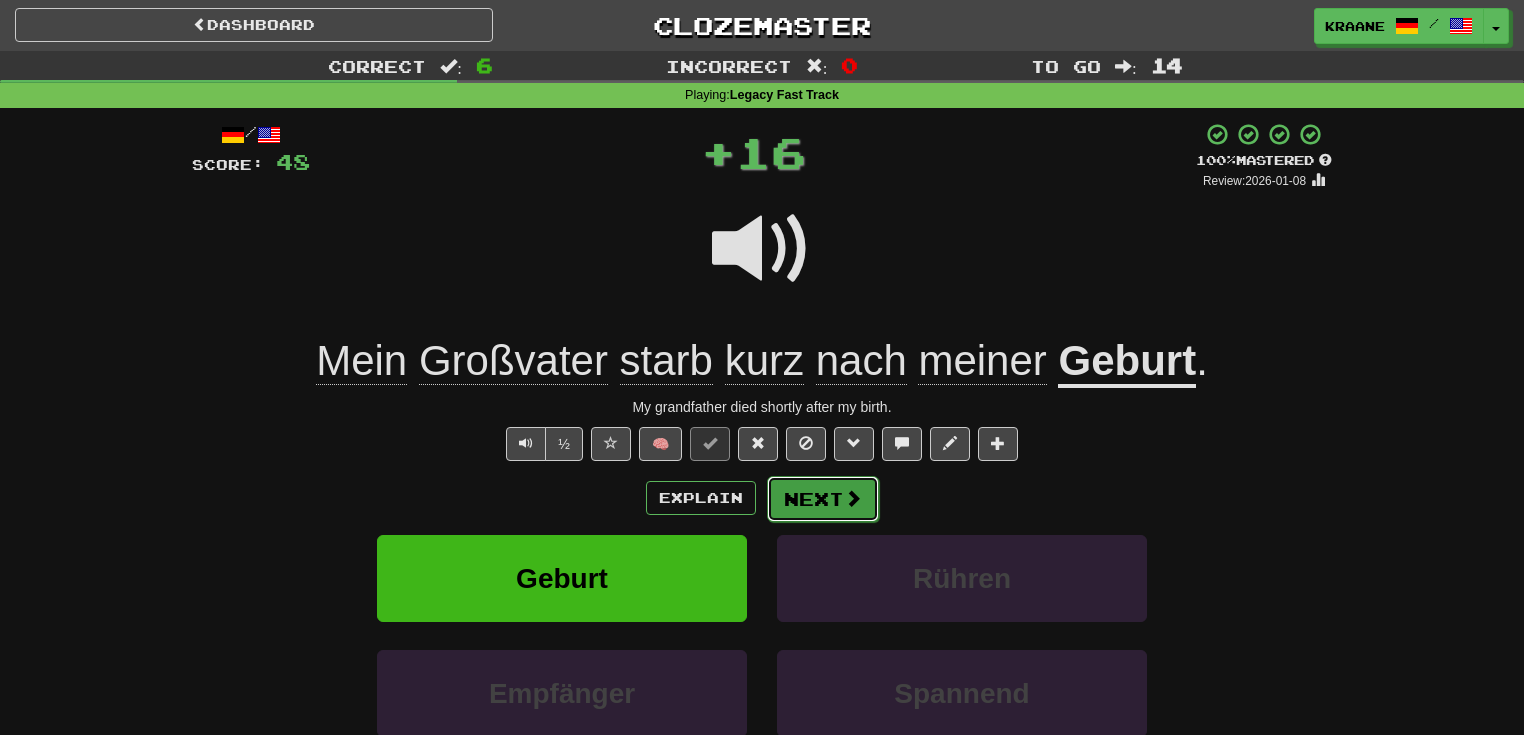 click at bounding box center (853, 498) 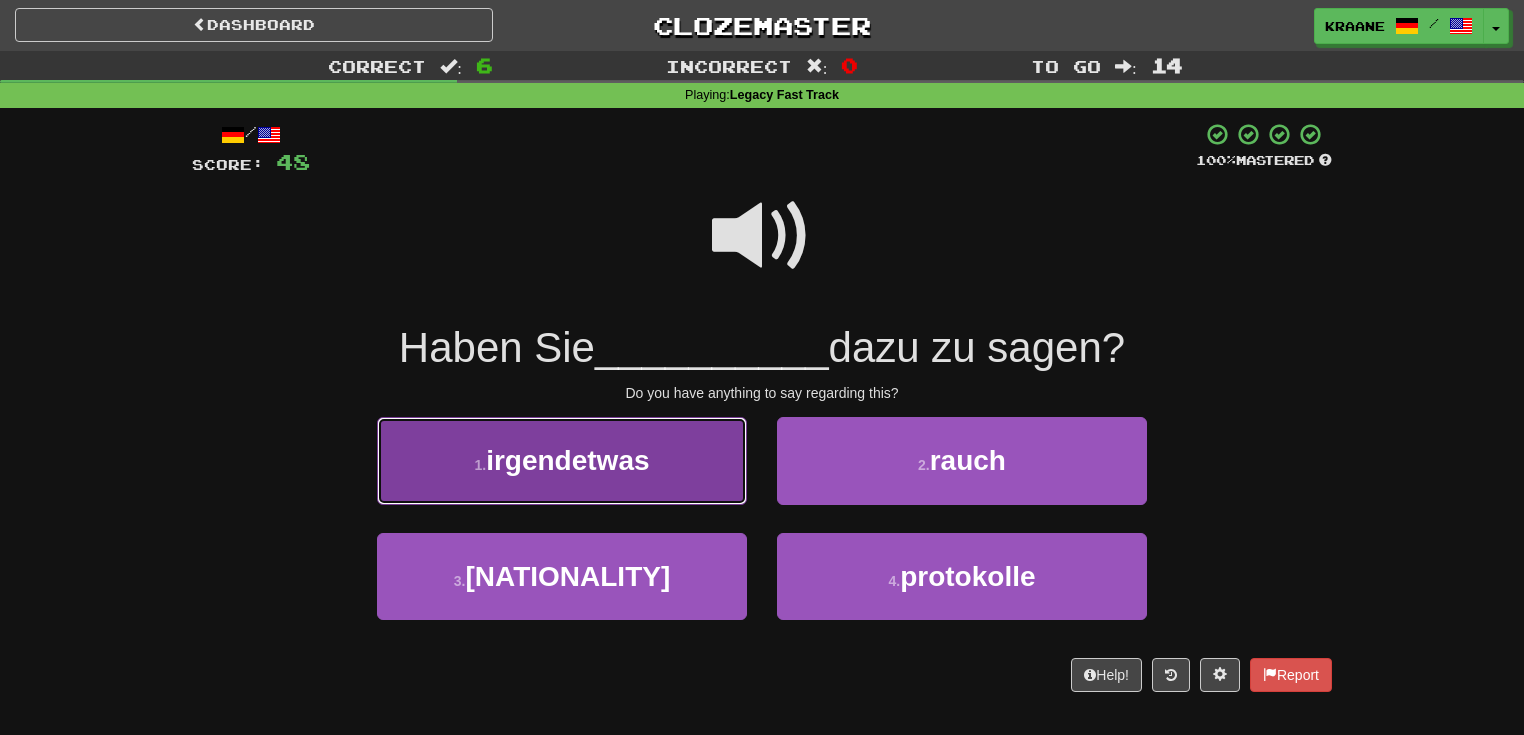 click on "1 .  irgendetwas" at bounding box center (562, 460) 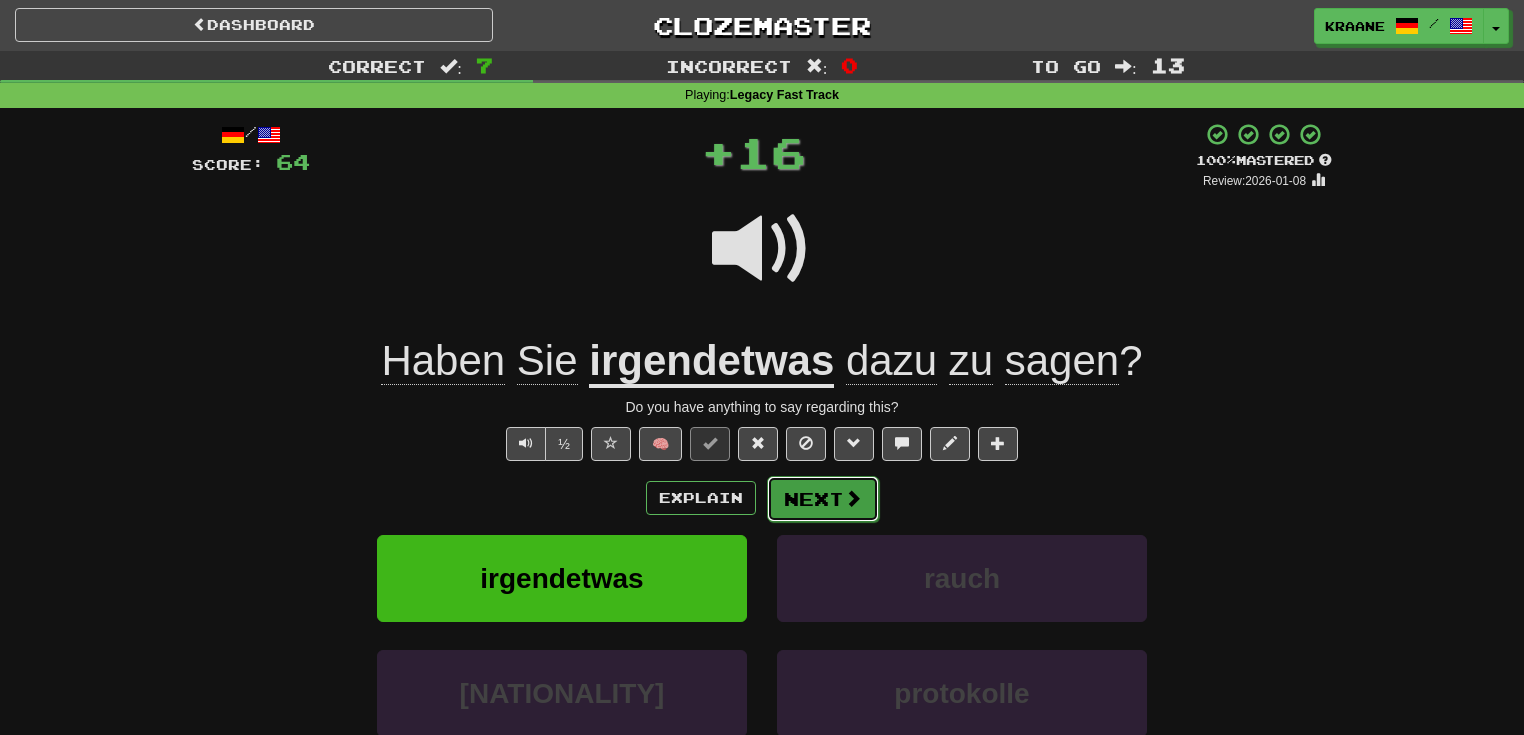 click on "Next" at bounding box center [823, 499] 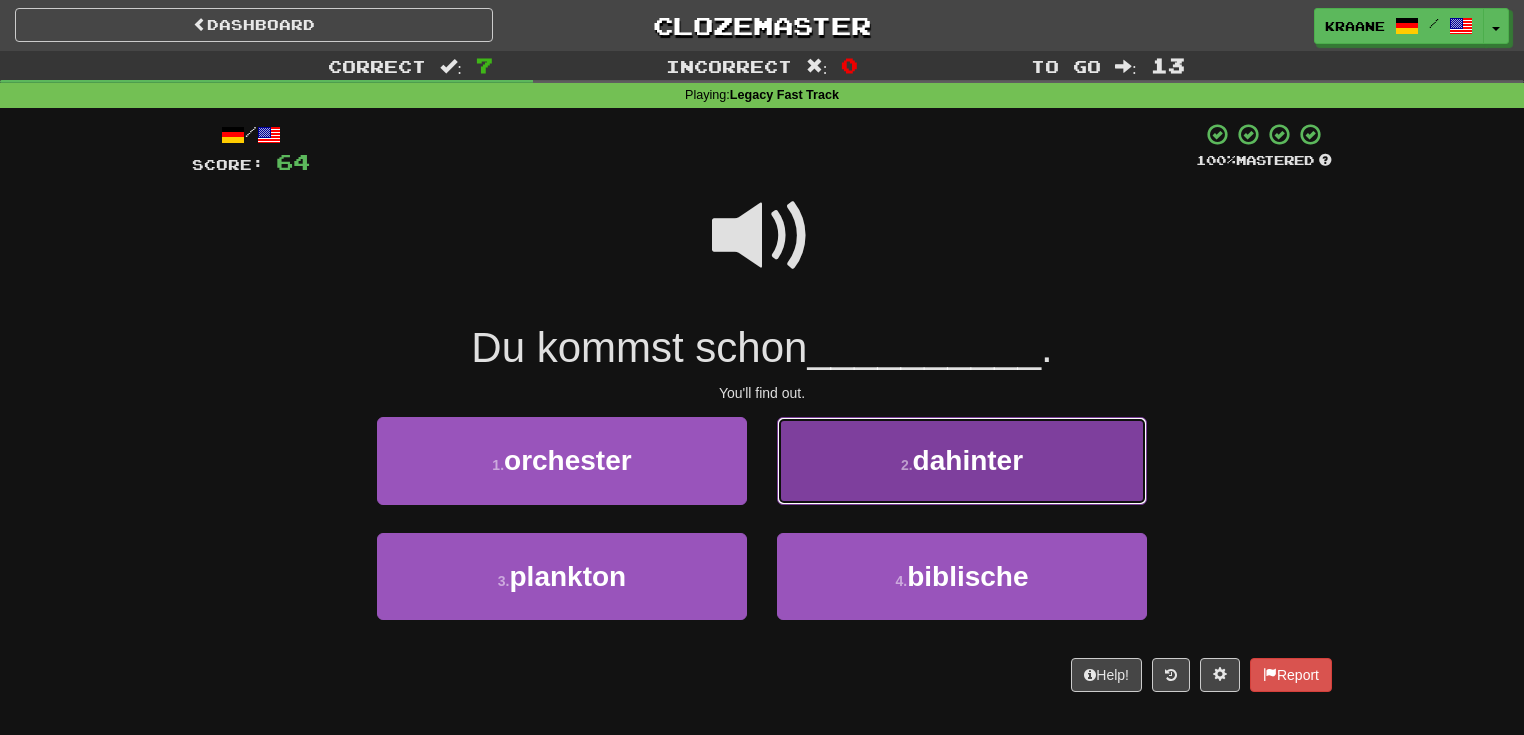 click on "2 .  dahinter" at bounding box center [962, 460] 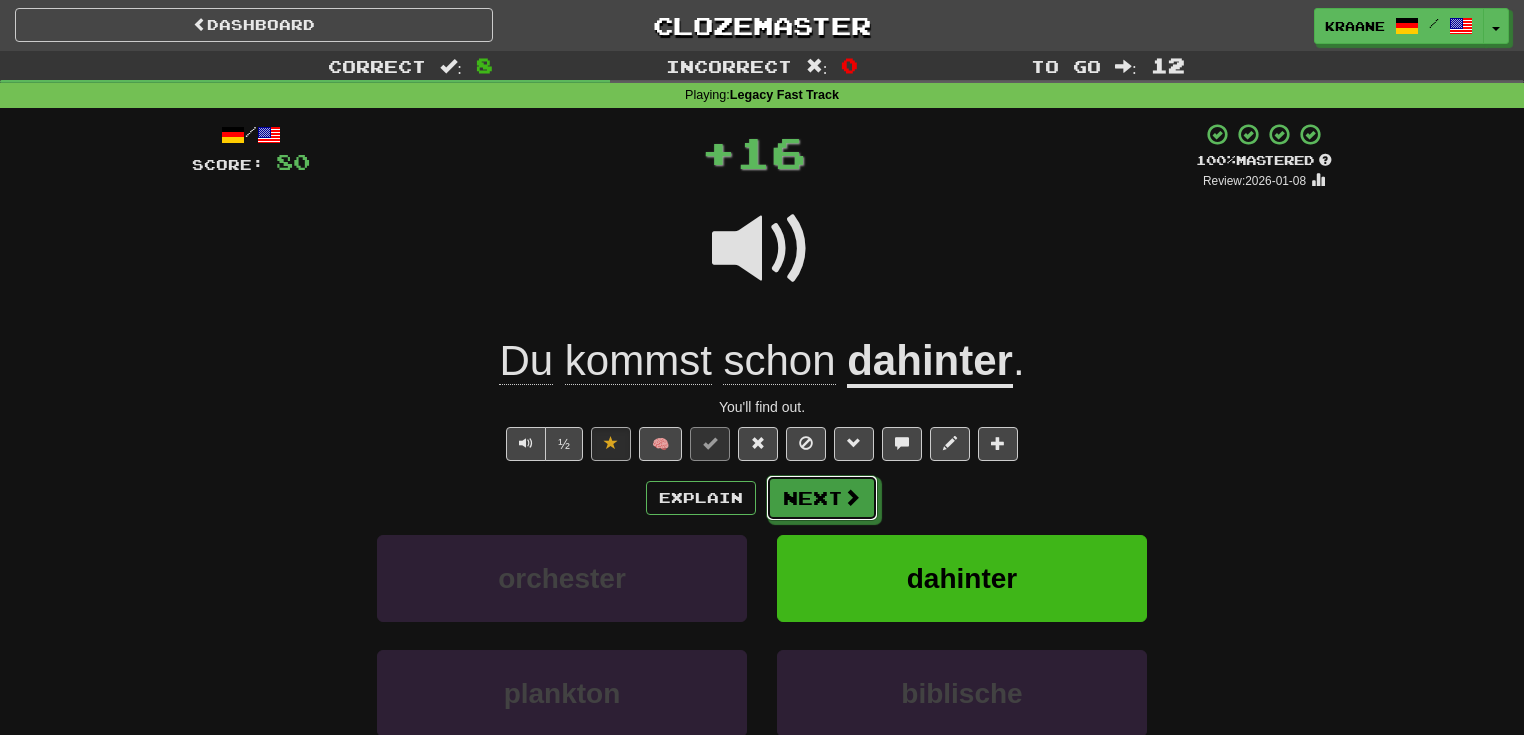 click on "Next" at bounding box center (822, 498) 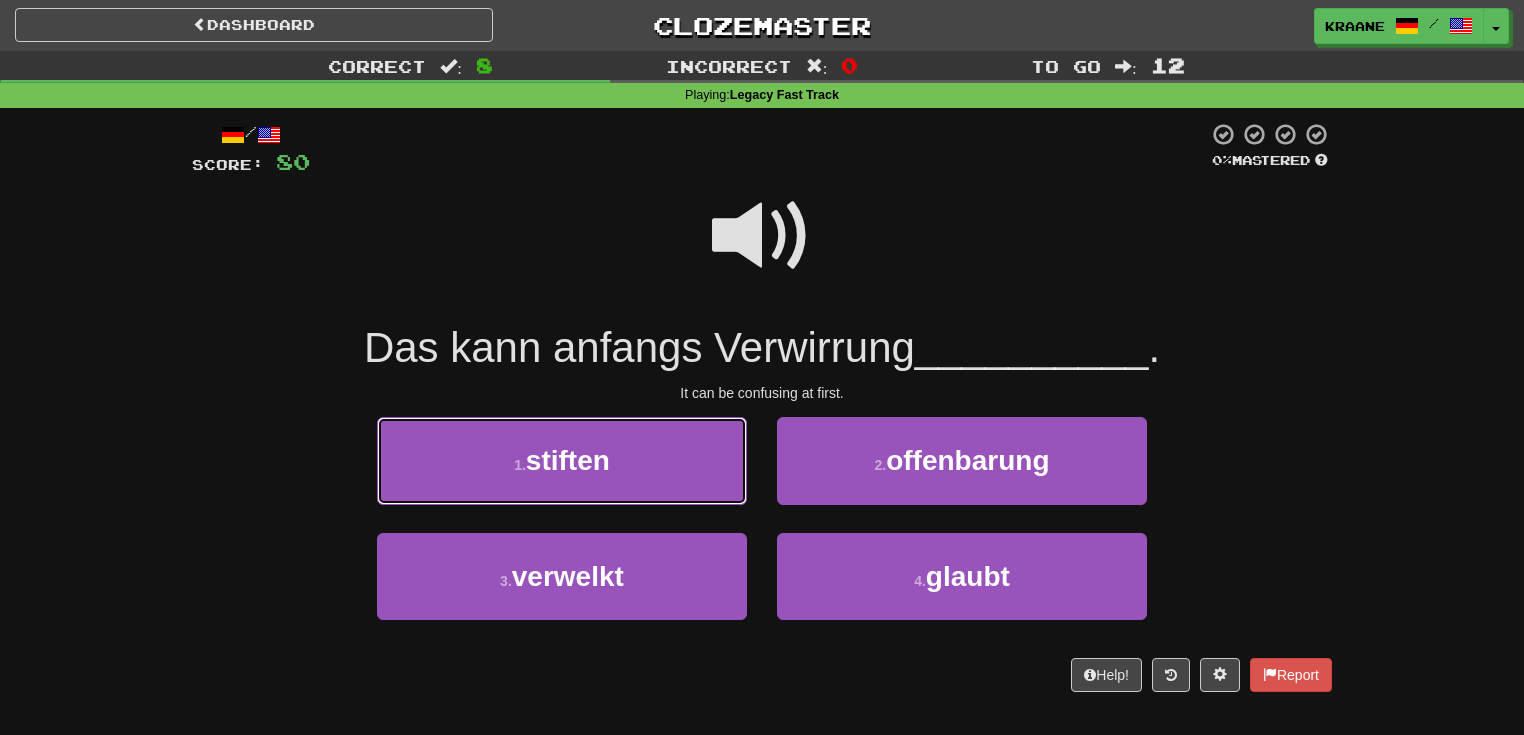 click on "stiften" at bounding box center [568, 460] 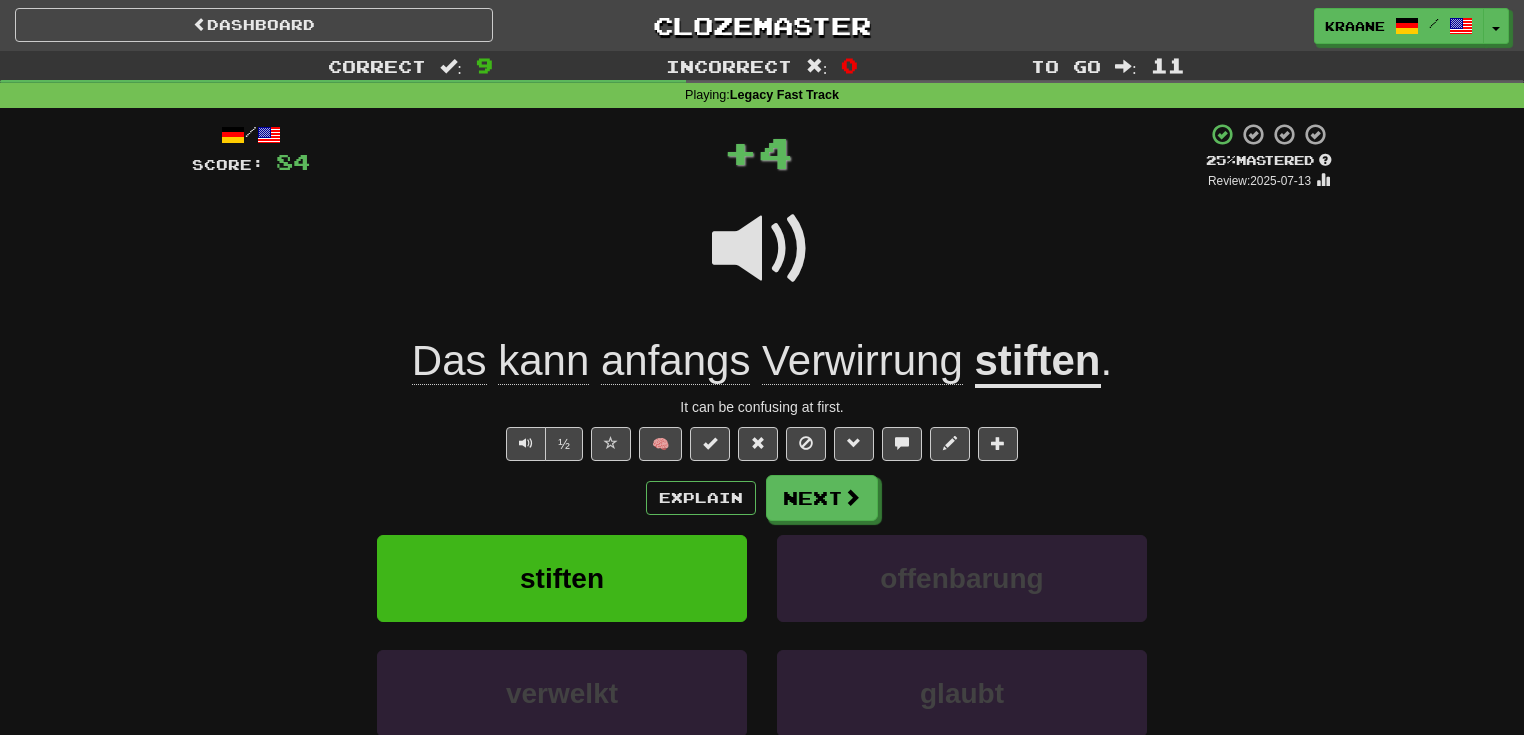 click on "stiften" at bounding box center (1038, 362) 